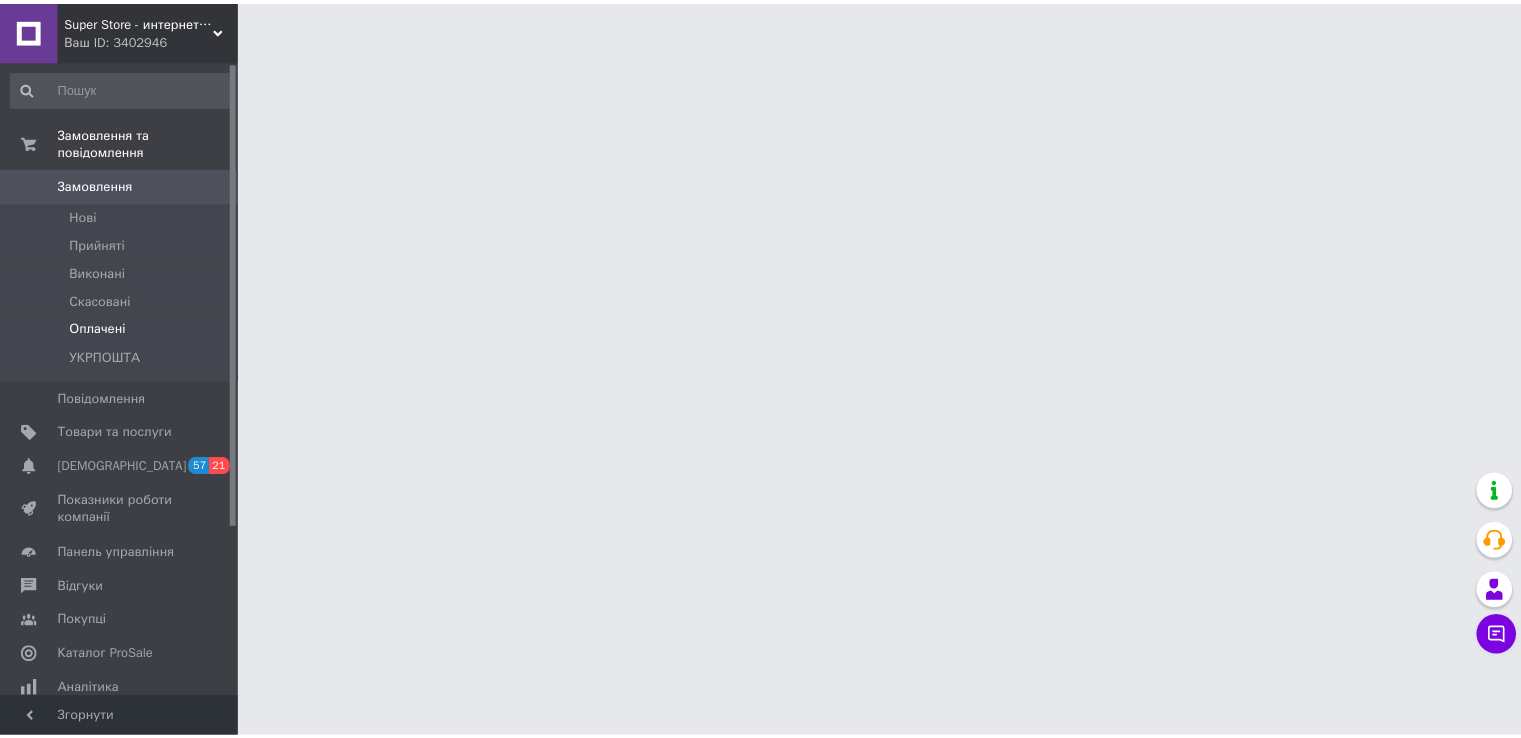 scroll, scrollTop: 0, scrollLeft: 0, axis: both 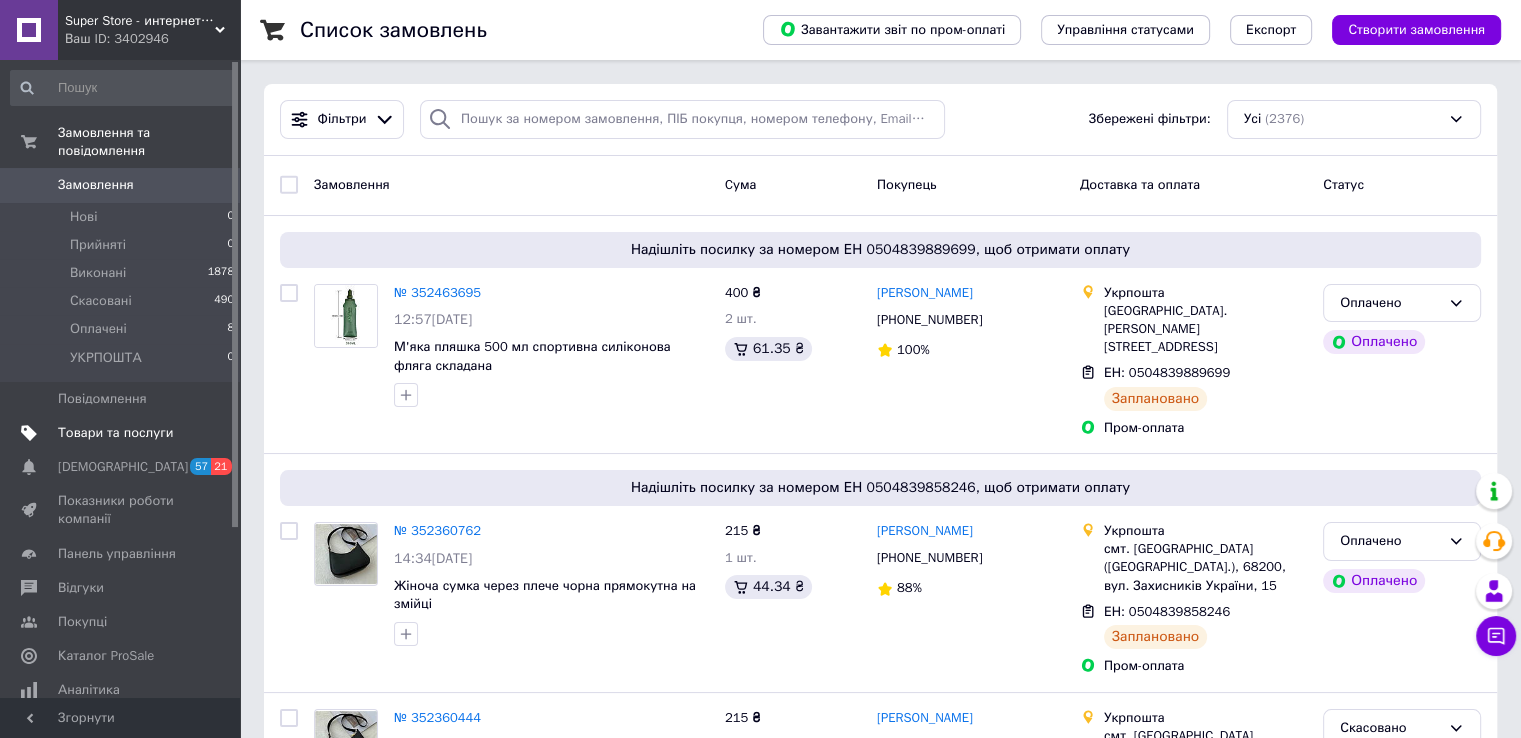 click on "Товари та послуги" at bounding box center (115, 433) 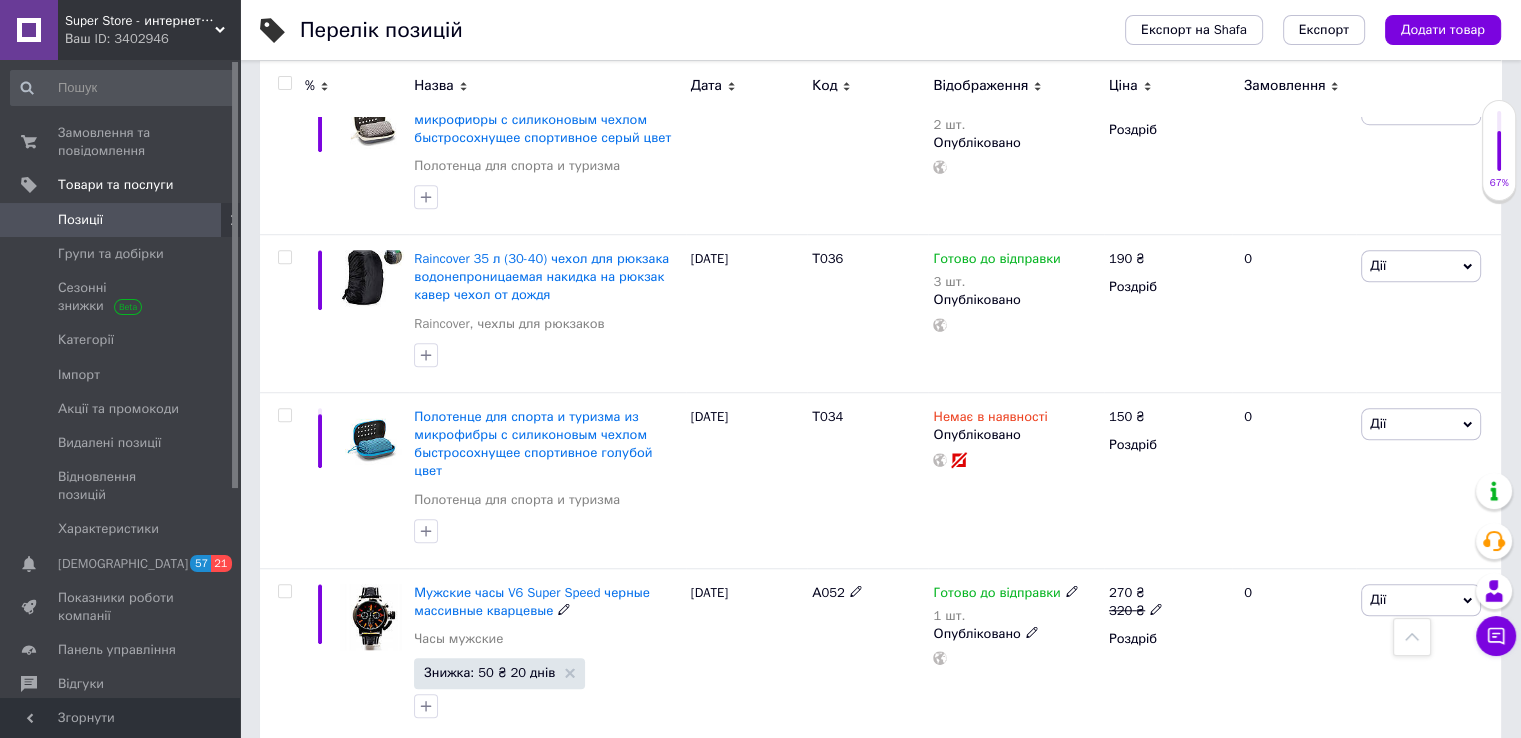 scroll, scrollTop: 1400, scrollLeft: 0, axis: vertical 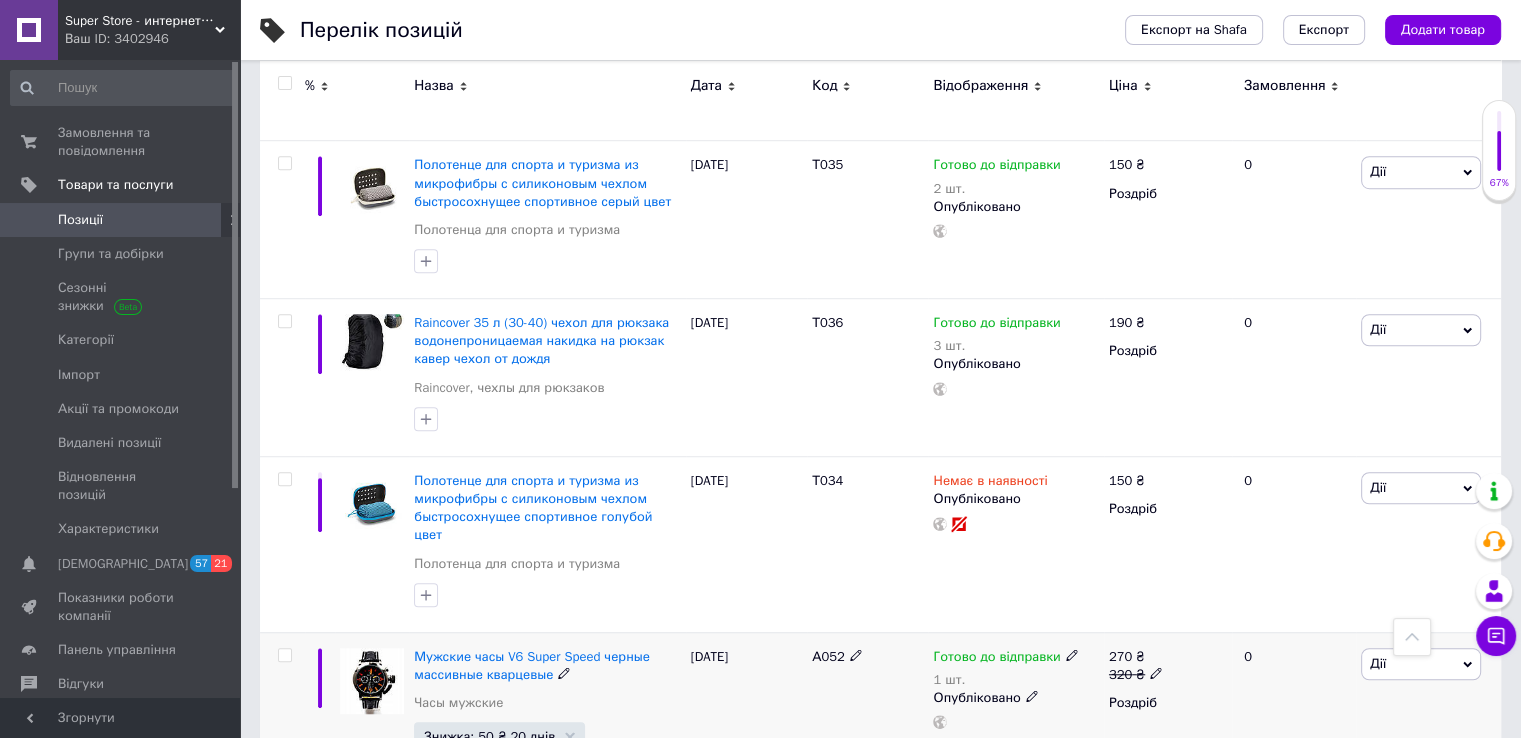 click at bounding box center [284, 655] 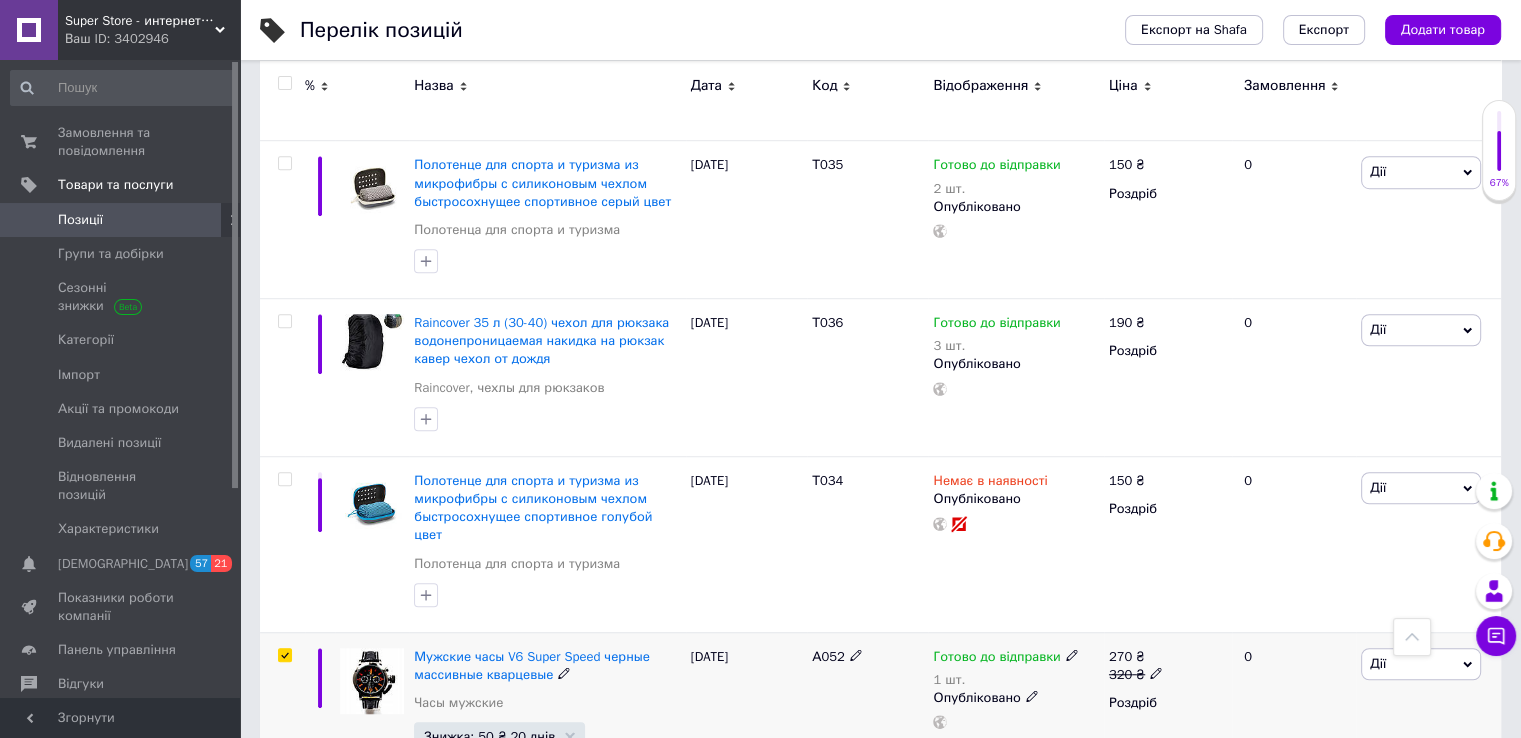 checkbox on "true" 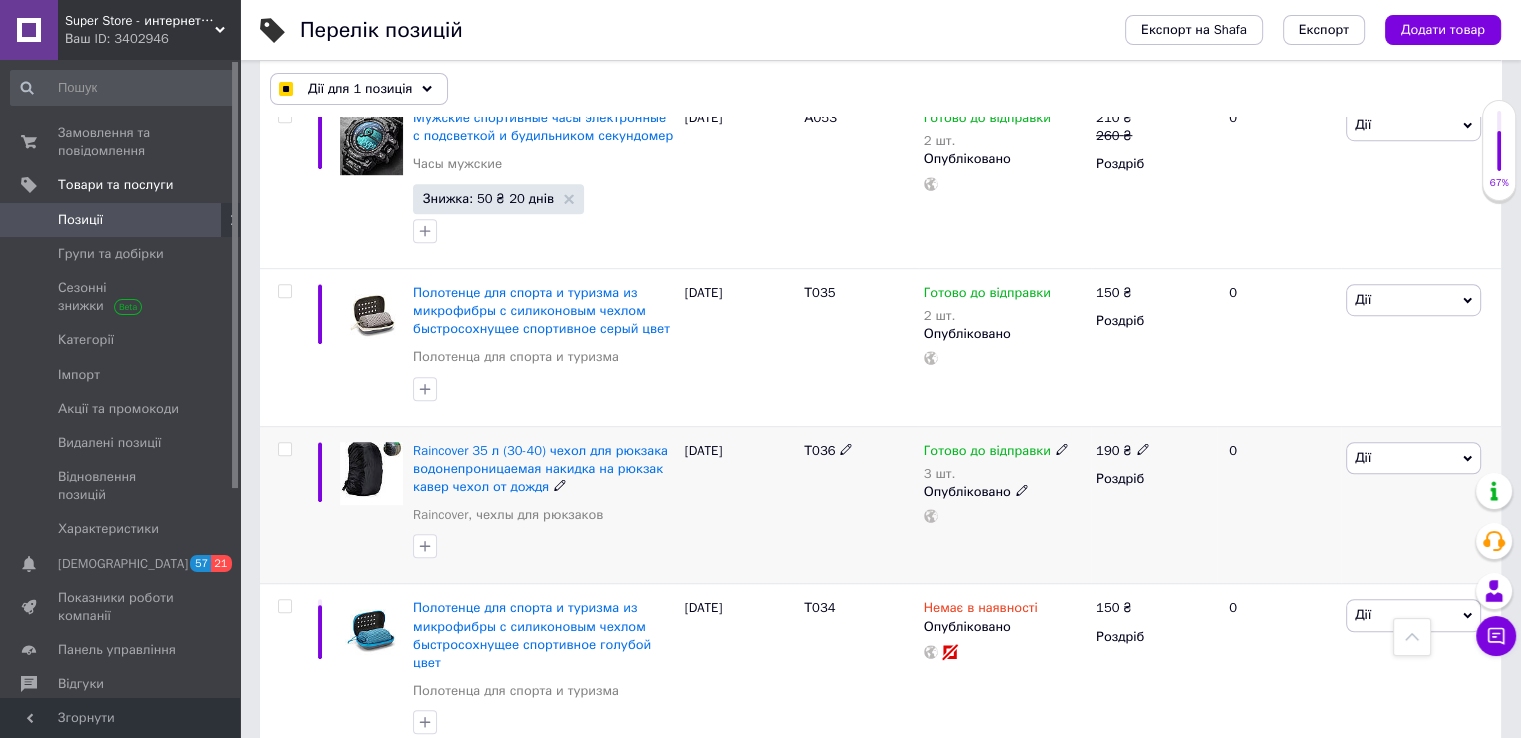 scroll, scrollTop: 1217, scrollLeft: 0, axis: vertical 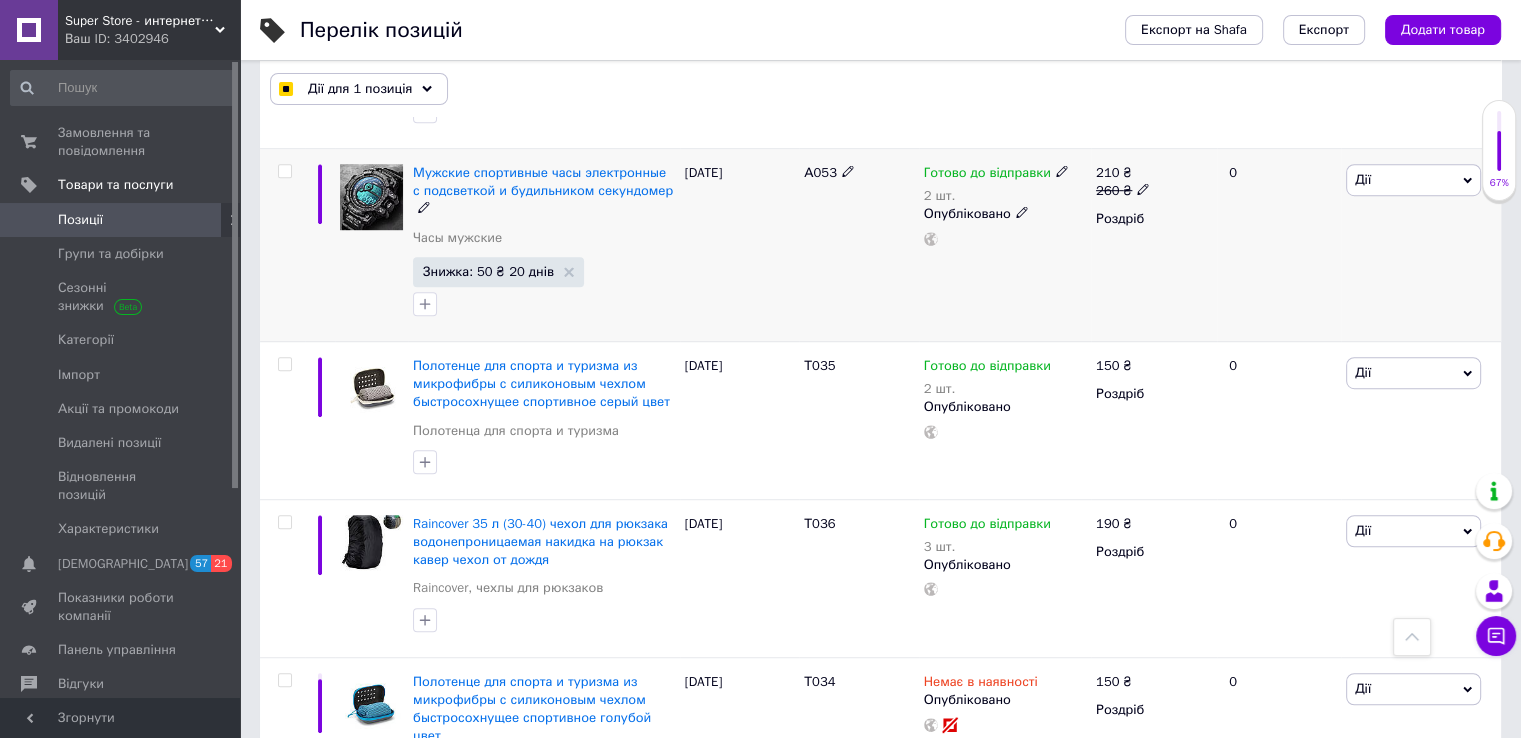 click at bounding box center [284, 171] 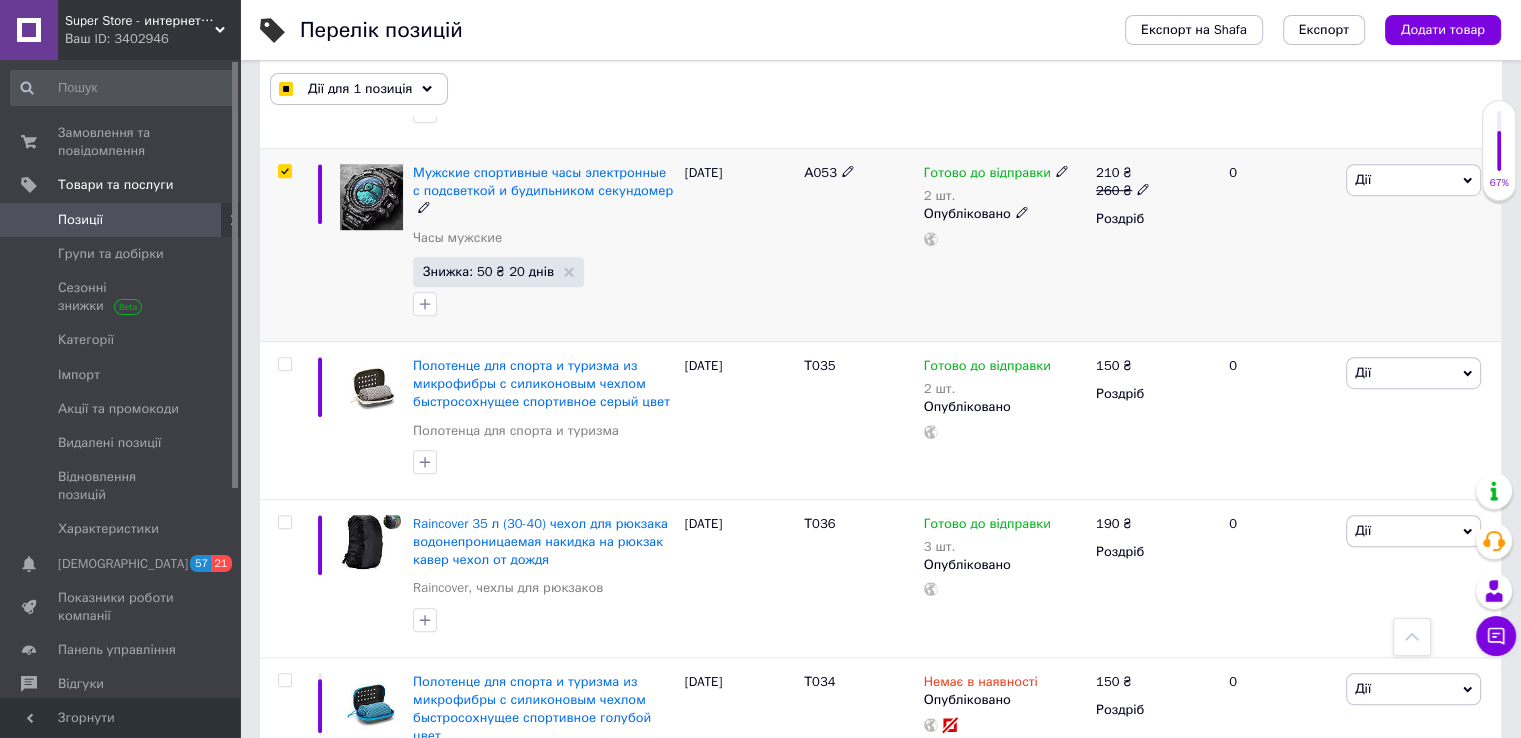 checkbox on "true" 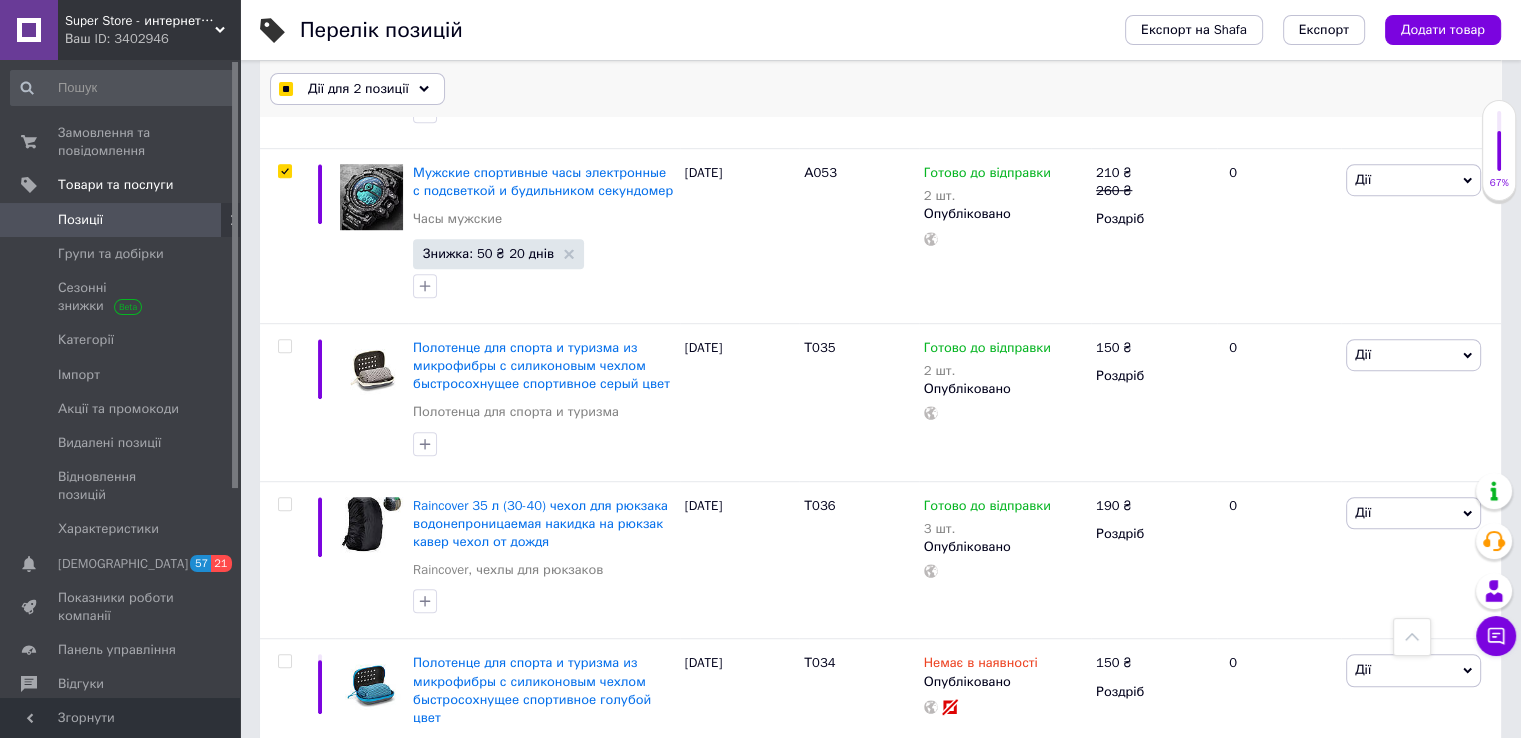 click on "Дії для 2 позиції" at bounding box center (357, 89) 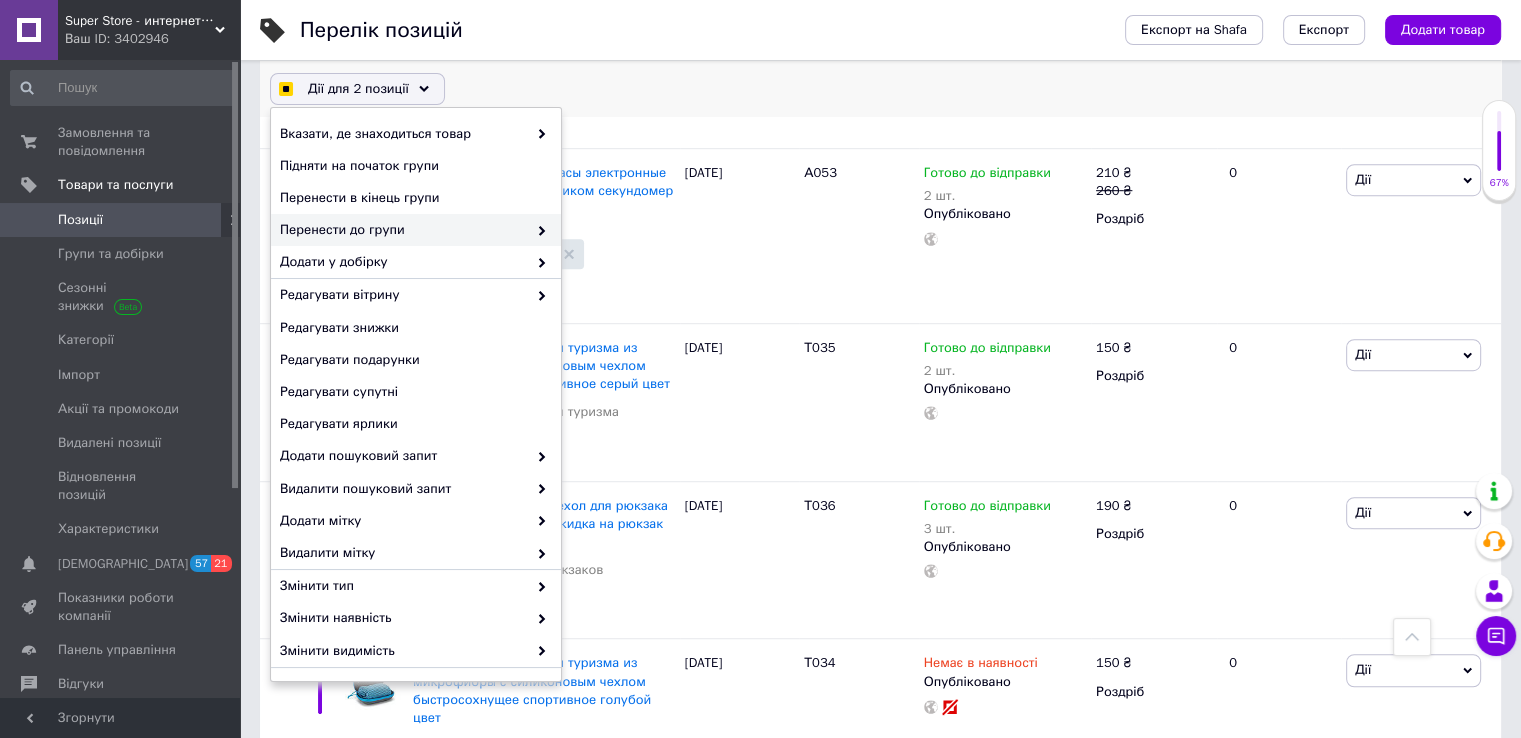 click on "Перенести до групи" at bounding box center (403, 230) 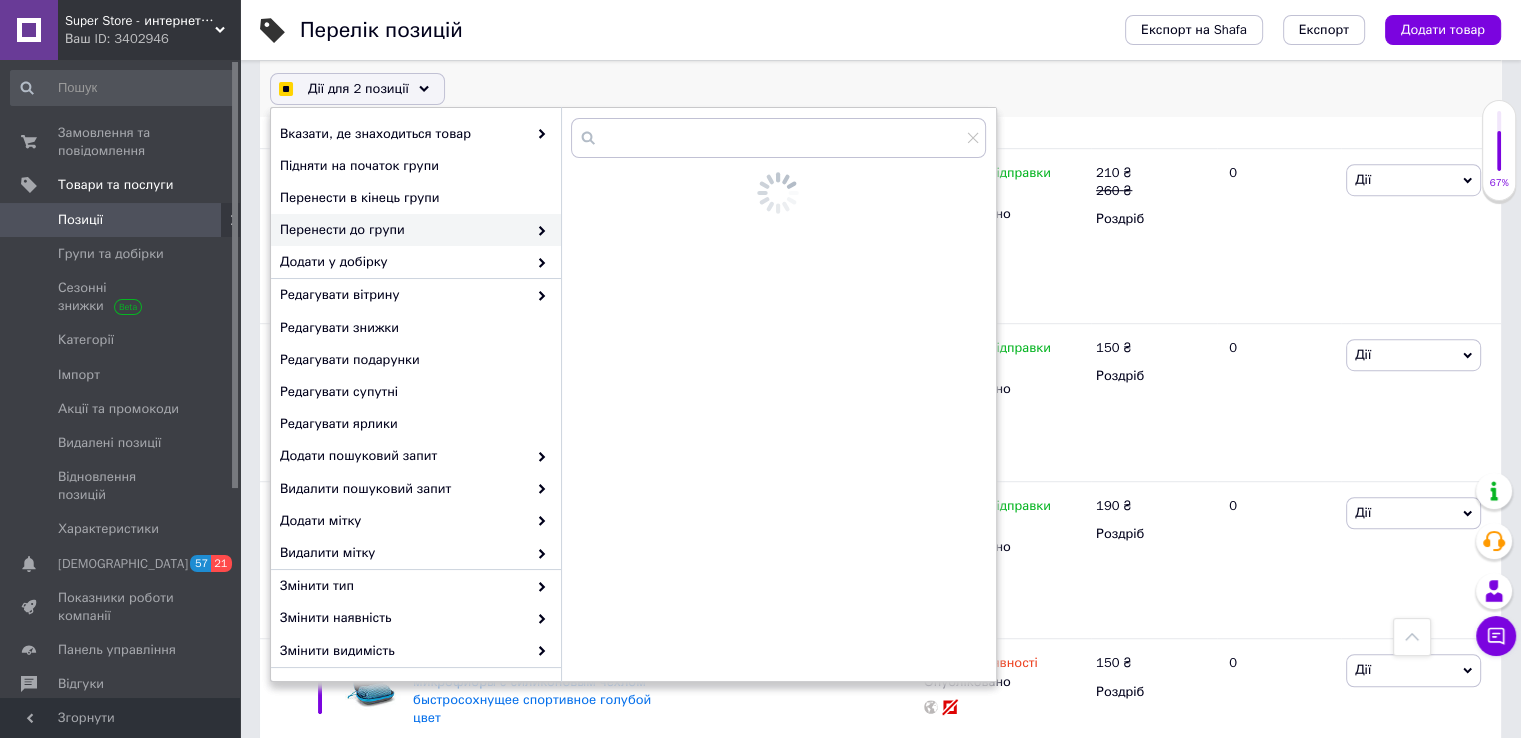 checkbox on "true" 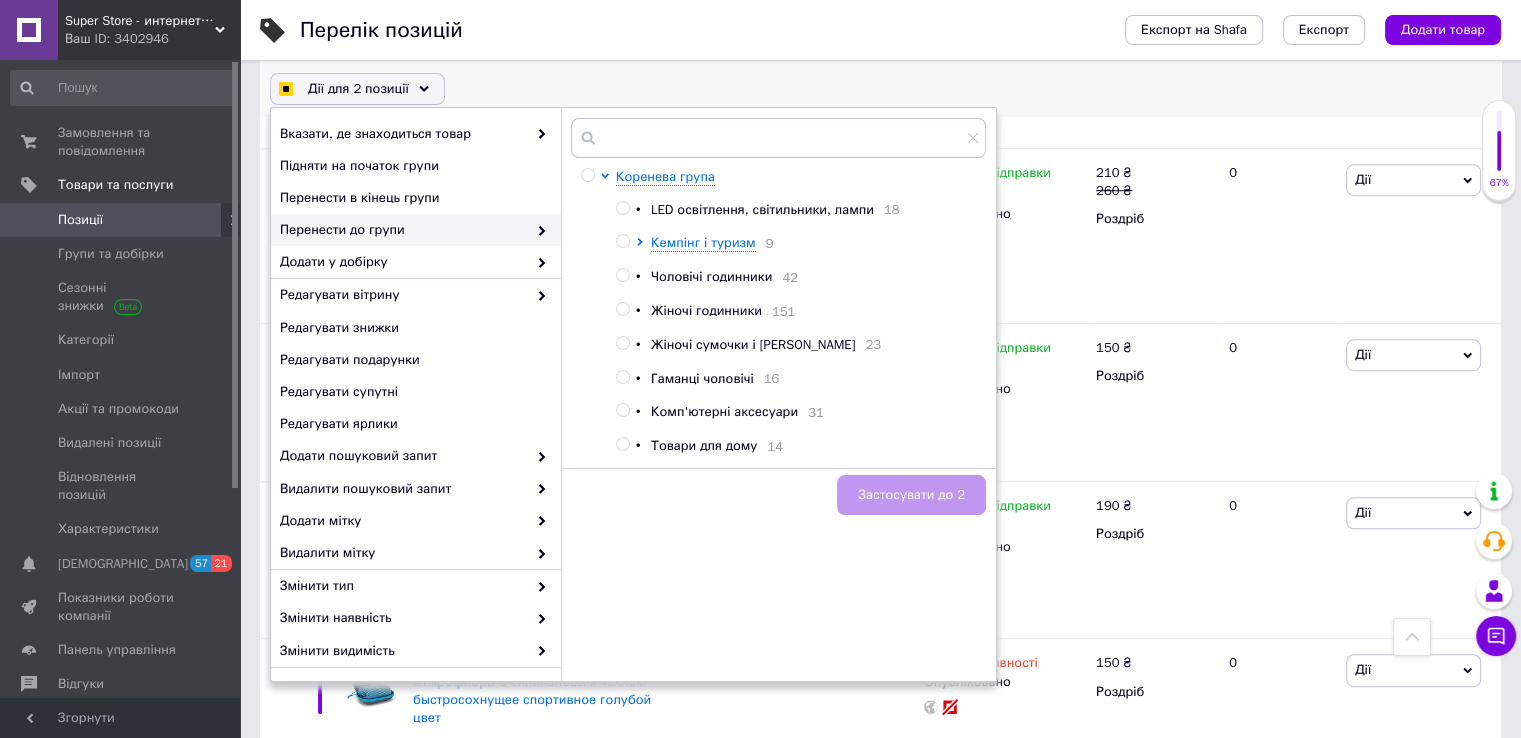 checkbox on "true" 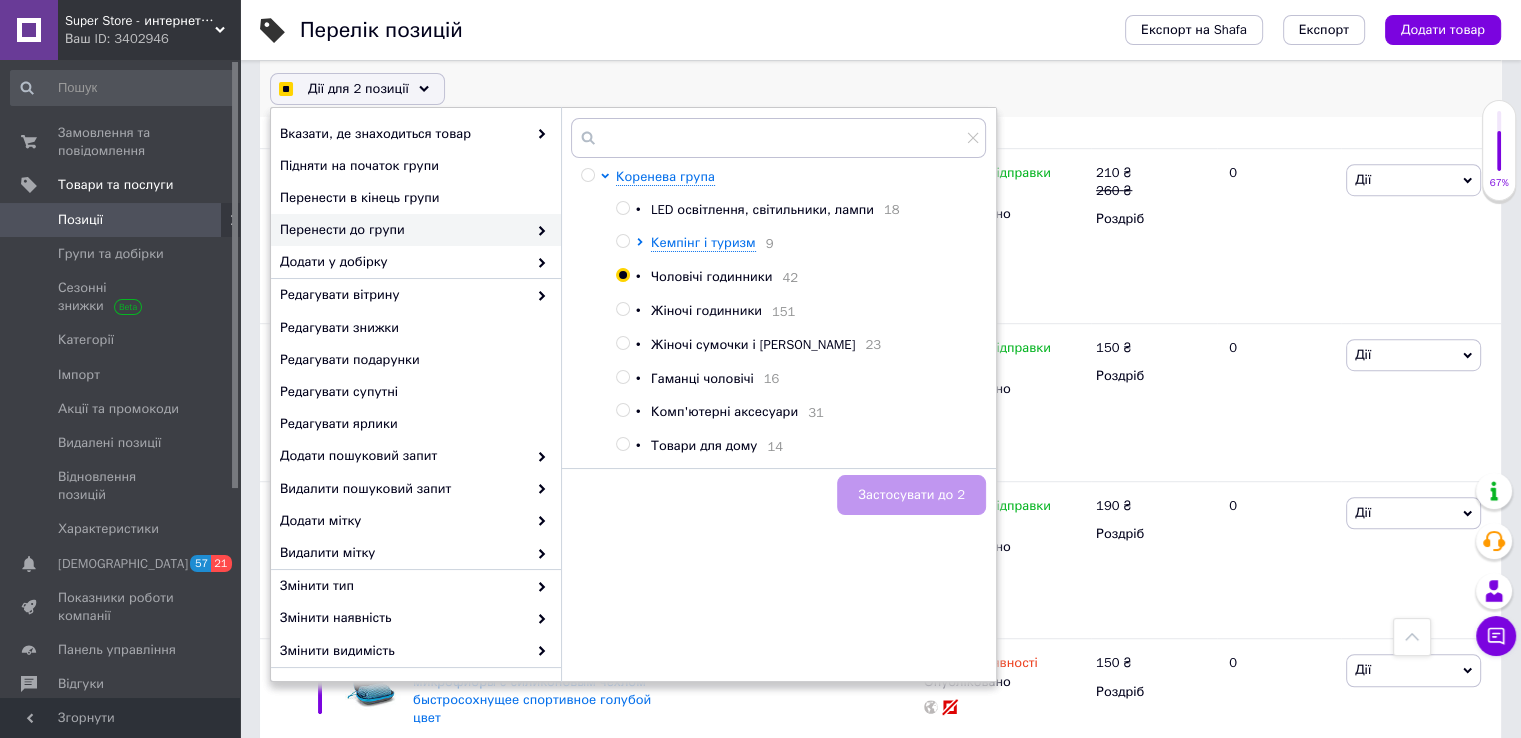 radio on "true" 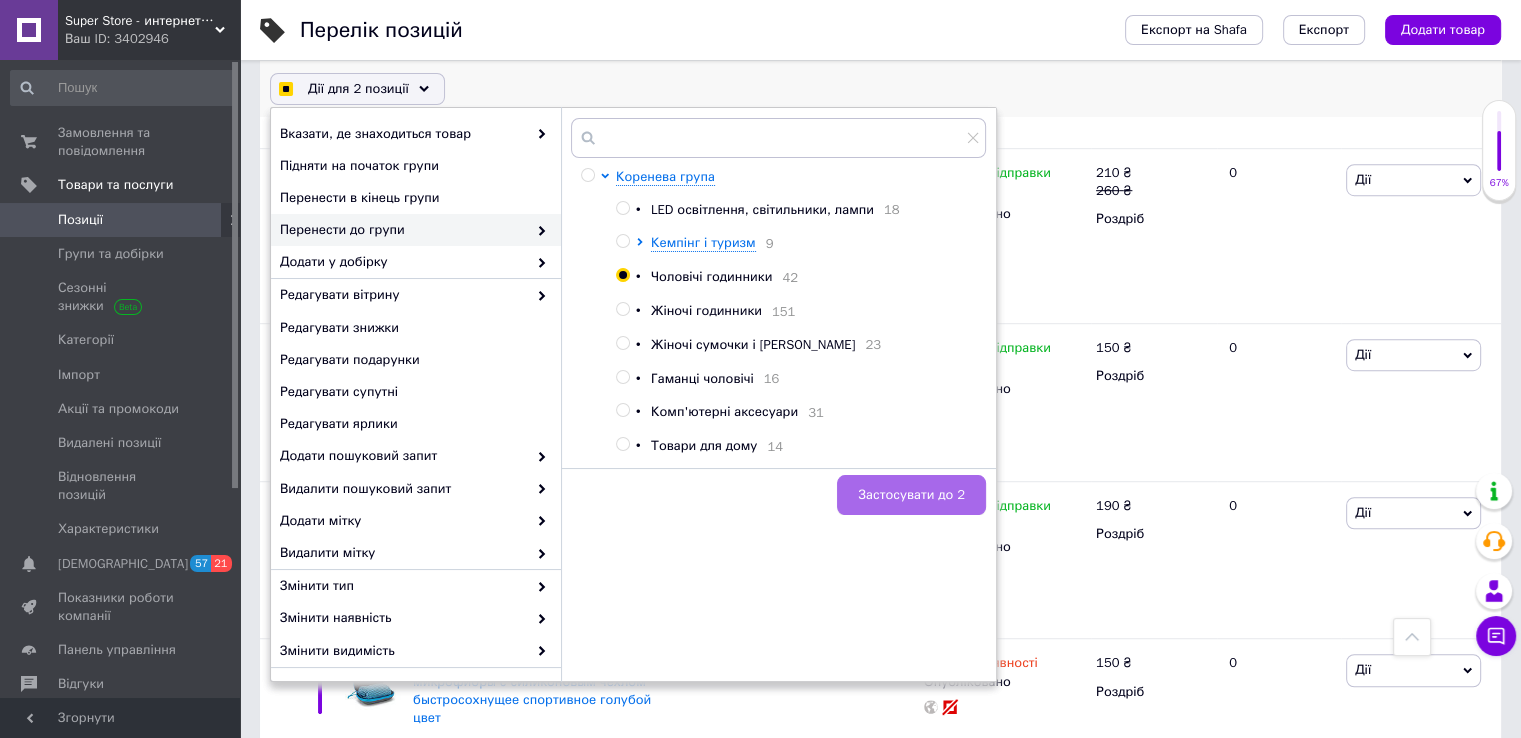 checkbox on "true" 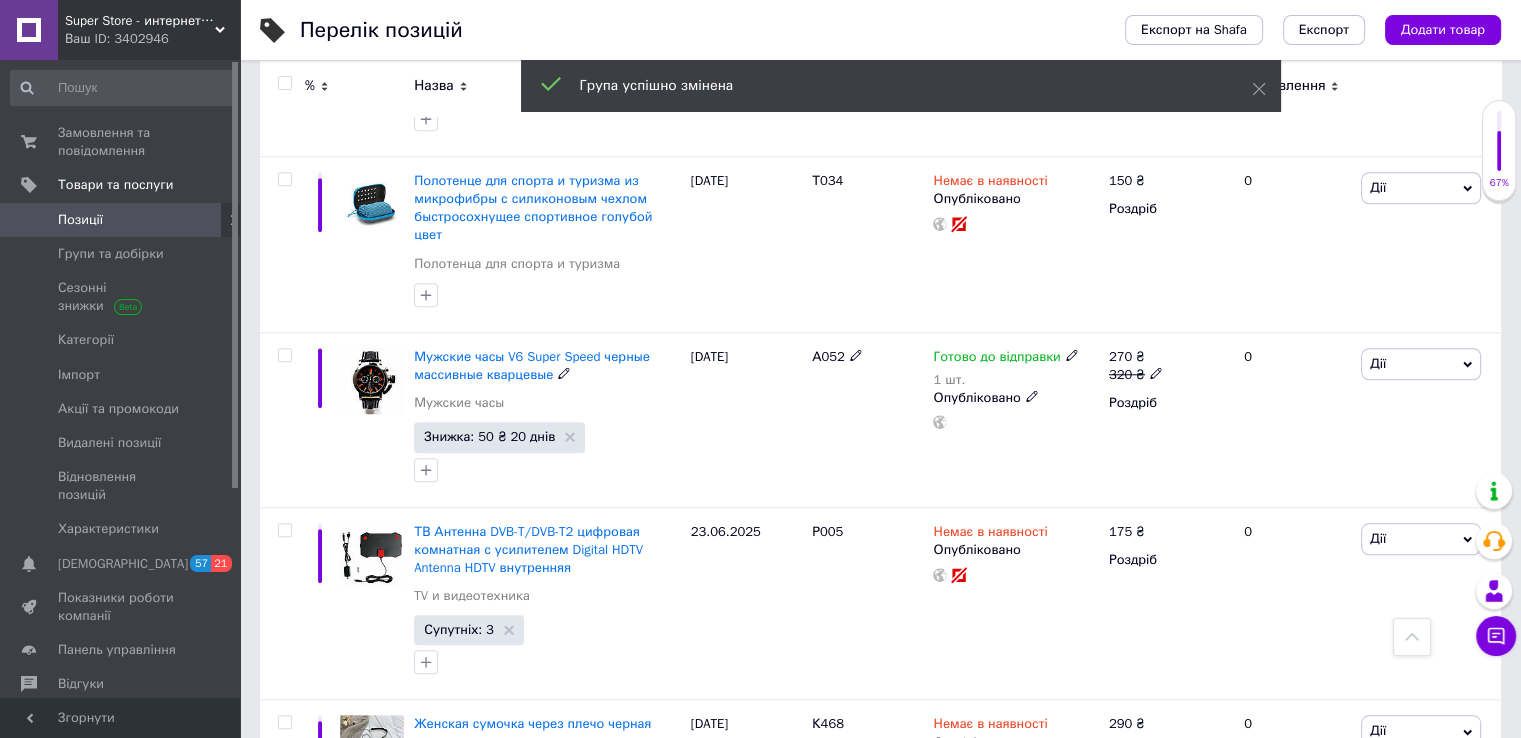 scroll, scrollTop: 1500, scrollLeft: 0, axis: vertical 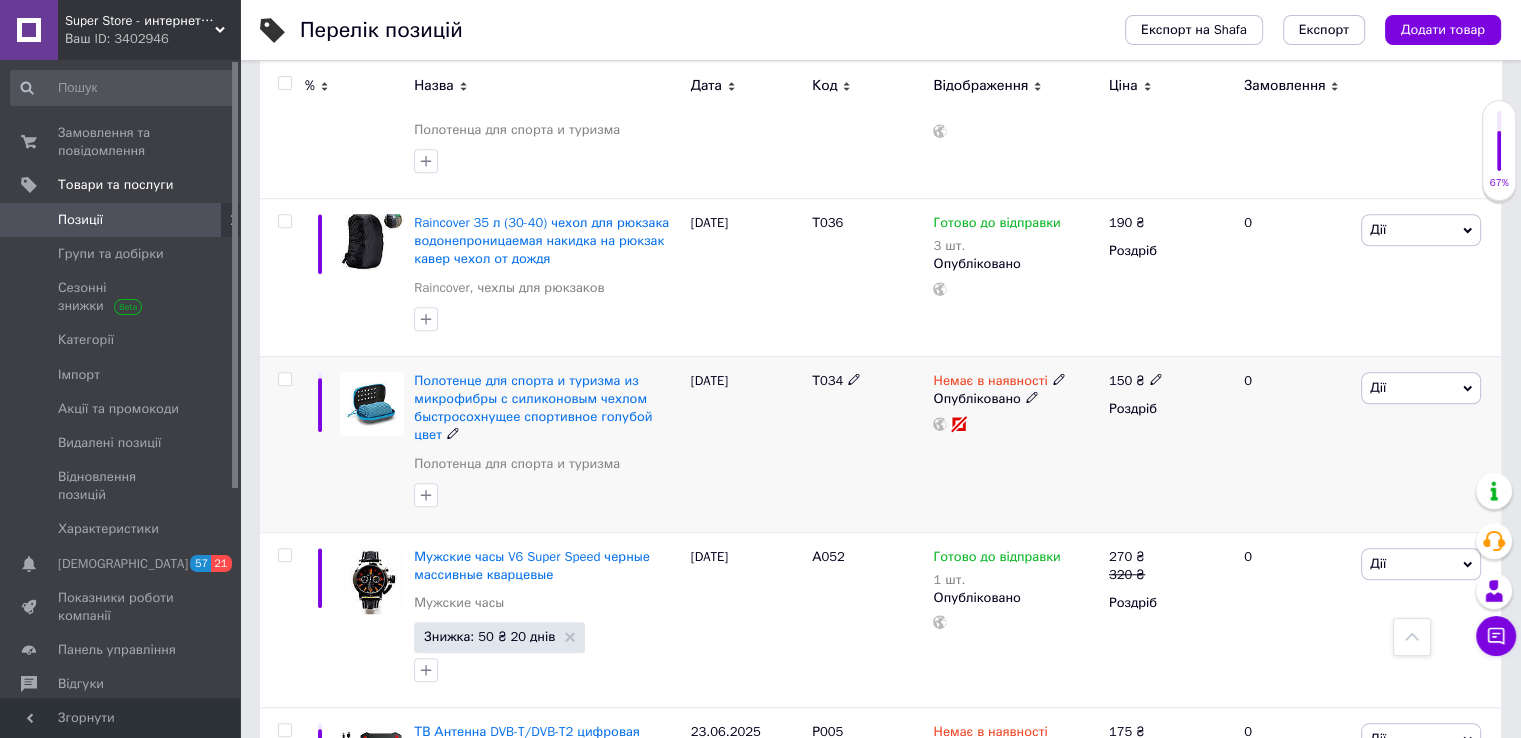 click at bounding box center (284, 379) 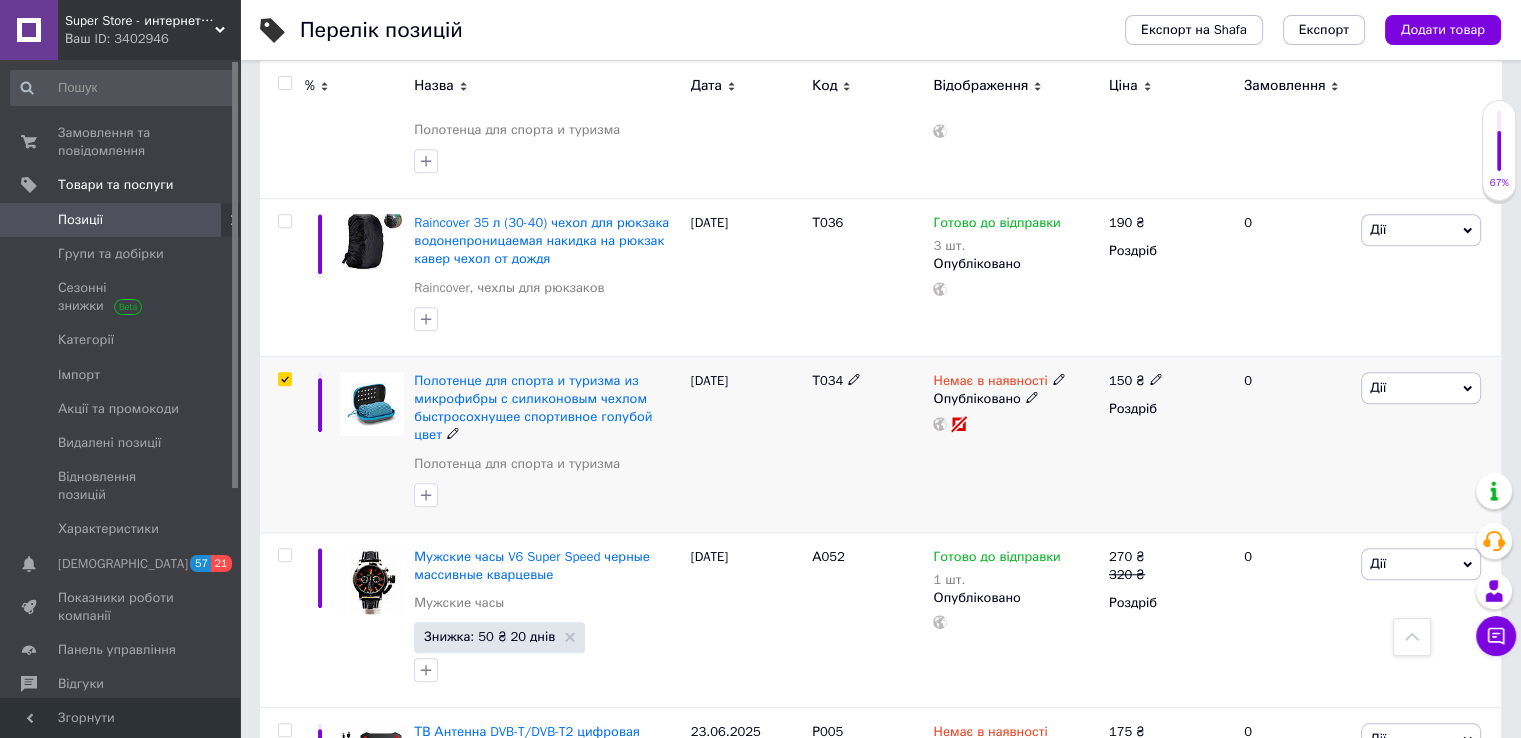 checkbox on "true" 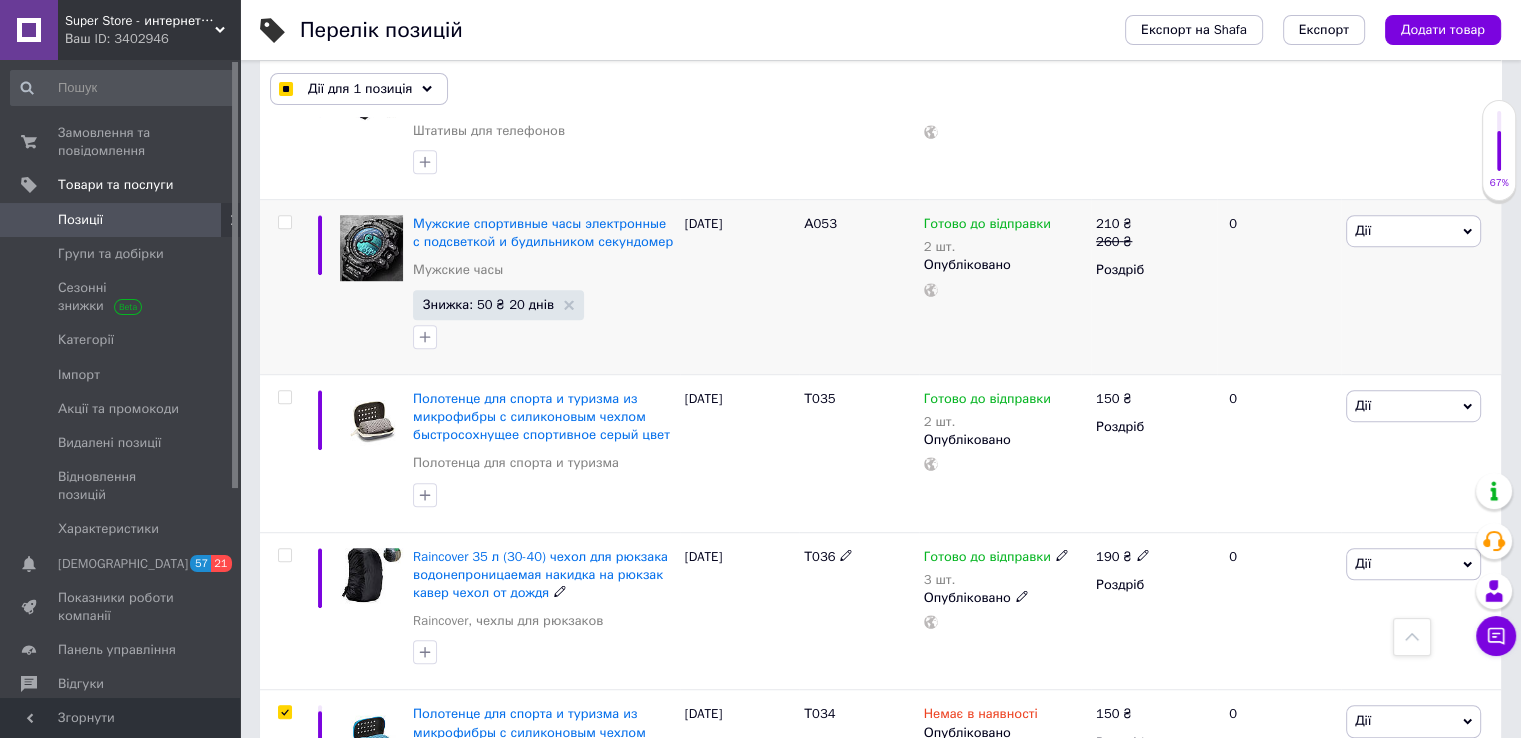 scroll, scrollTop: 1117, scrollLeft: 0, axis: vertical 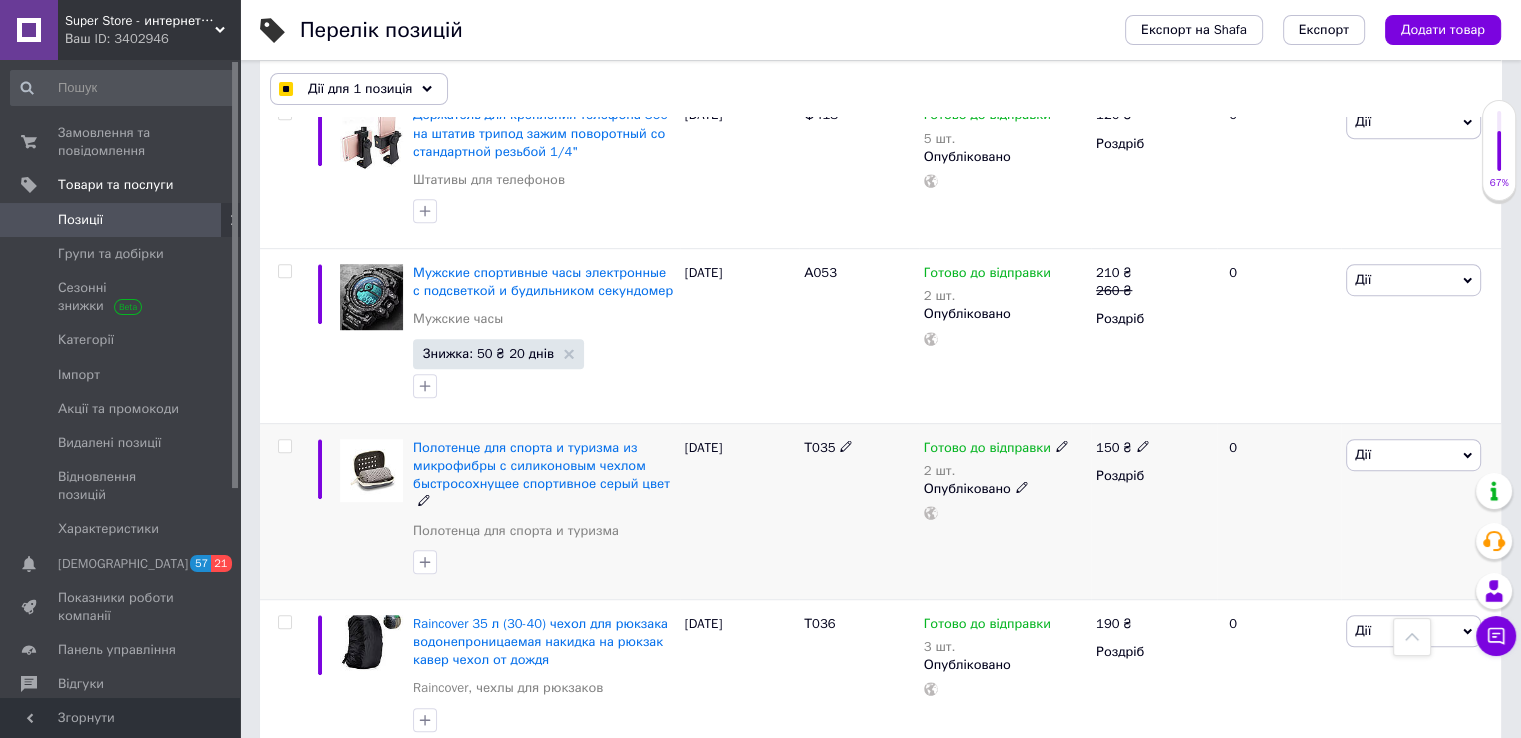 click at bounding box center [284, 446] 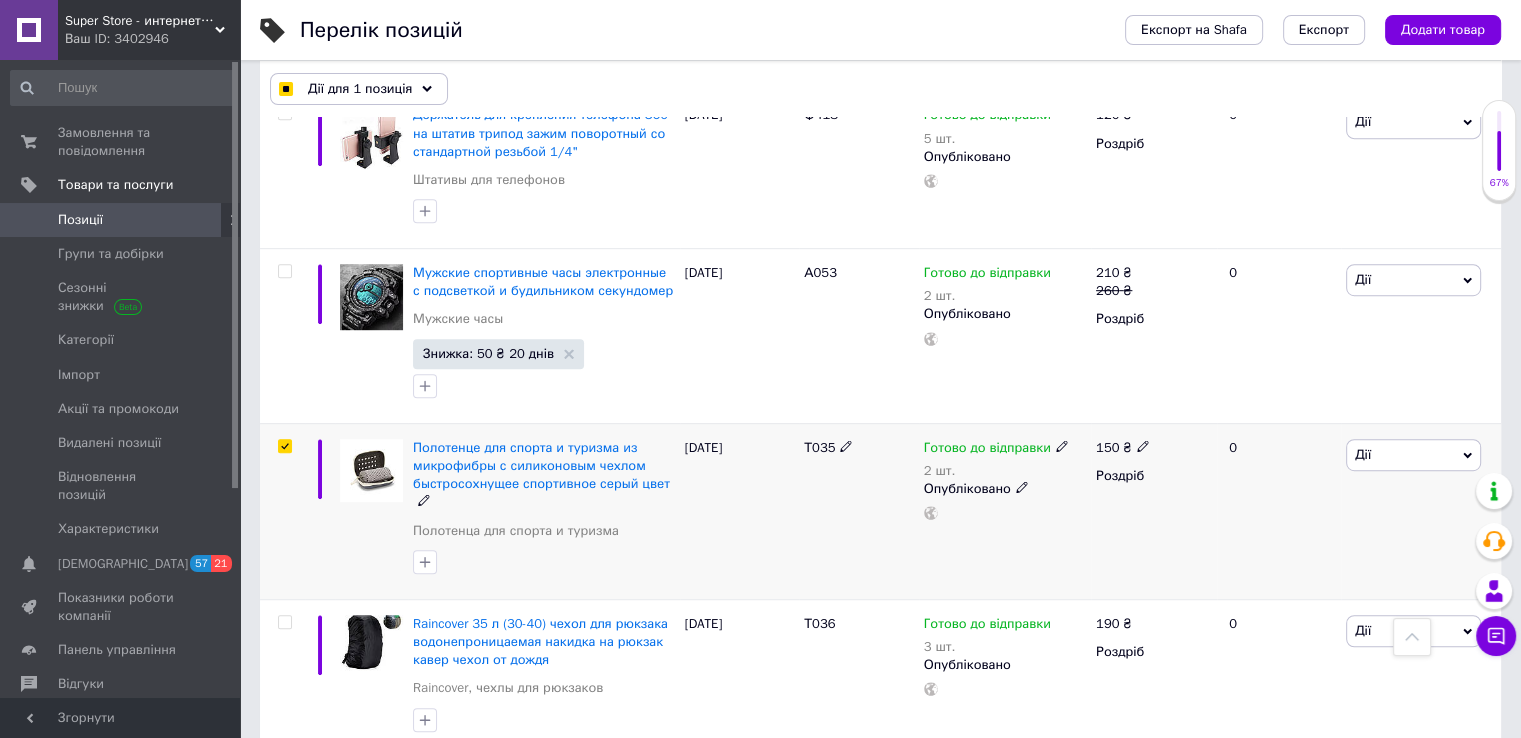 checkbox on "true" 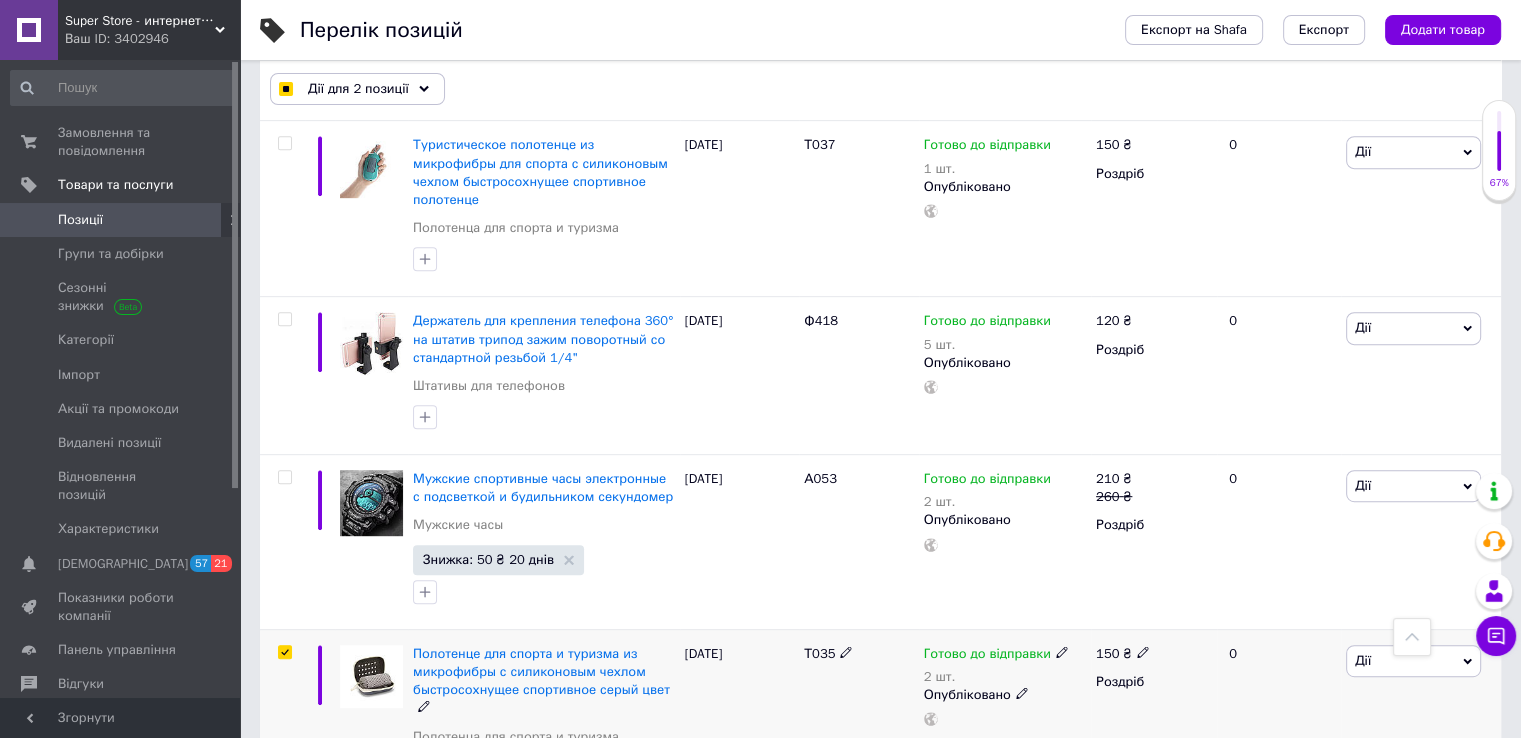 scroll, scrollTop: 817, scrollLeft: 0, axis: vertical 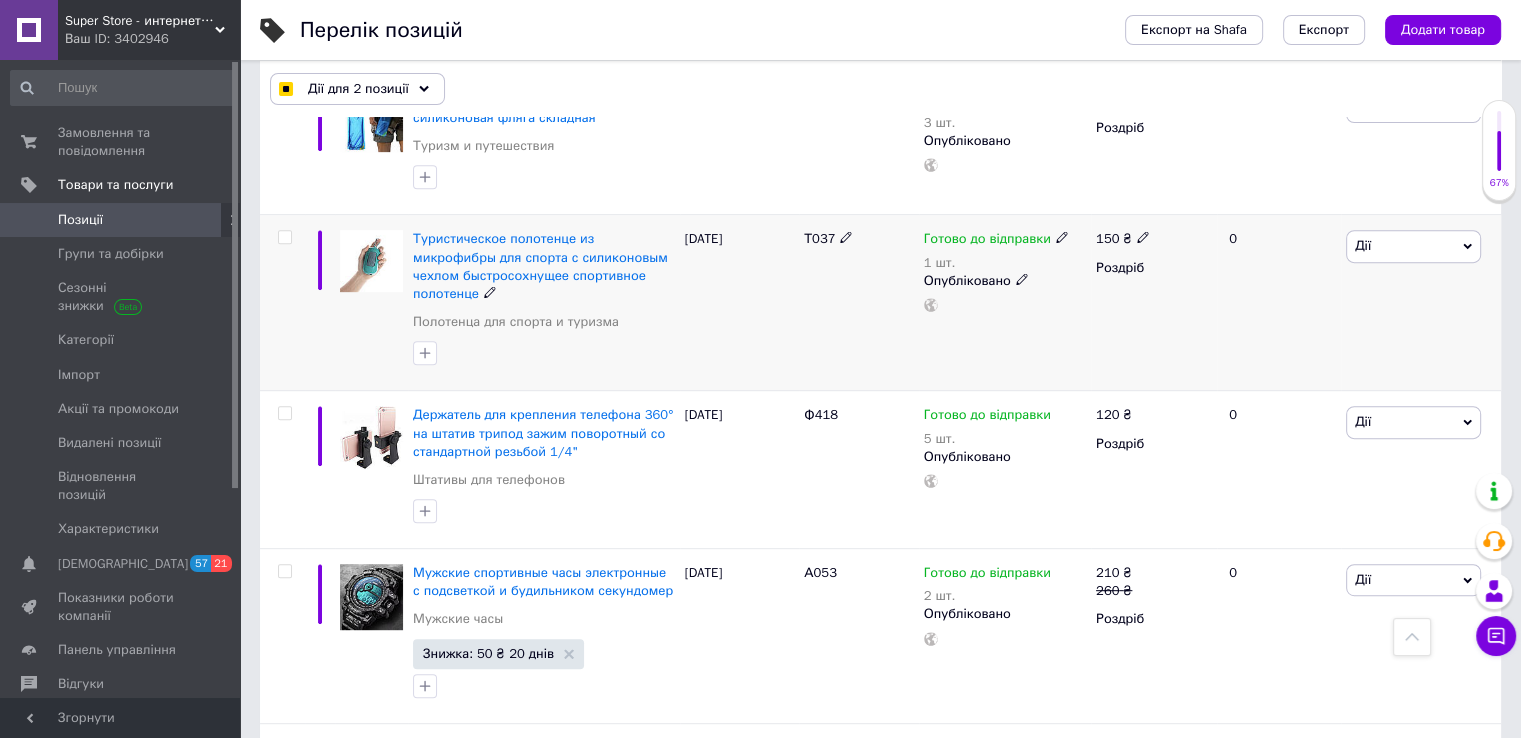 click at bounding box center [284, 237] 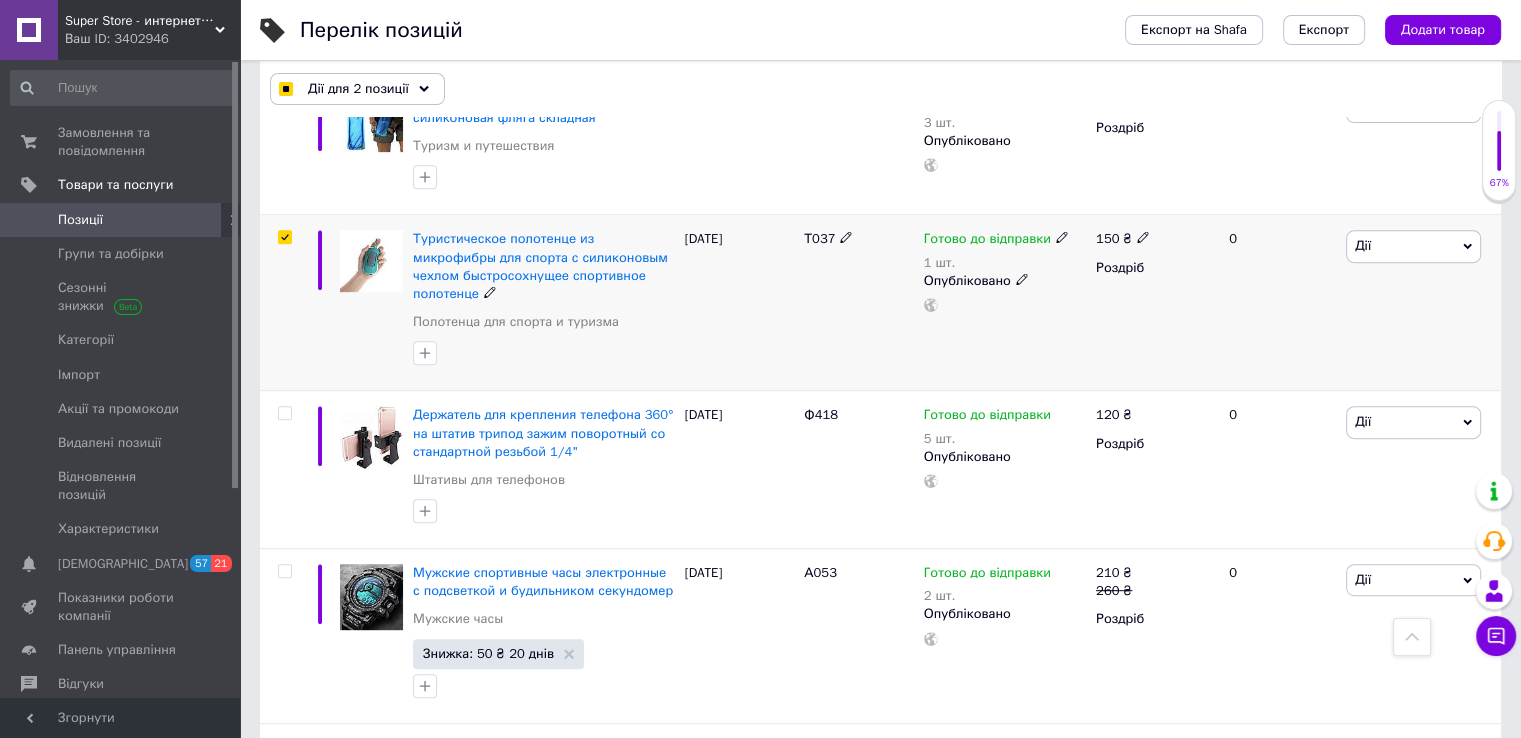 checkbox on "true" 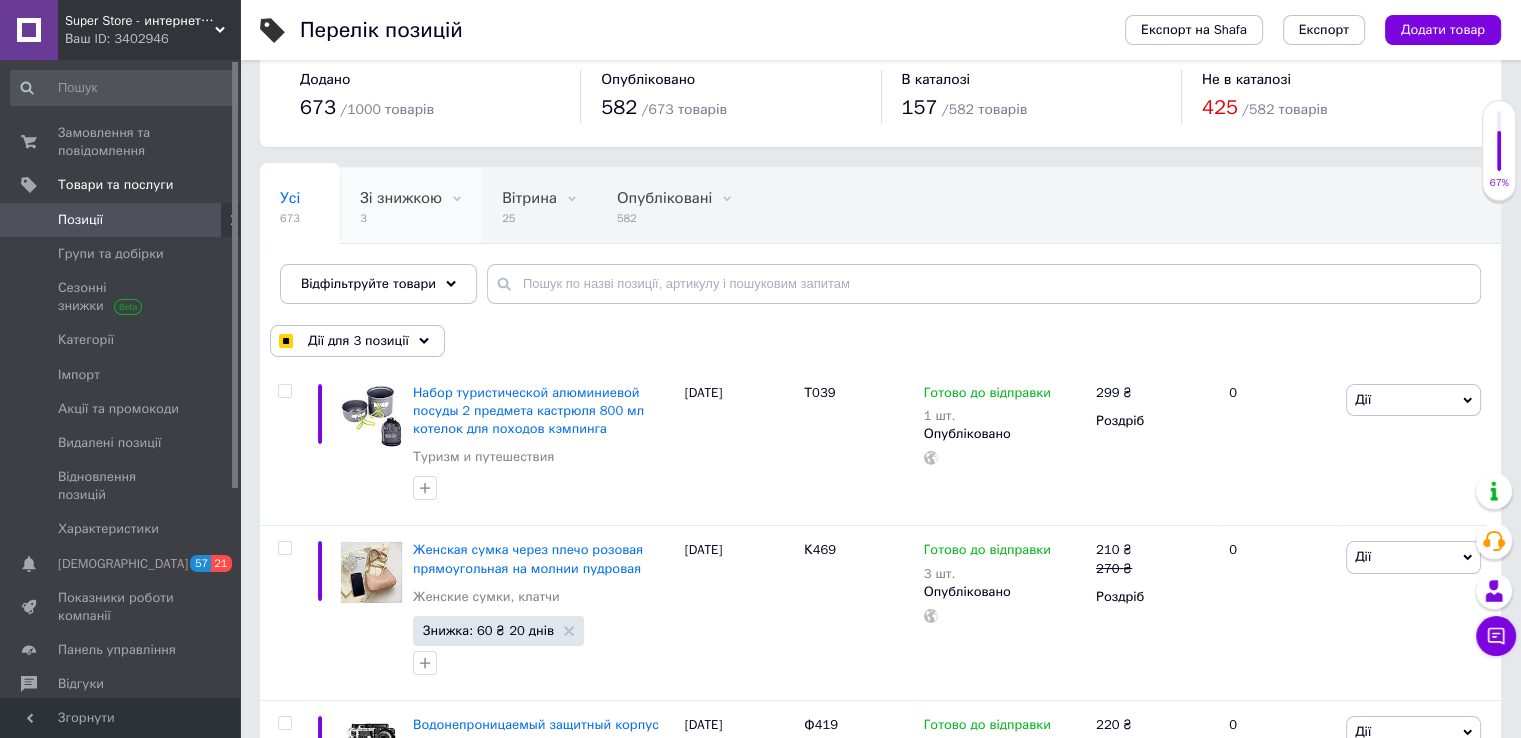 scroll, scrollTop: 17, scrollLeft: 0, axis: vertical 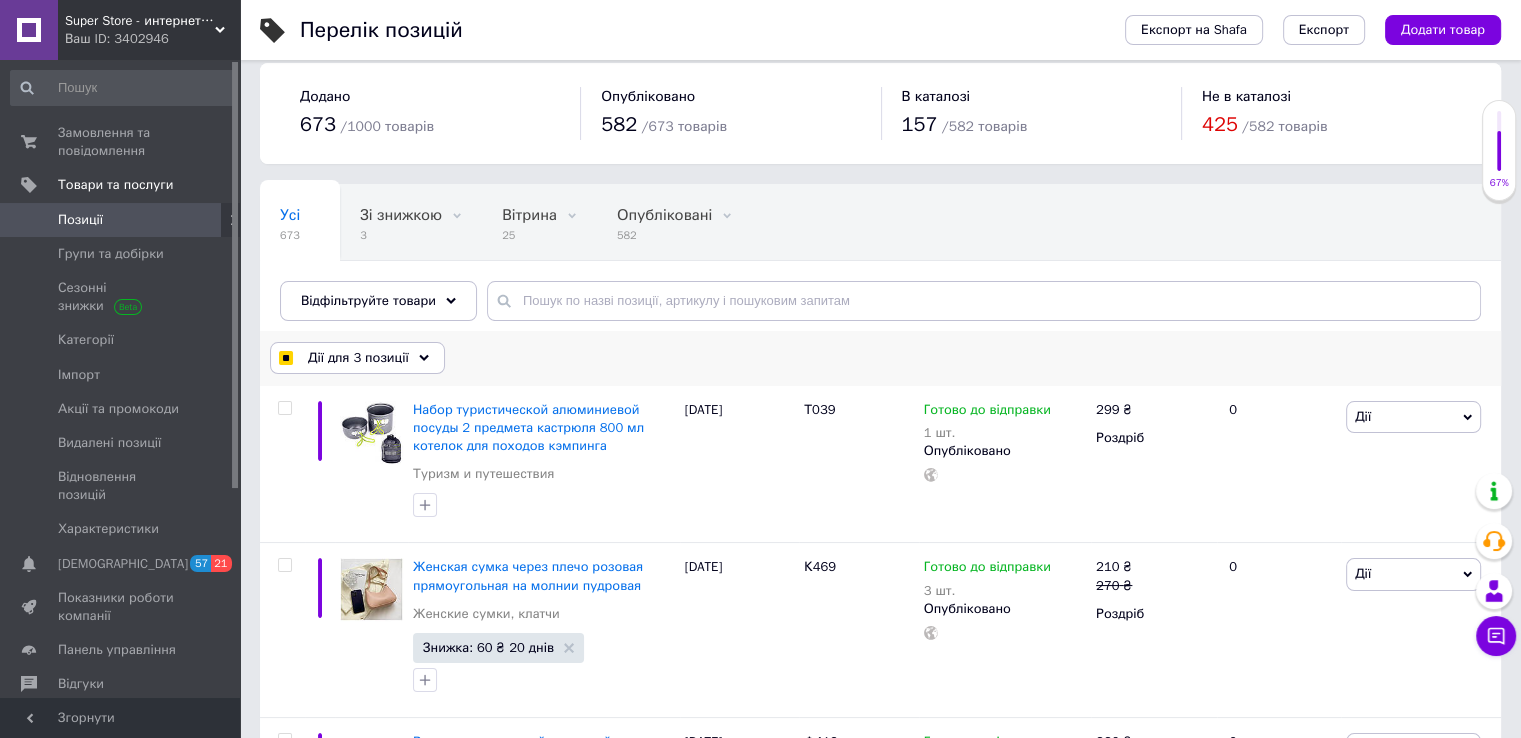 click on "Дії для 3 позиції" at bounding box center [358, 358] 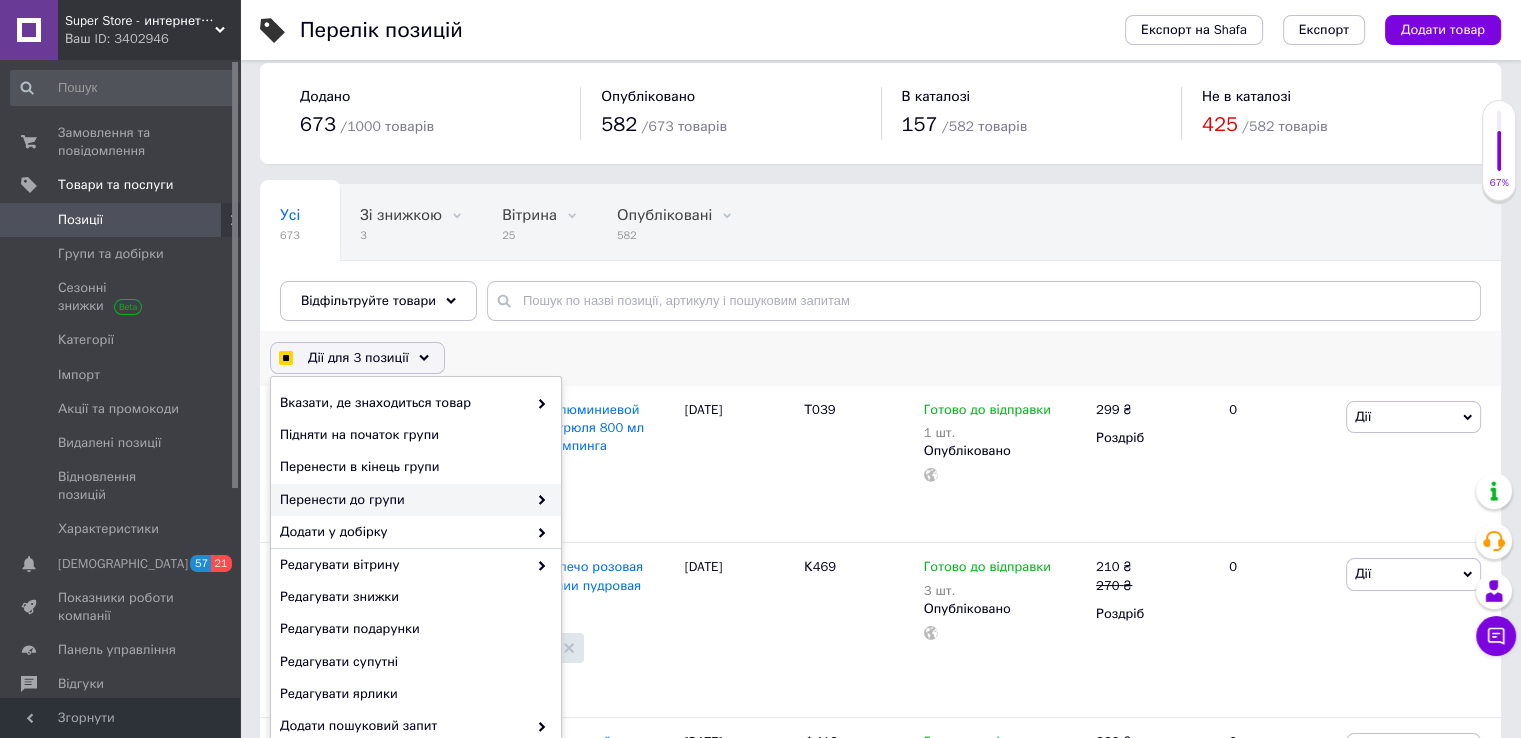 click on "Перенести до групи" at bounding box center (403, 500) 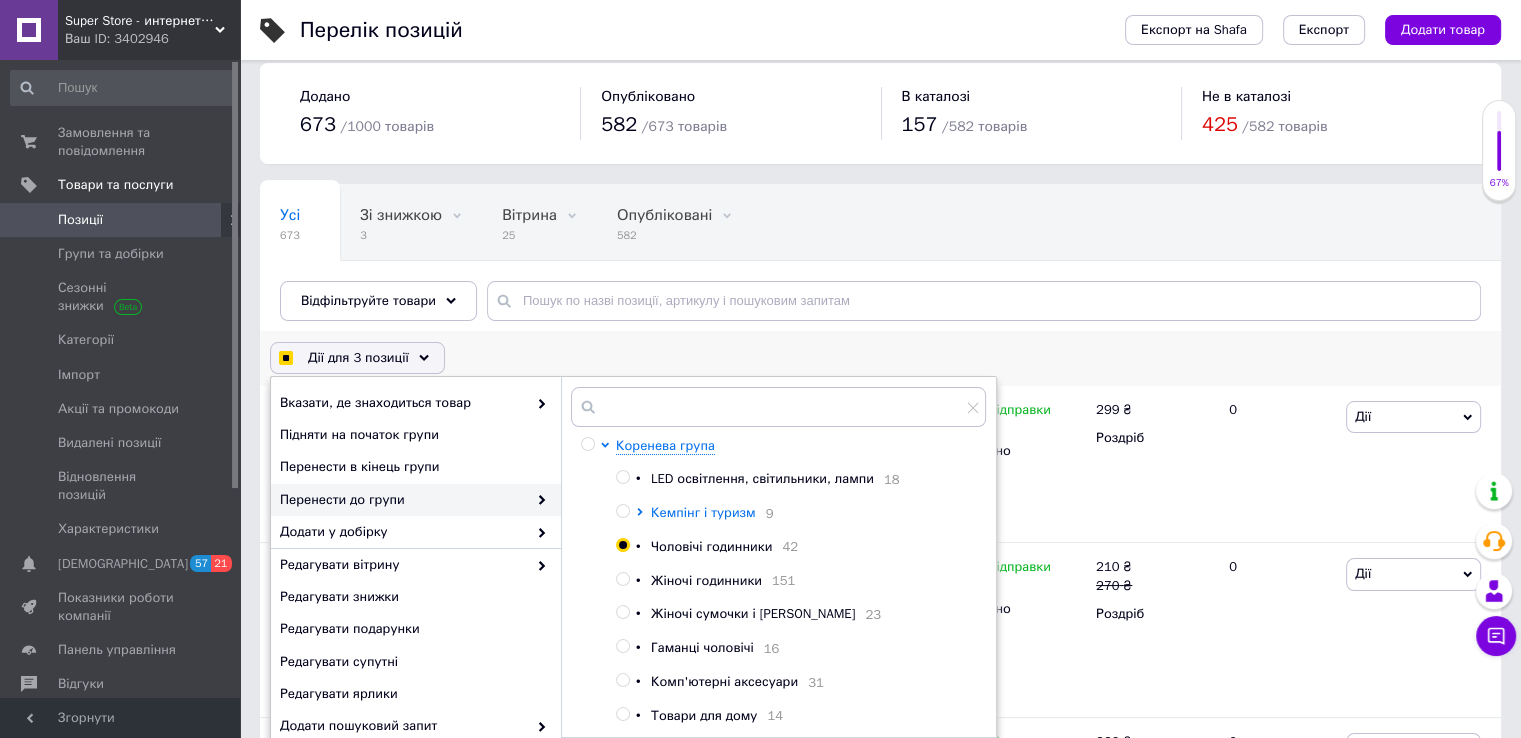 click 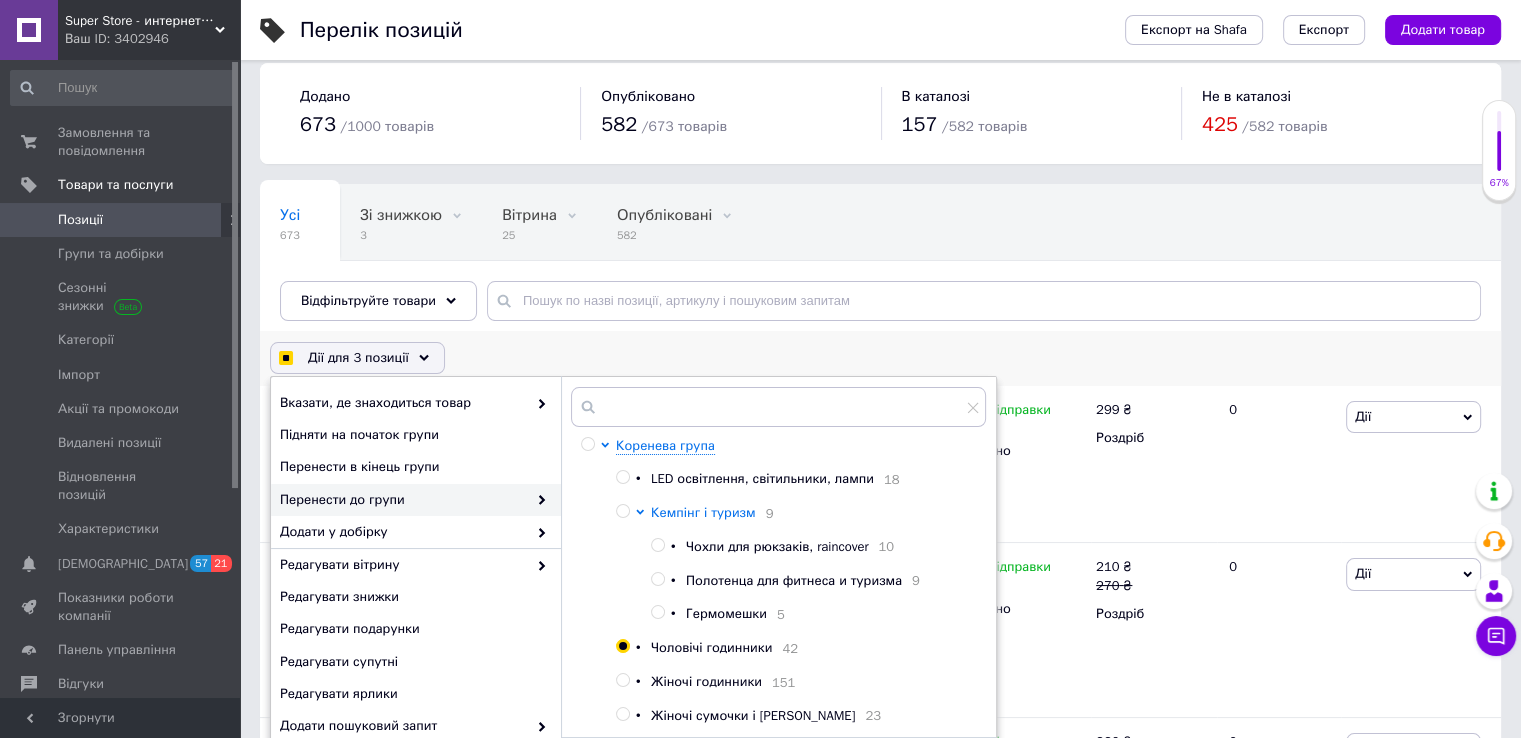 checkbox on "true" 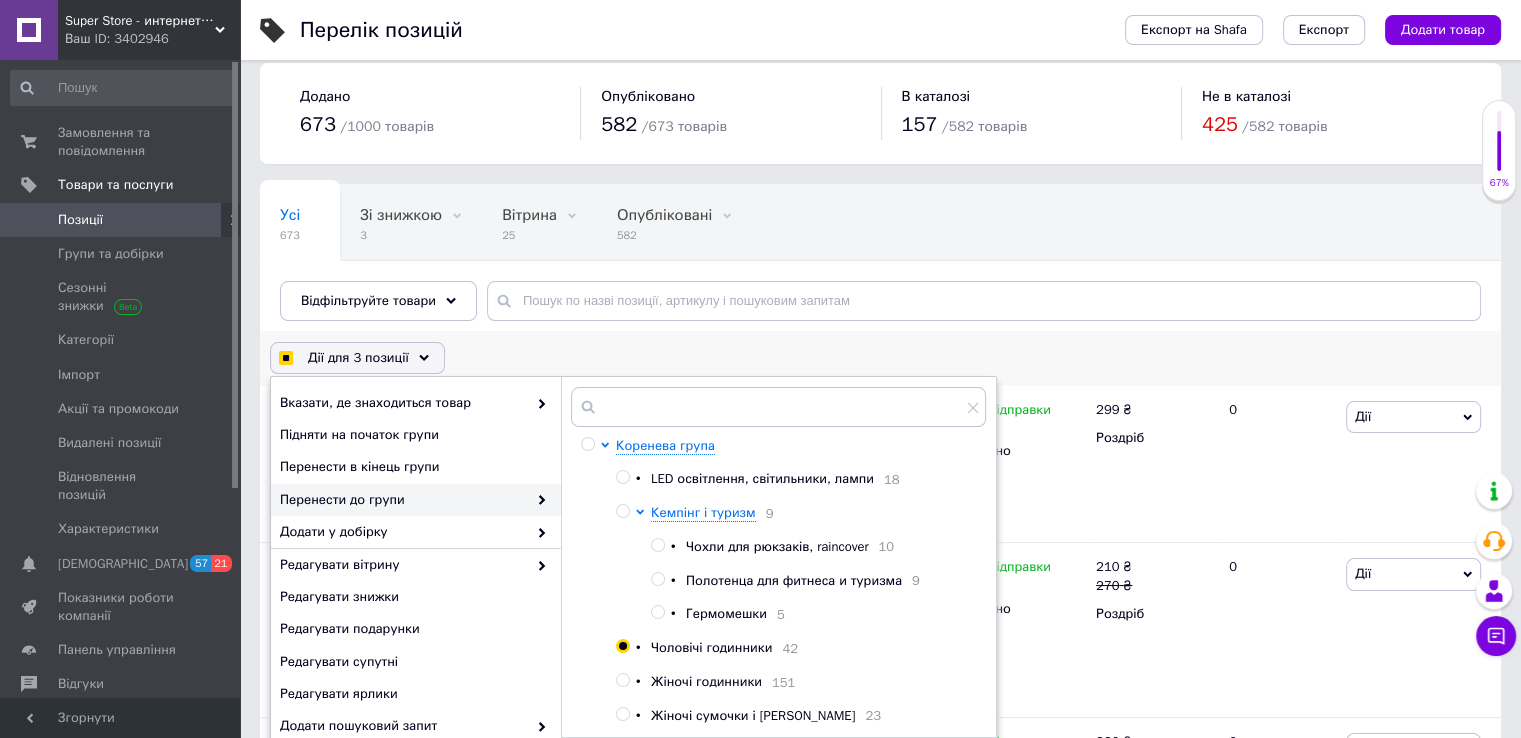 click at bounding box center [657, 579] 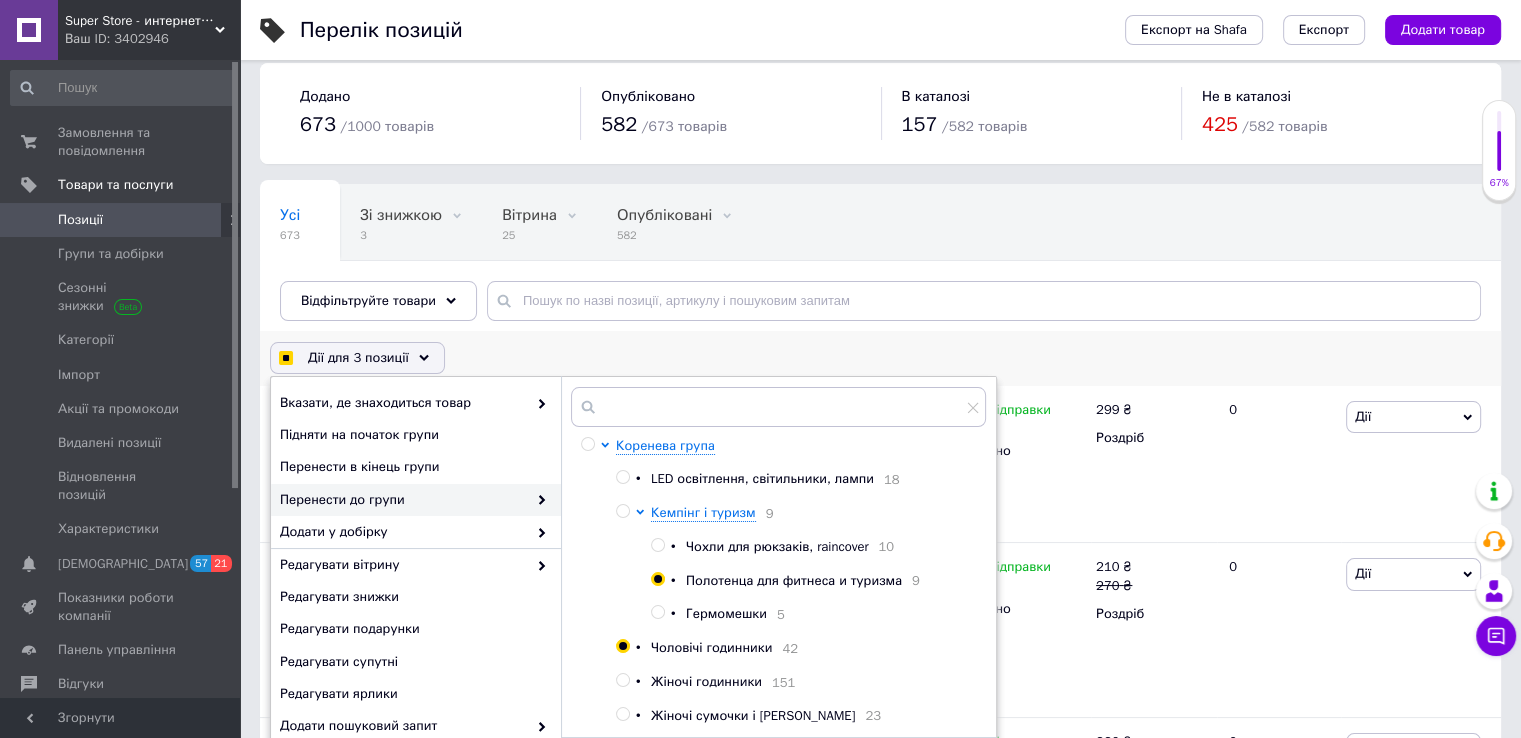radio on "true" 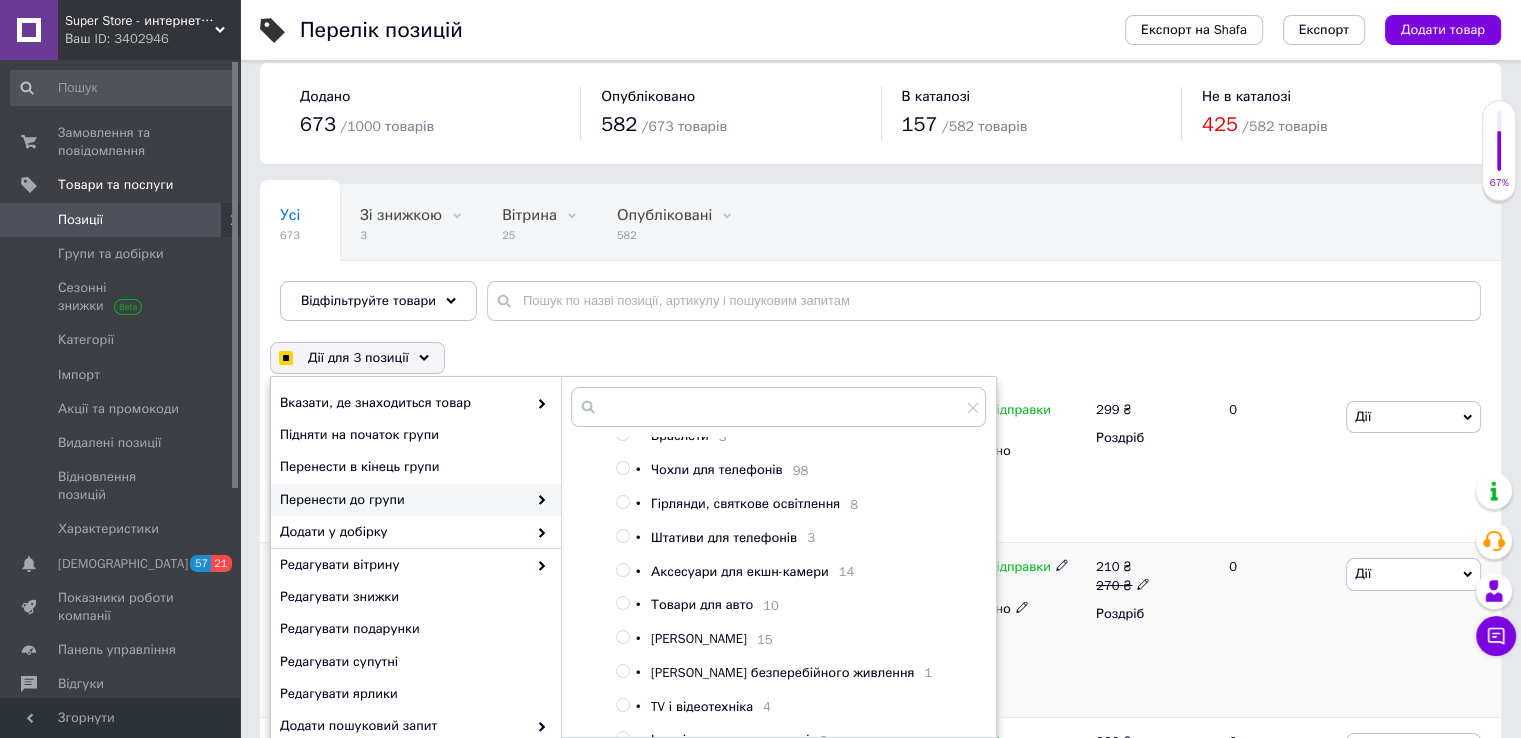 scroll, scrollTop: 528, scrollLeft: 0, axis: vertical 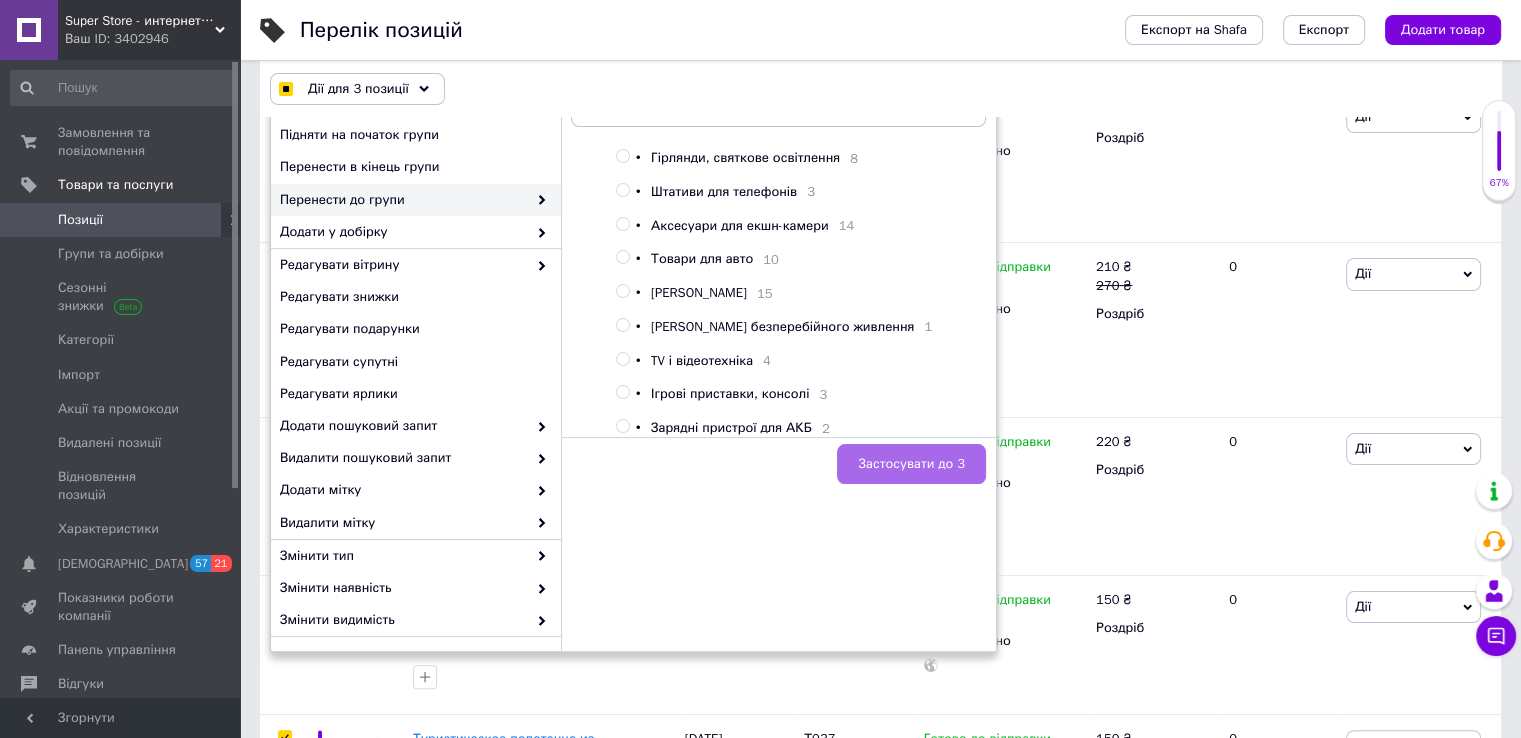 checkbox on "true" 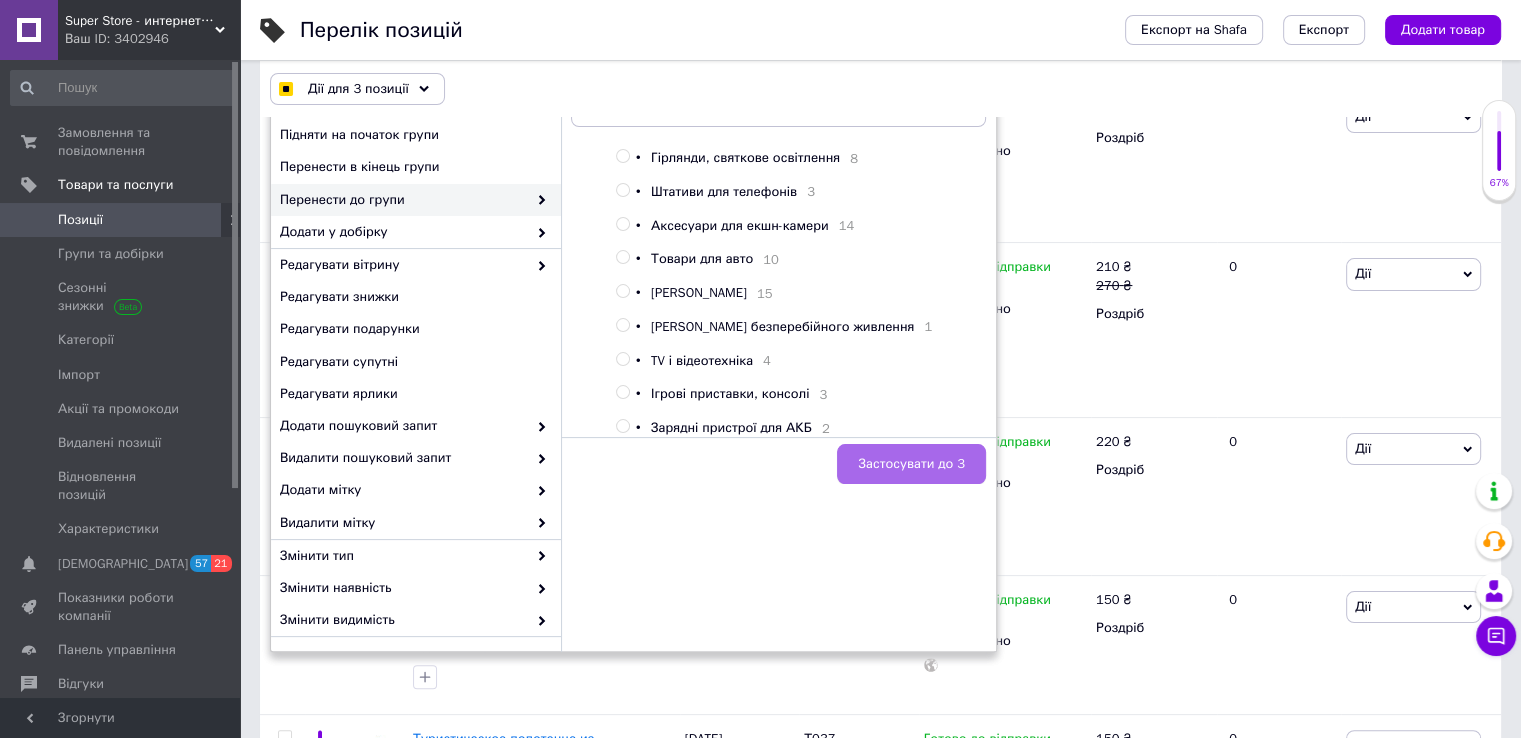 checkbox on "false" 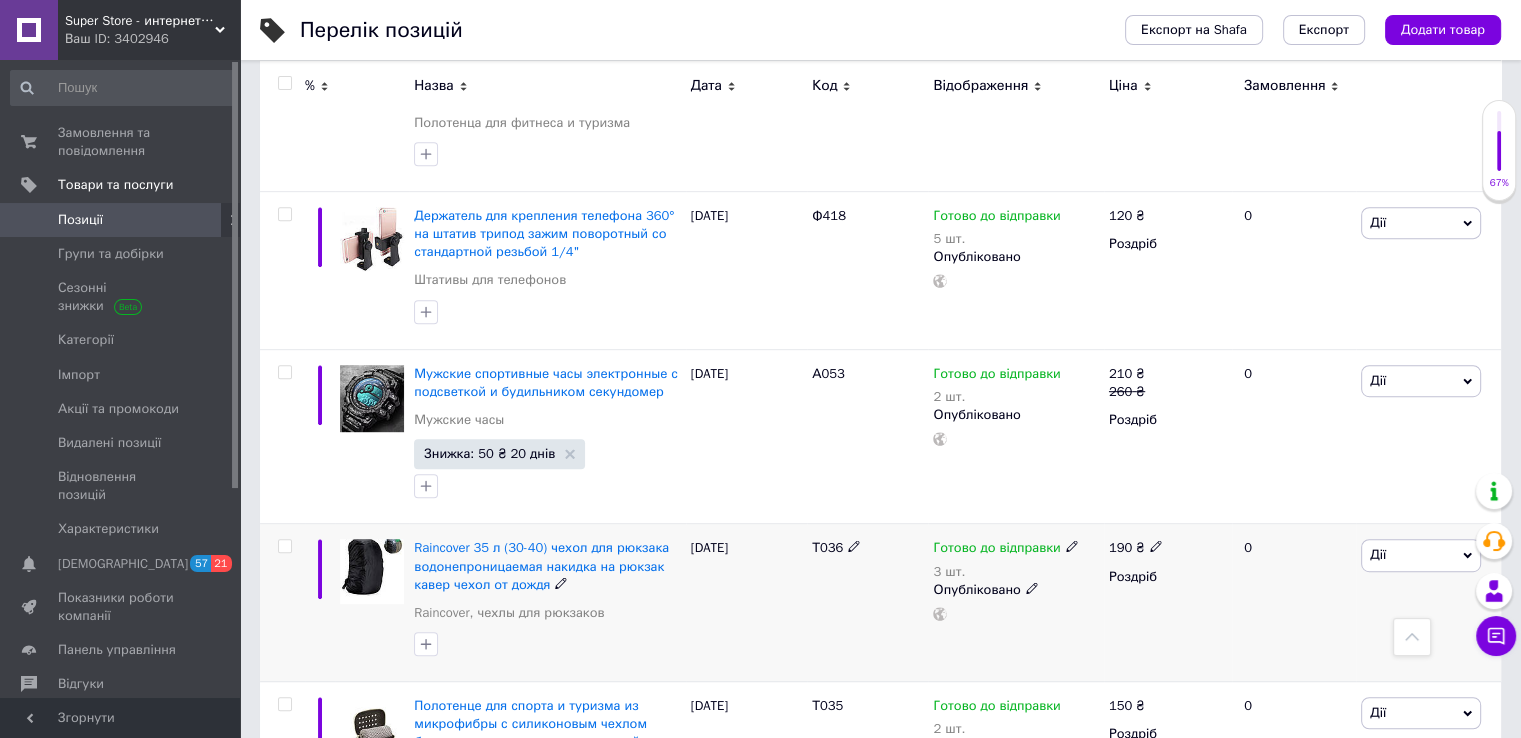 click at bounding box center (284, 546) 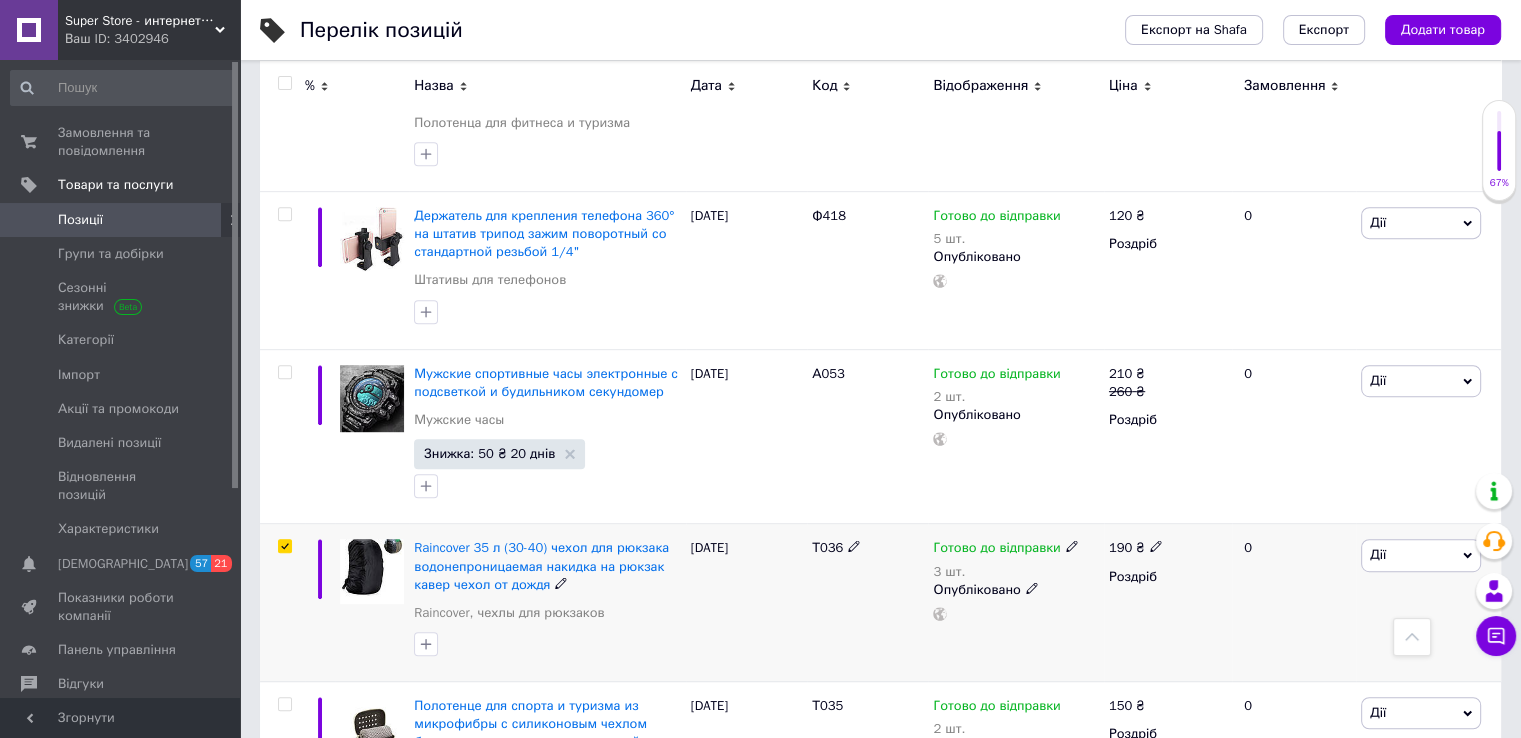 checkbox on "true" 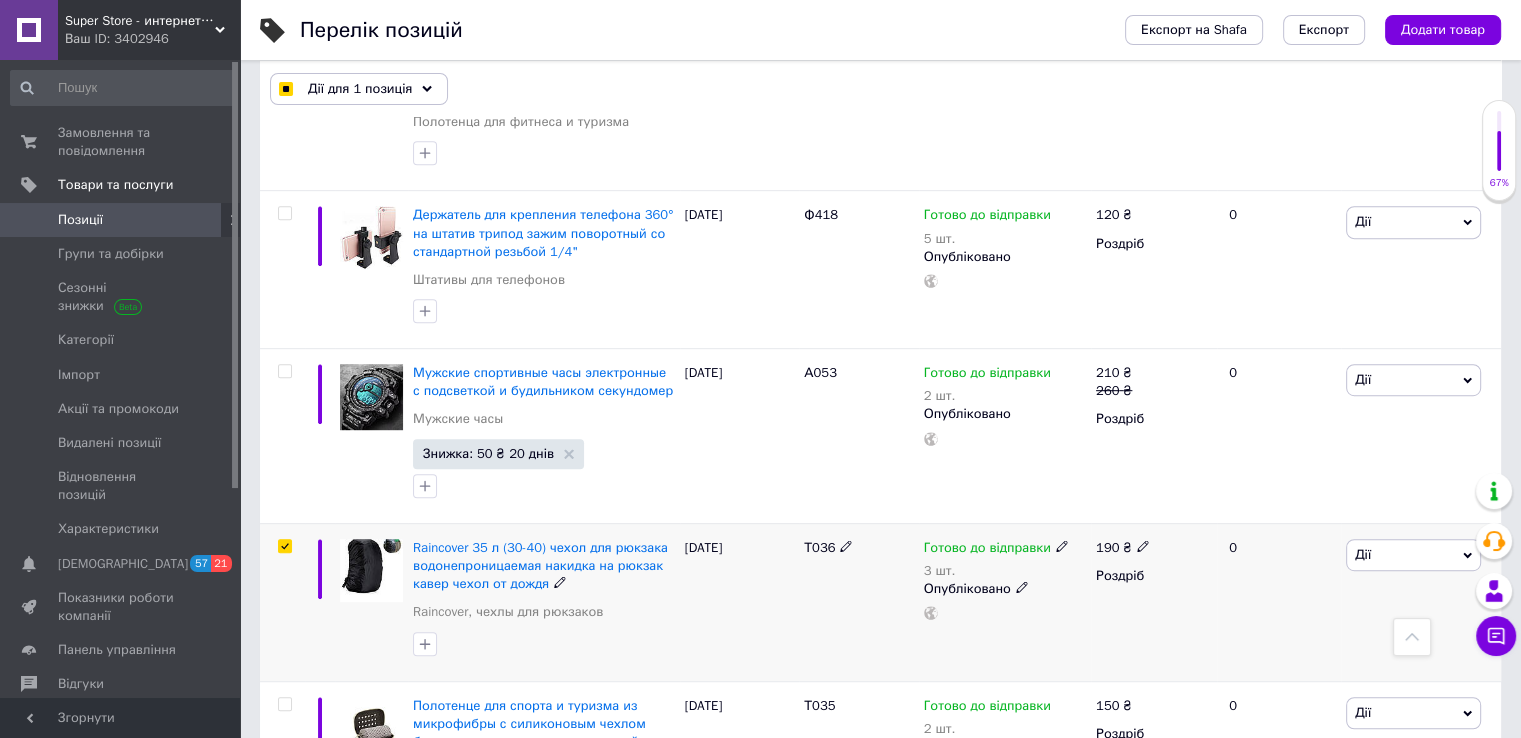 scroll, scrollTop: 1035, scrollLeft: 0, axis: vertical 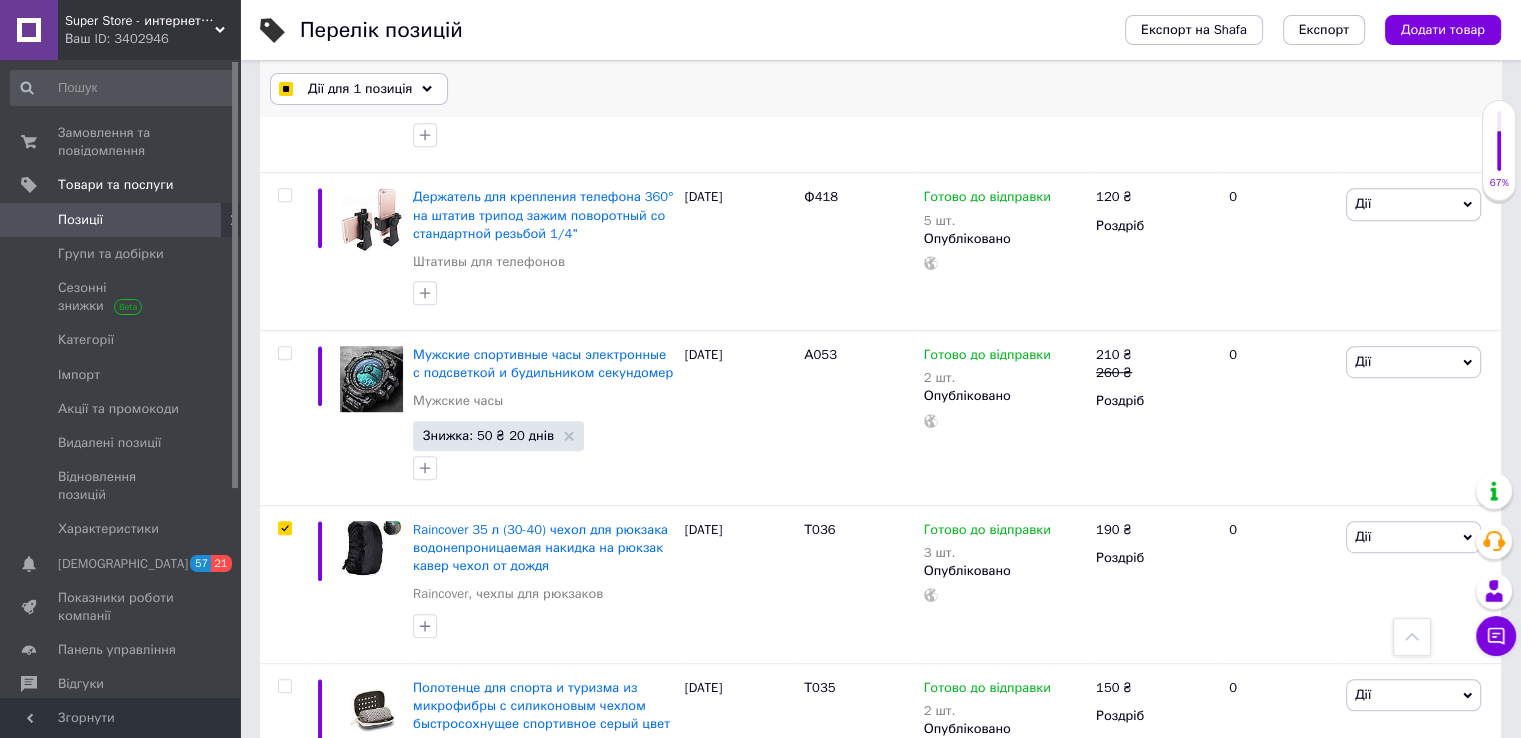 click on "Дії для 1 позиція" at bounding box center (360, 89) 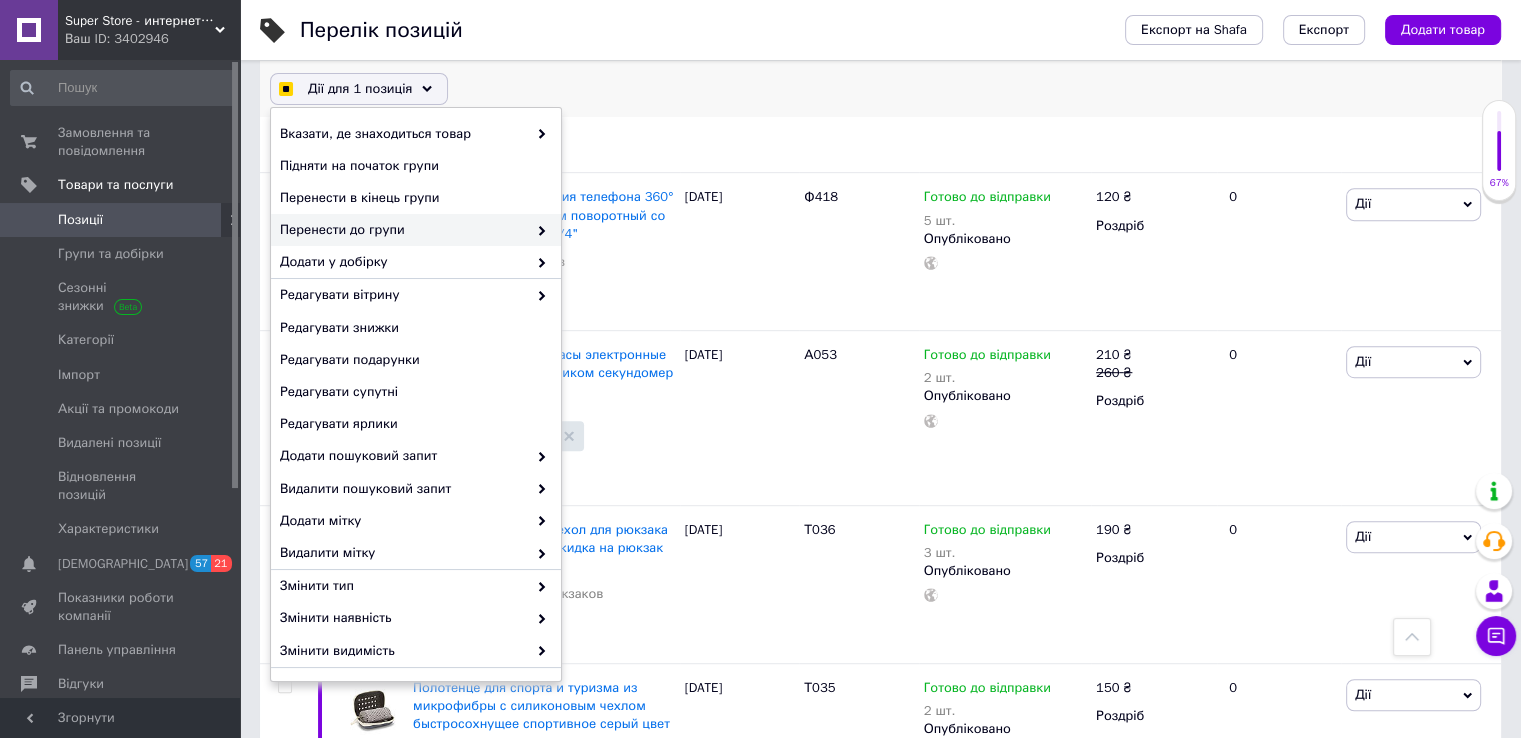 checkbox on "true" 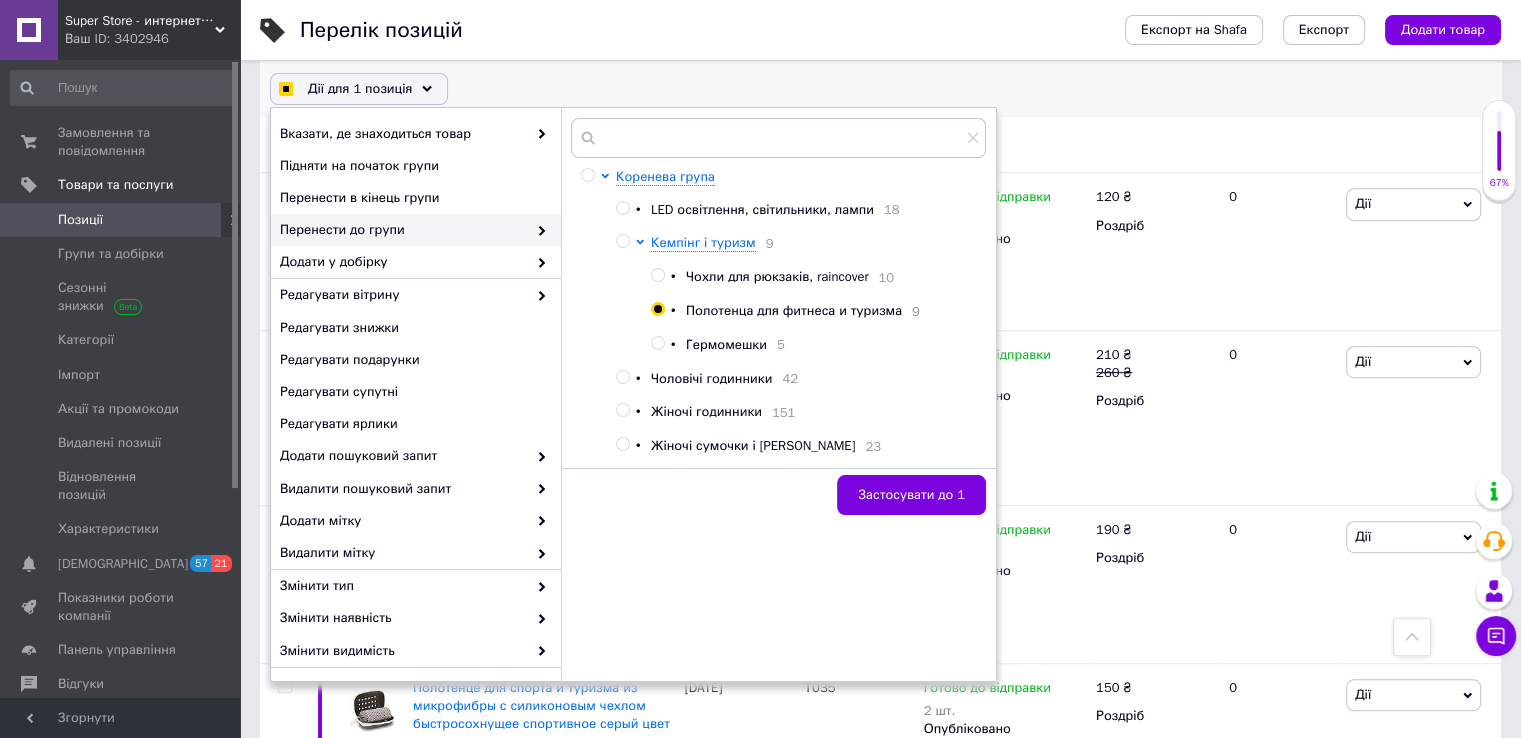 checkbox on "true" 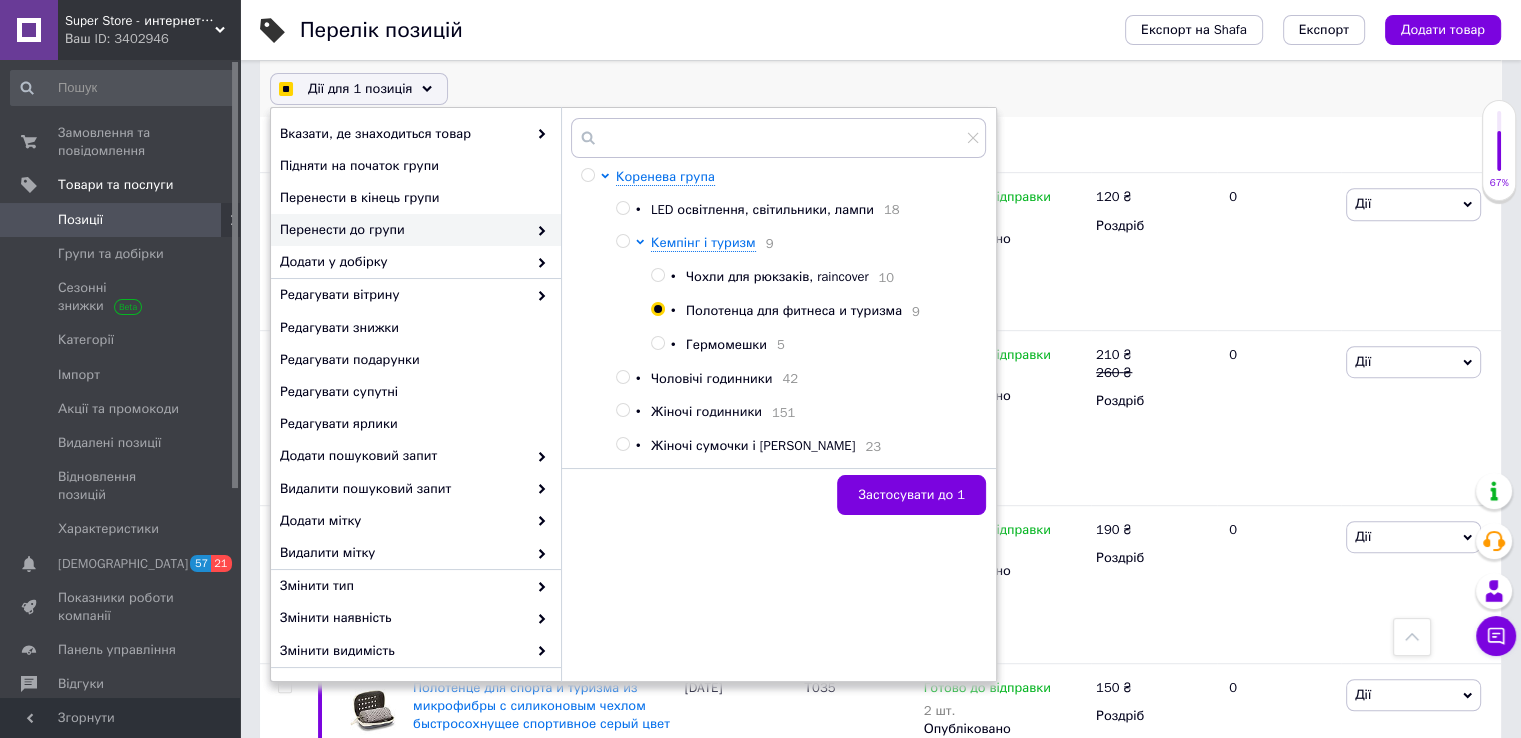 click at bounding box center (657, 275) 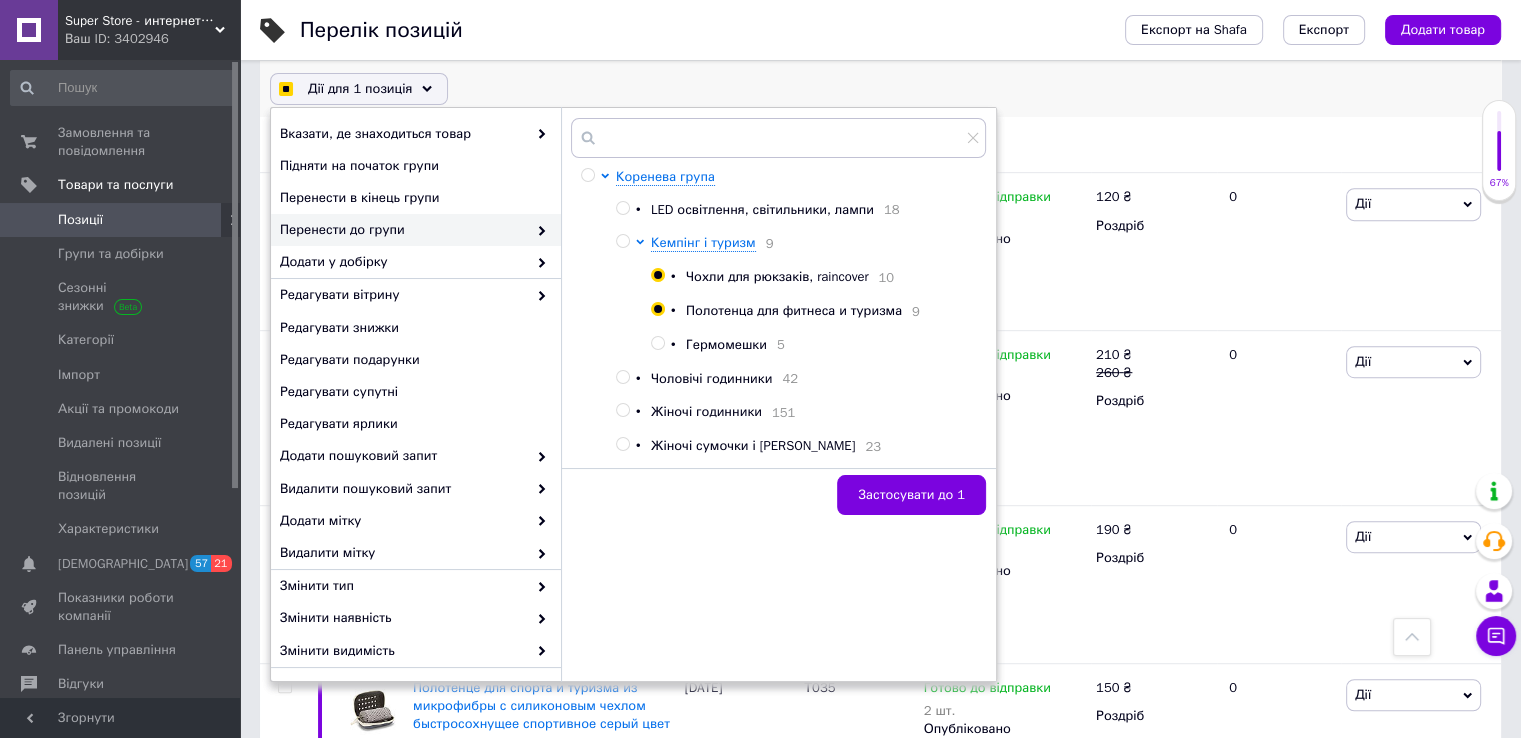 radio on "true" 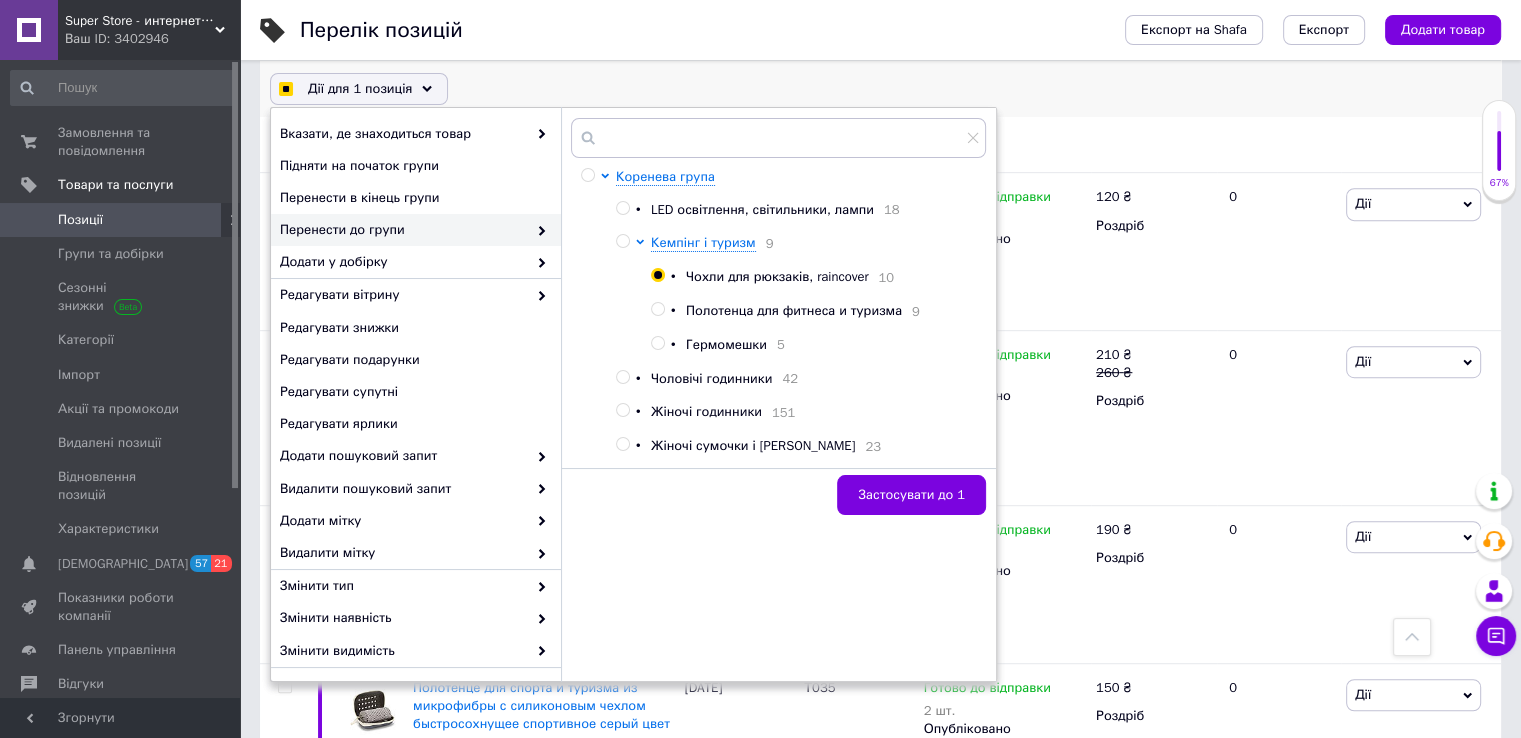 checkbox on "true" 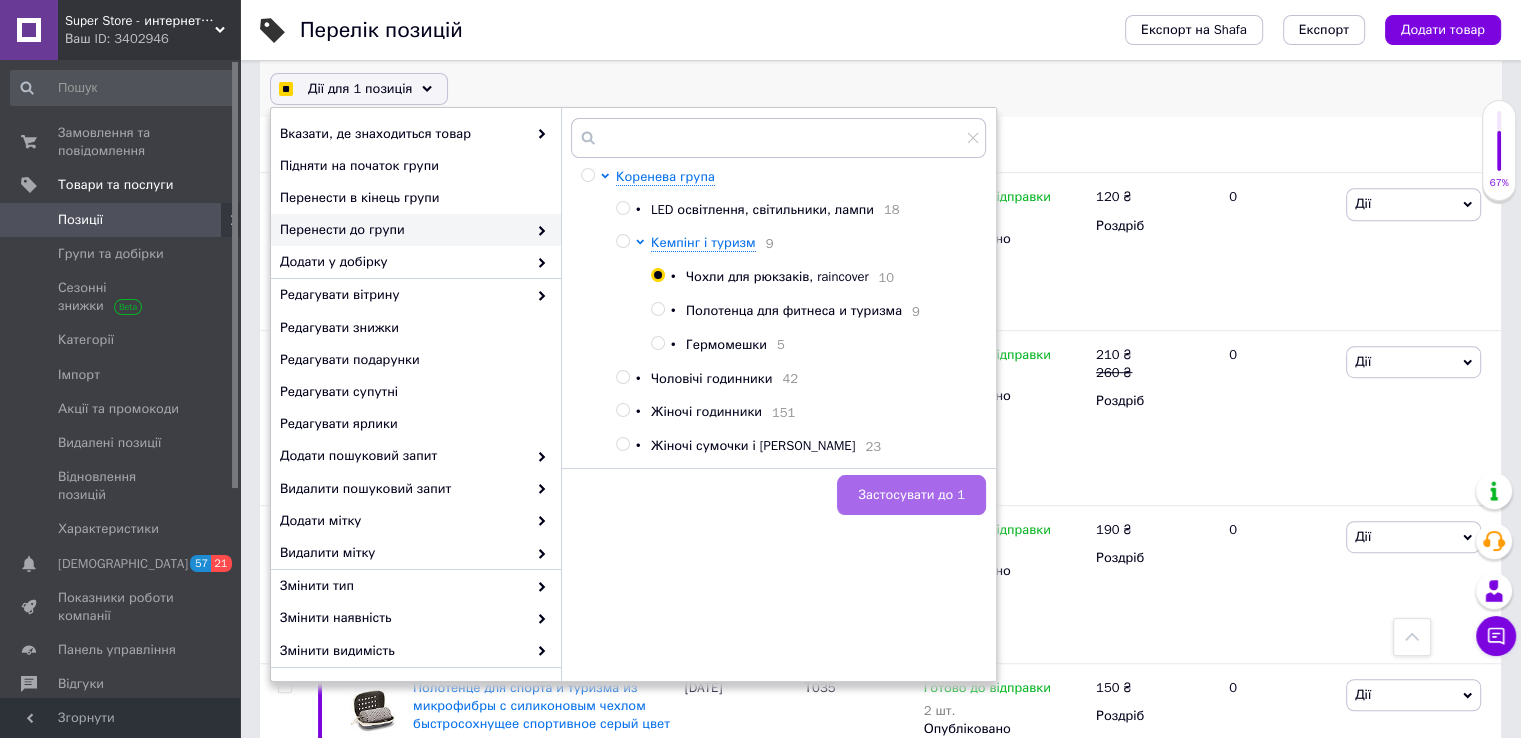 click on "Застосувати до 1" at bounding box center [911, 495] 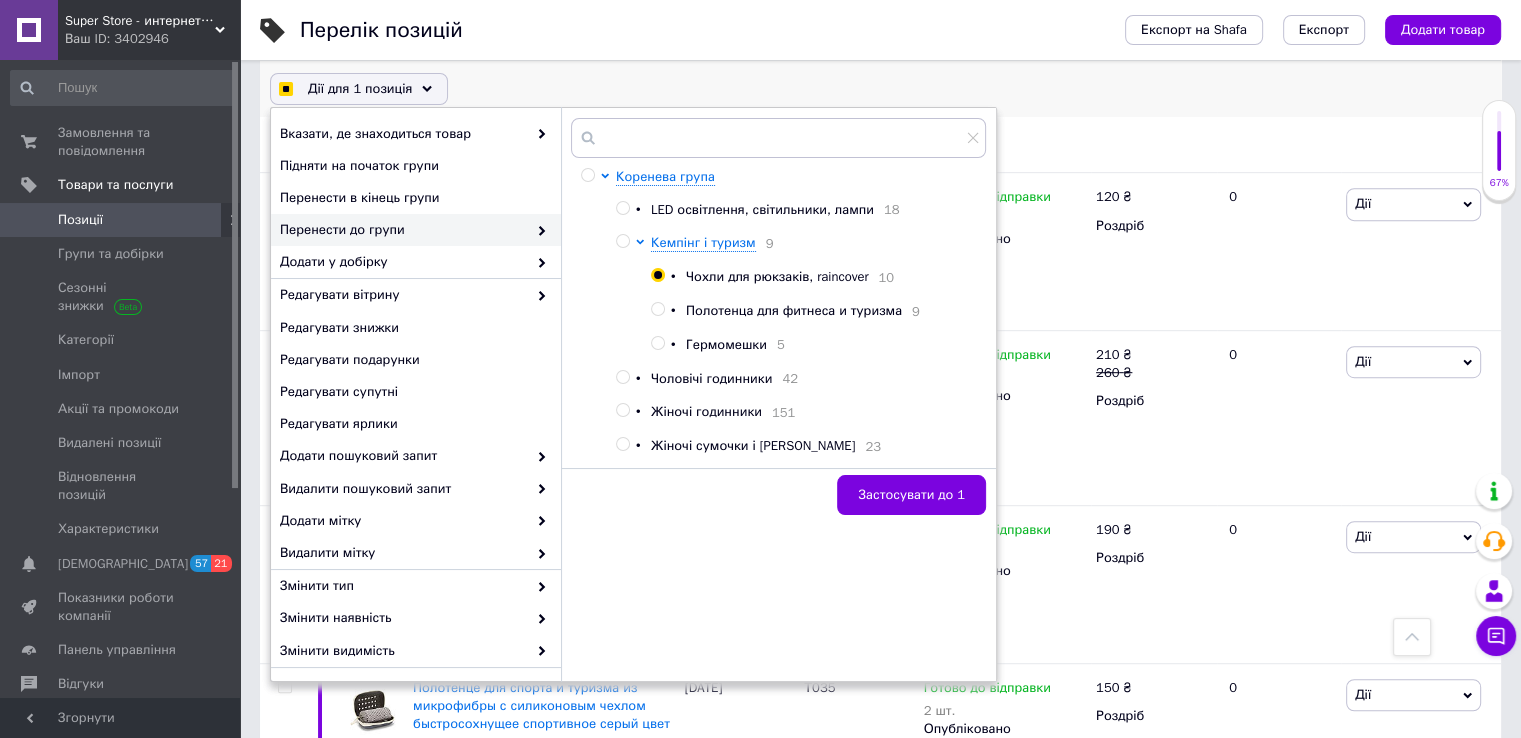 checkbox on "false" 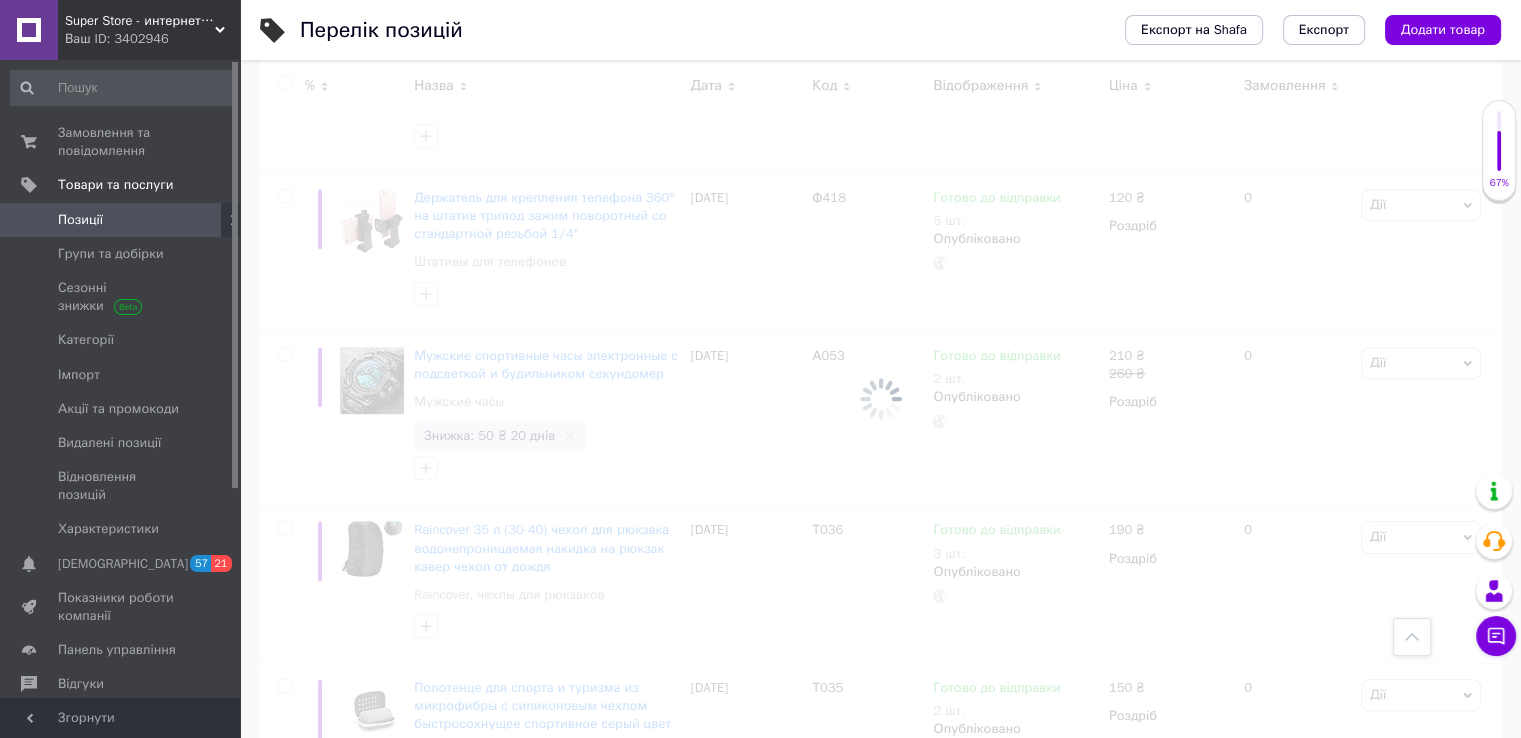 scroll, scrollTop: 1017, scrollLeft: 0, axis: vertical 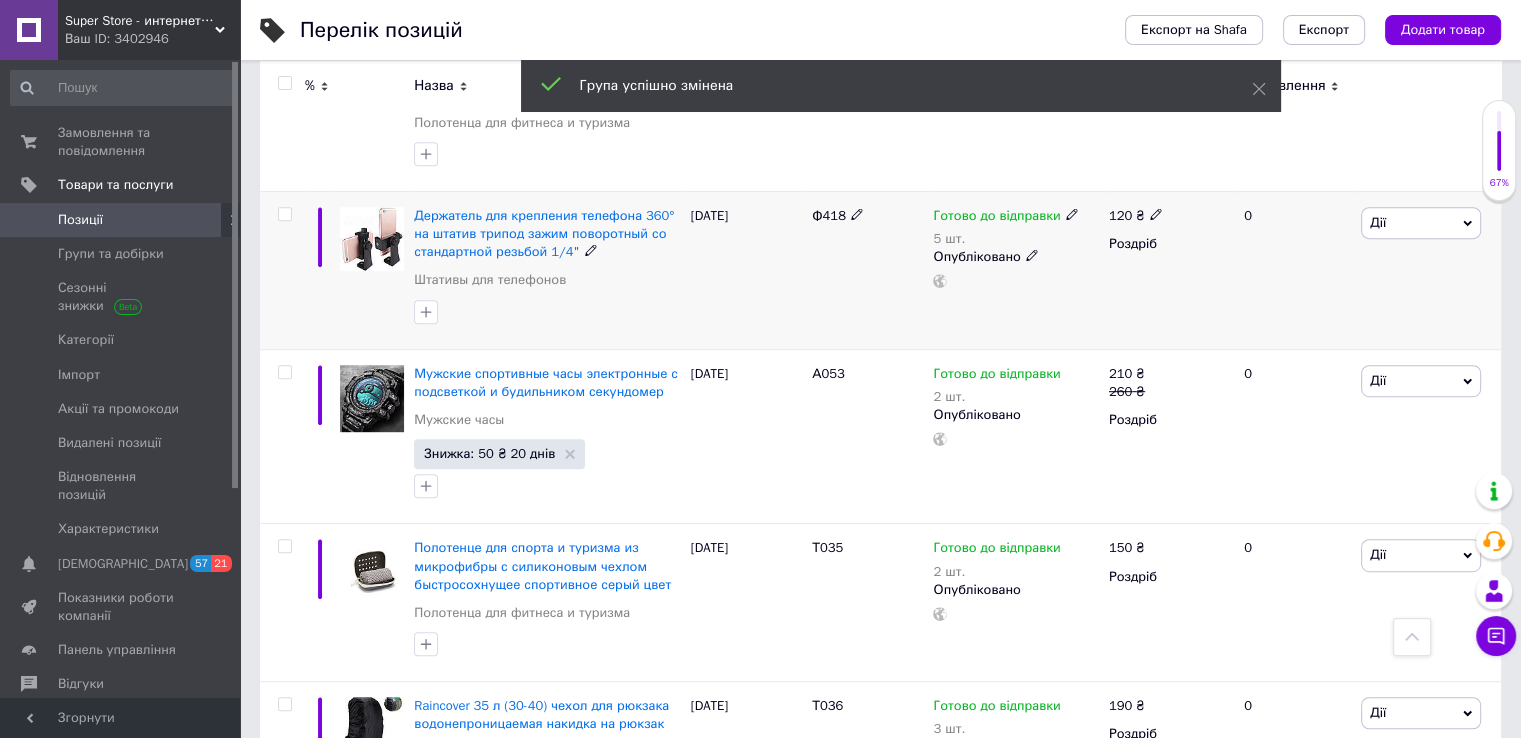 click at bounding box center (284, 214) 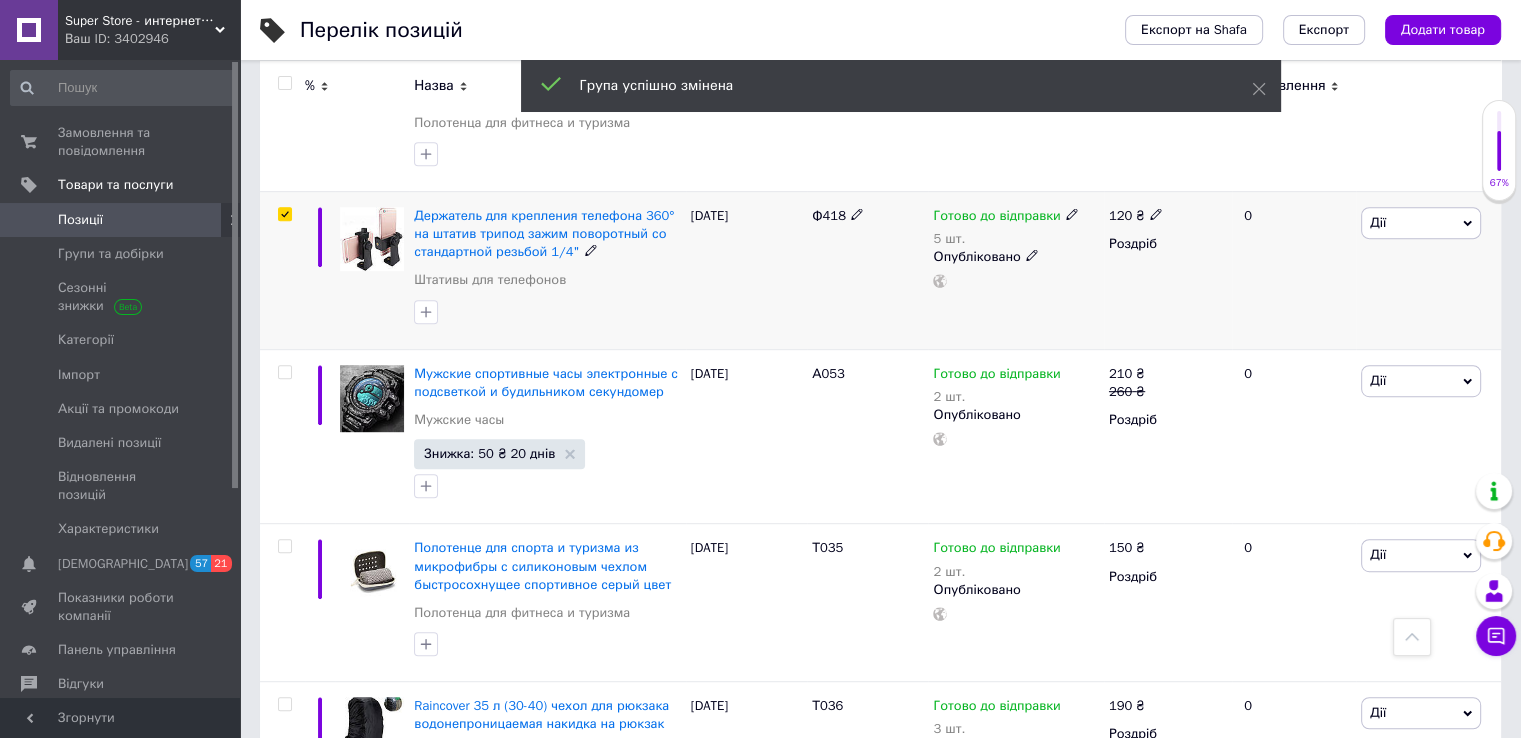 checkbox on "true" 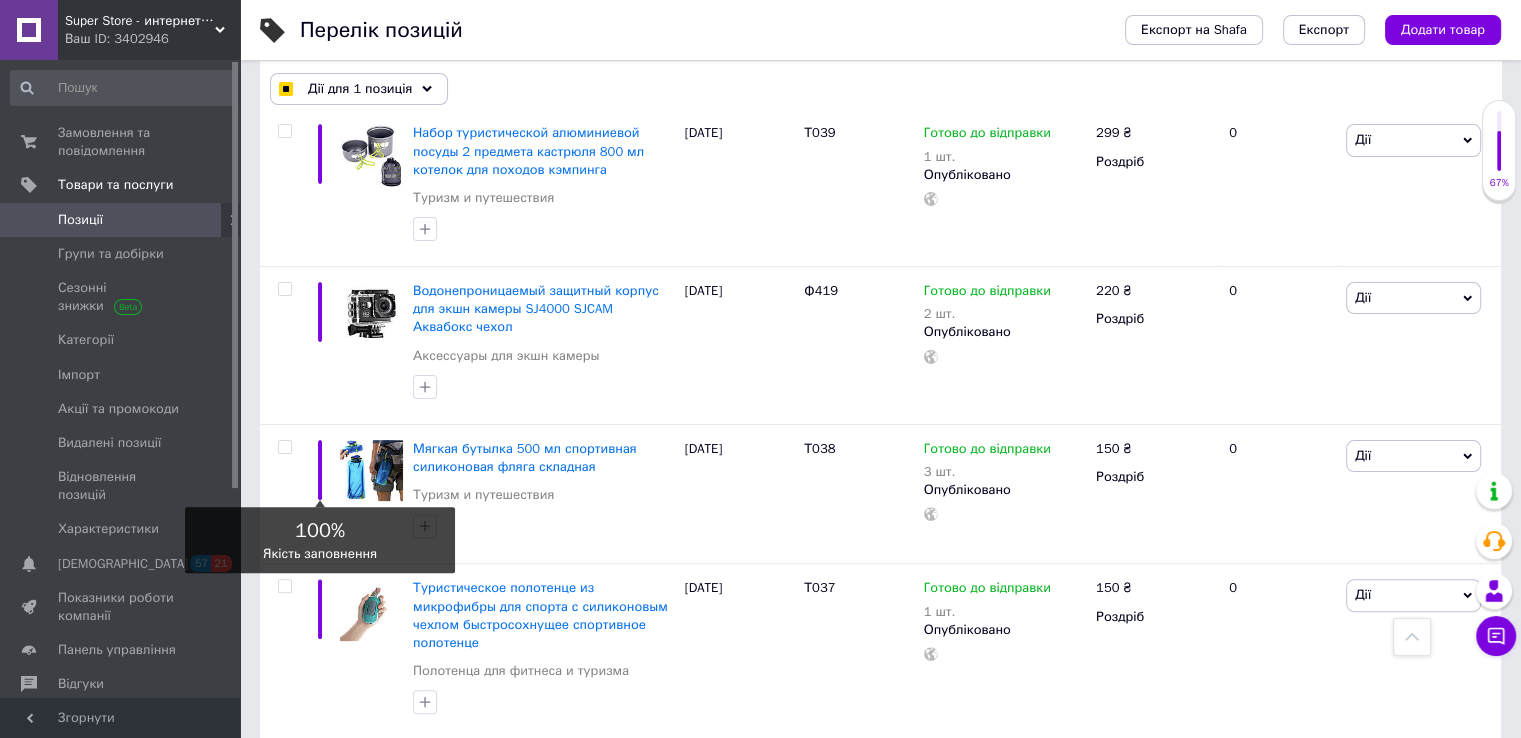 scroll, scrollTop: 435, scrollLeft: 0, axis: vertical 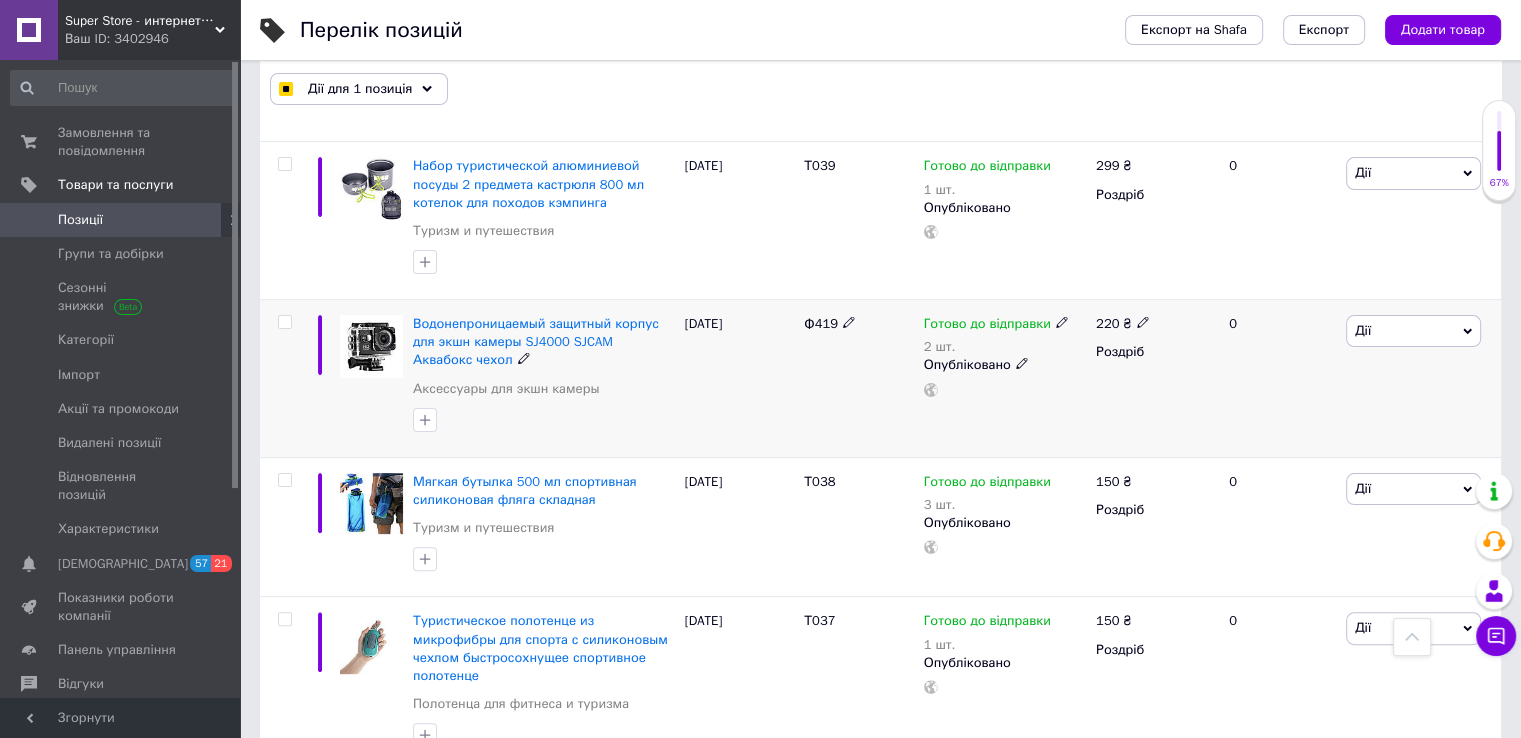 click at bounding box center (284, 322) 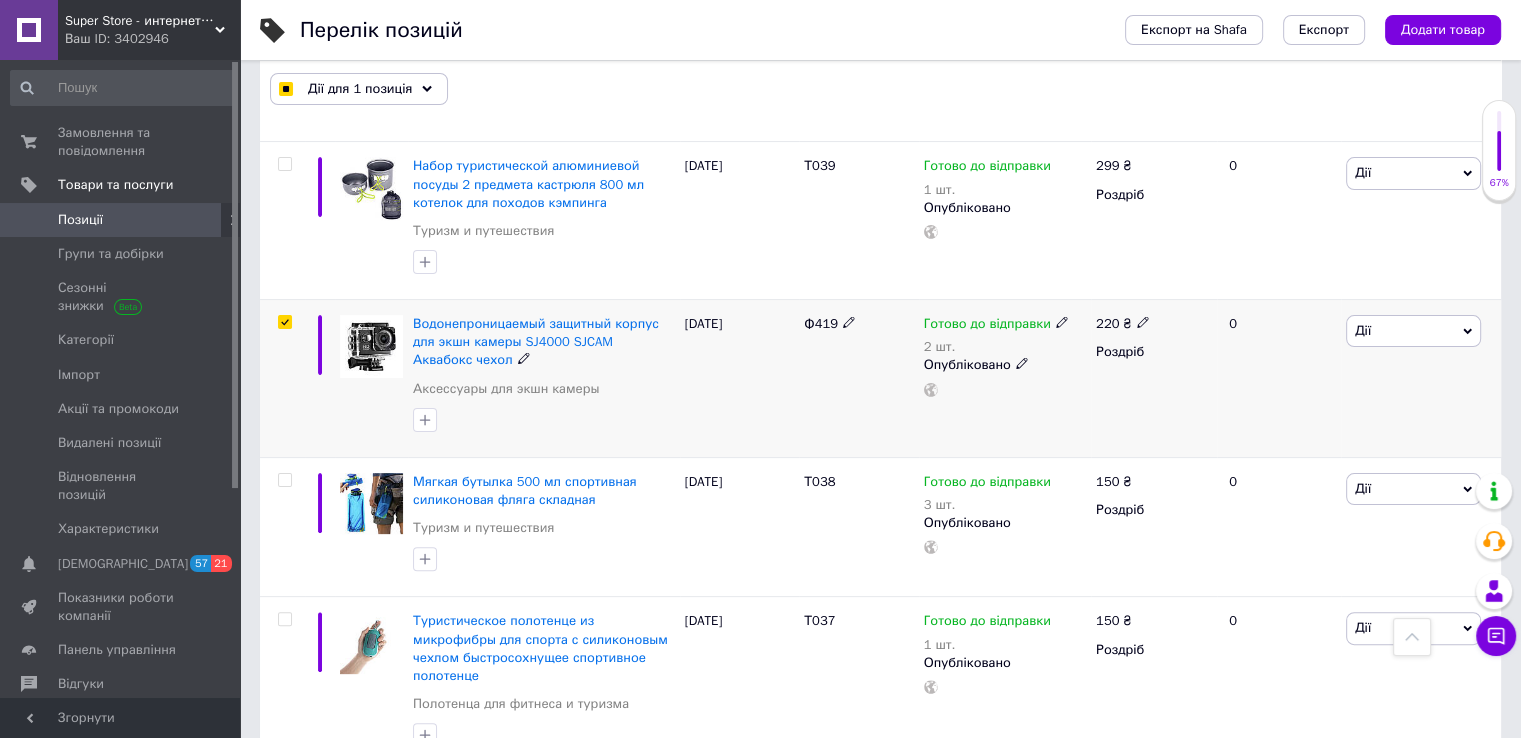 checkbox on "true" 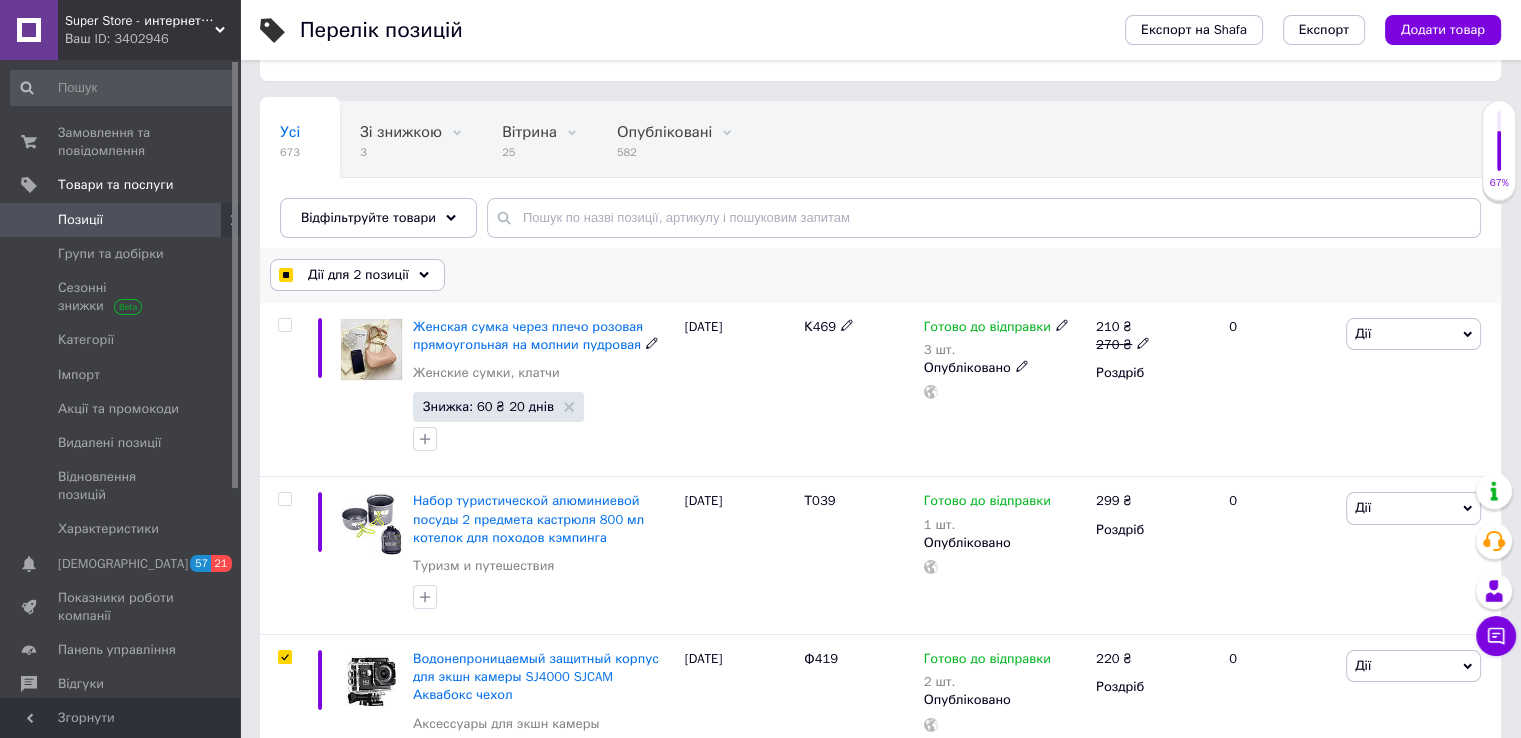 scroll, scrollTop: 135, scrollLeft: 0, axis: vertical 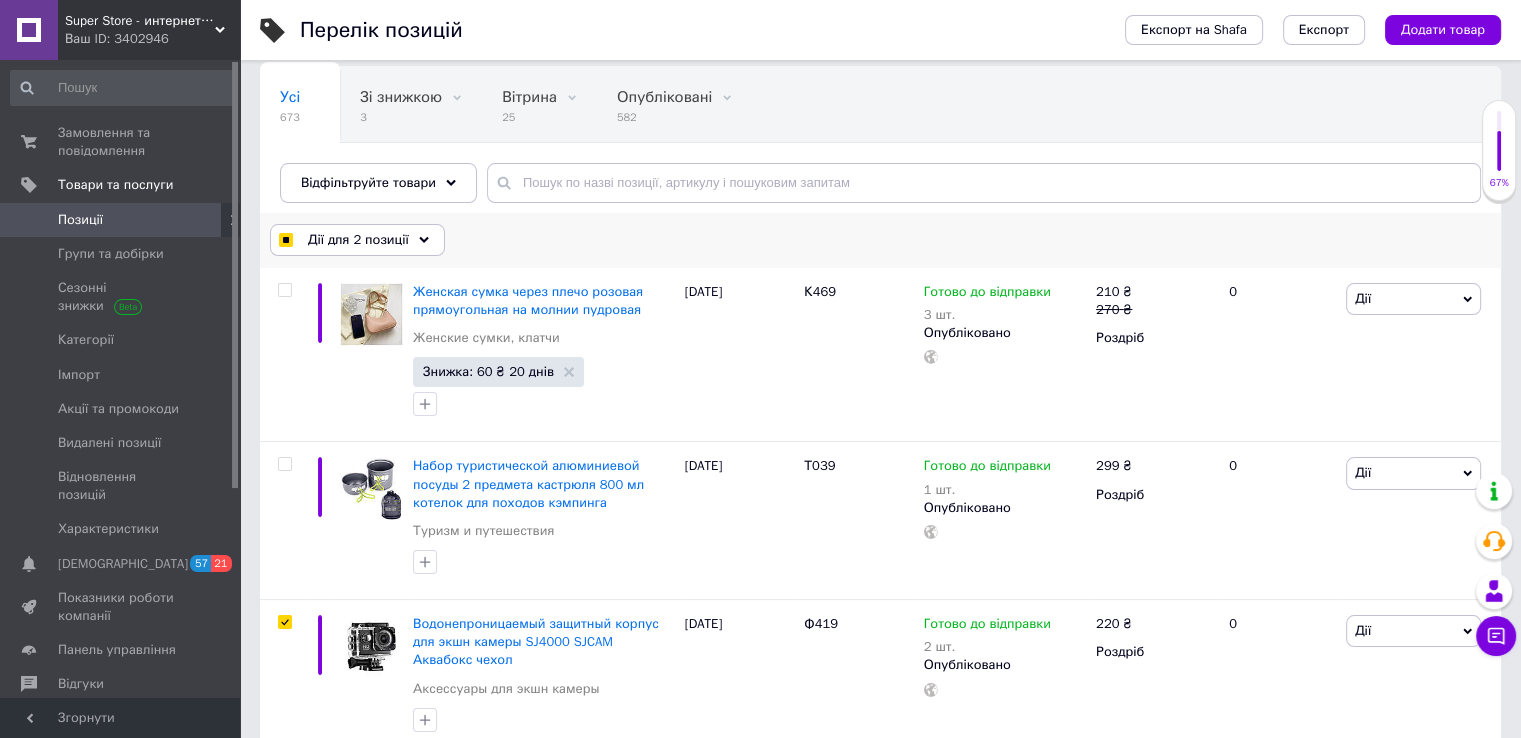click on "Дії для 2 позиції" at bounding box center (358, 240) 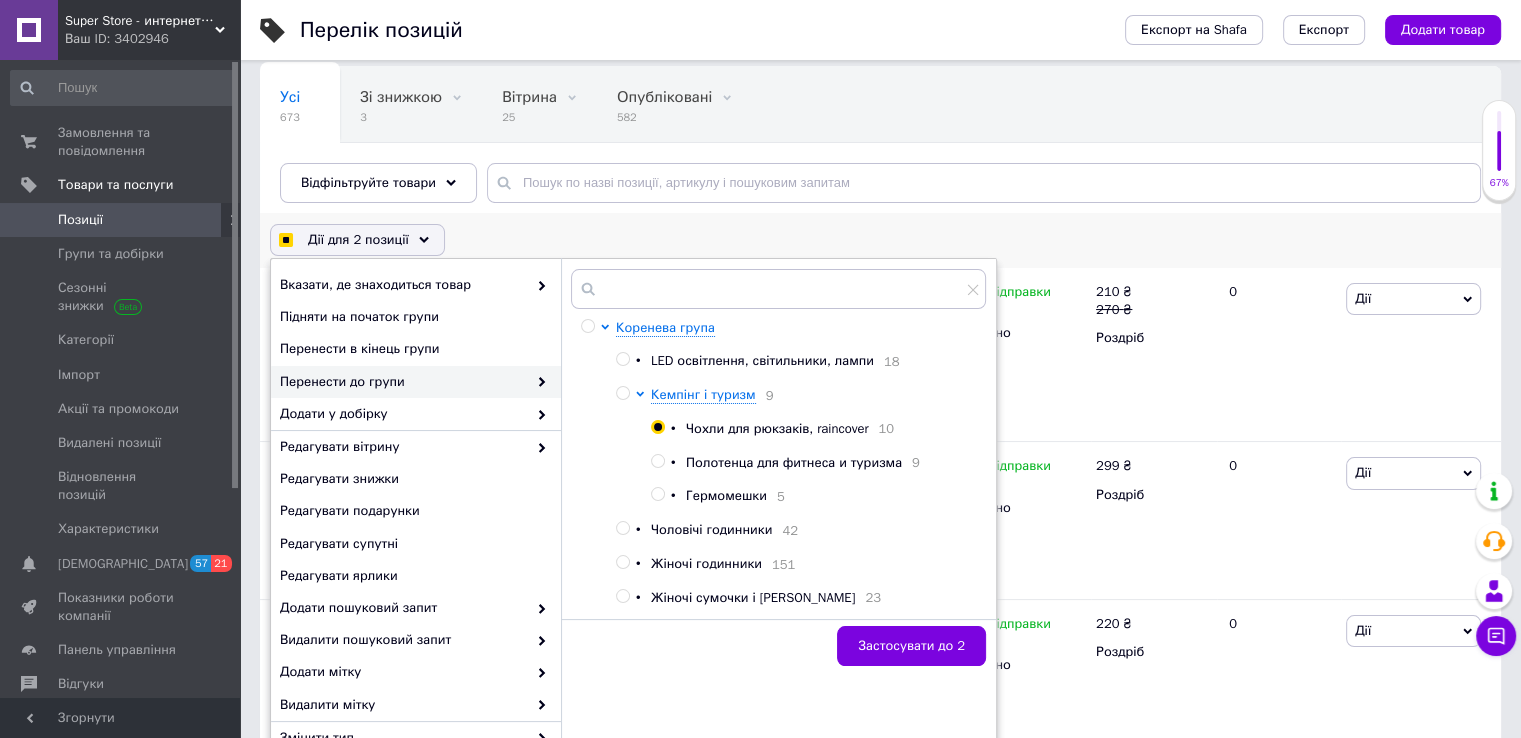 checkbox on "true" 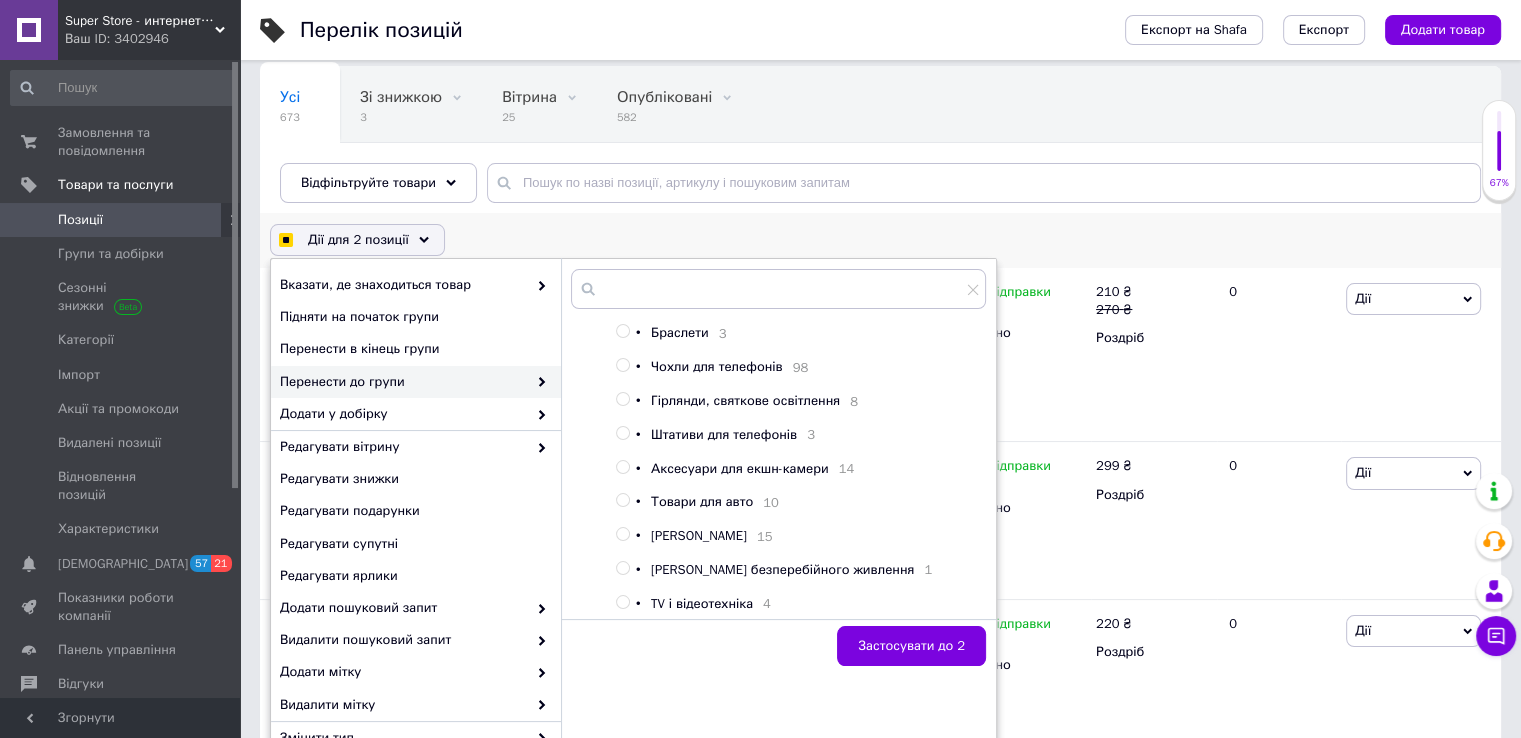 scroll, scrollTop: 500, scrollLeft: 0, axis: vertical 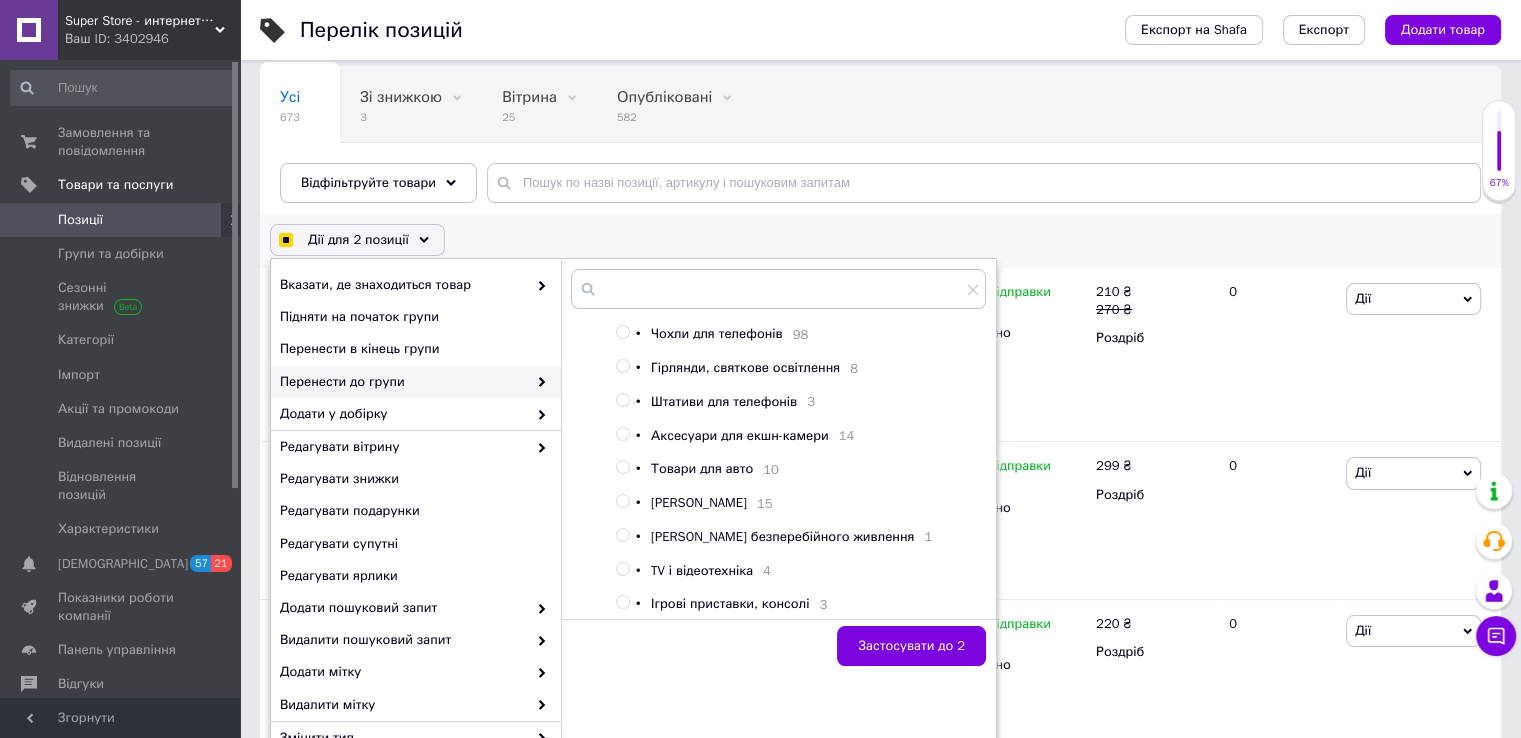 click at bounding box center (622, 434) 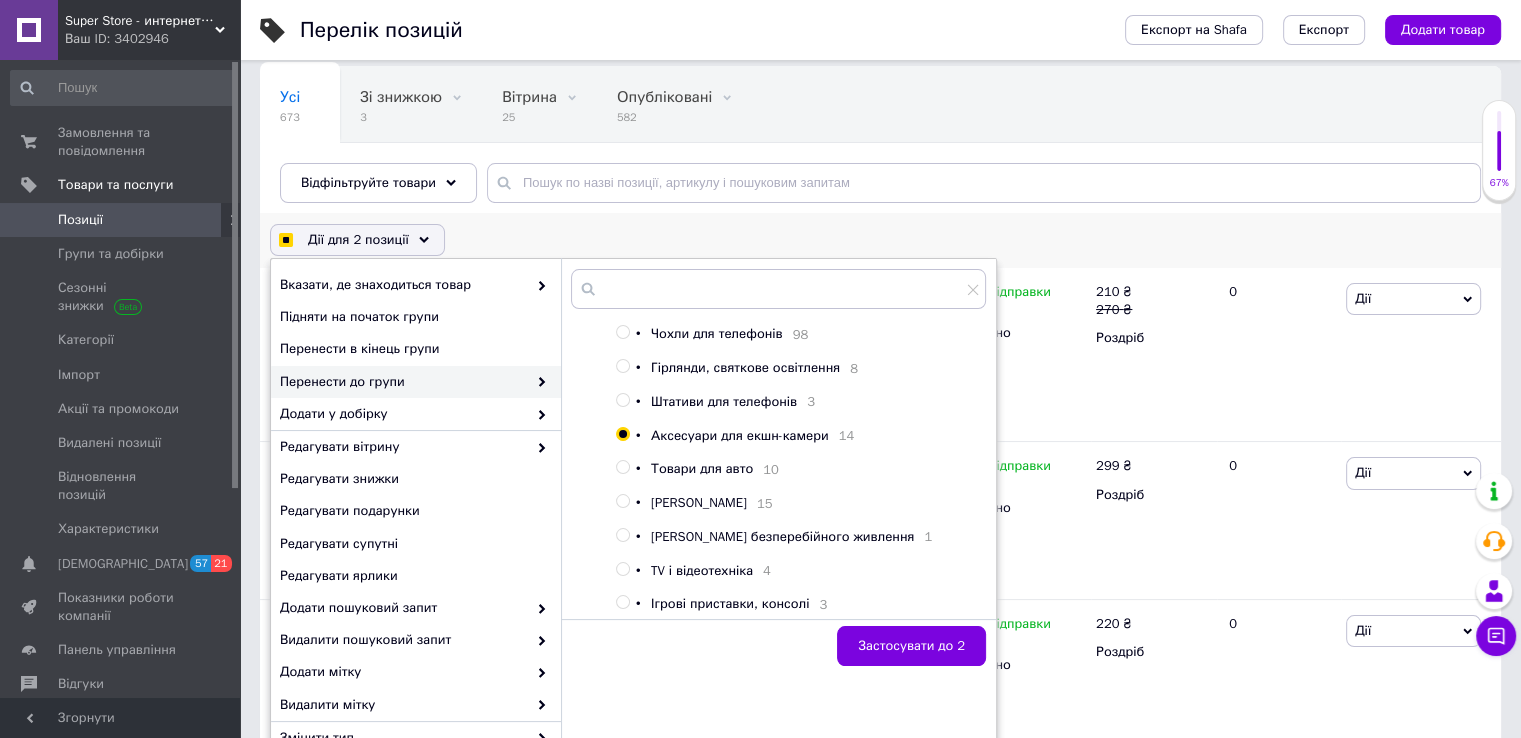 radio on "true" 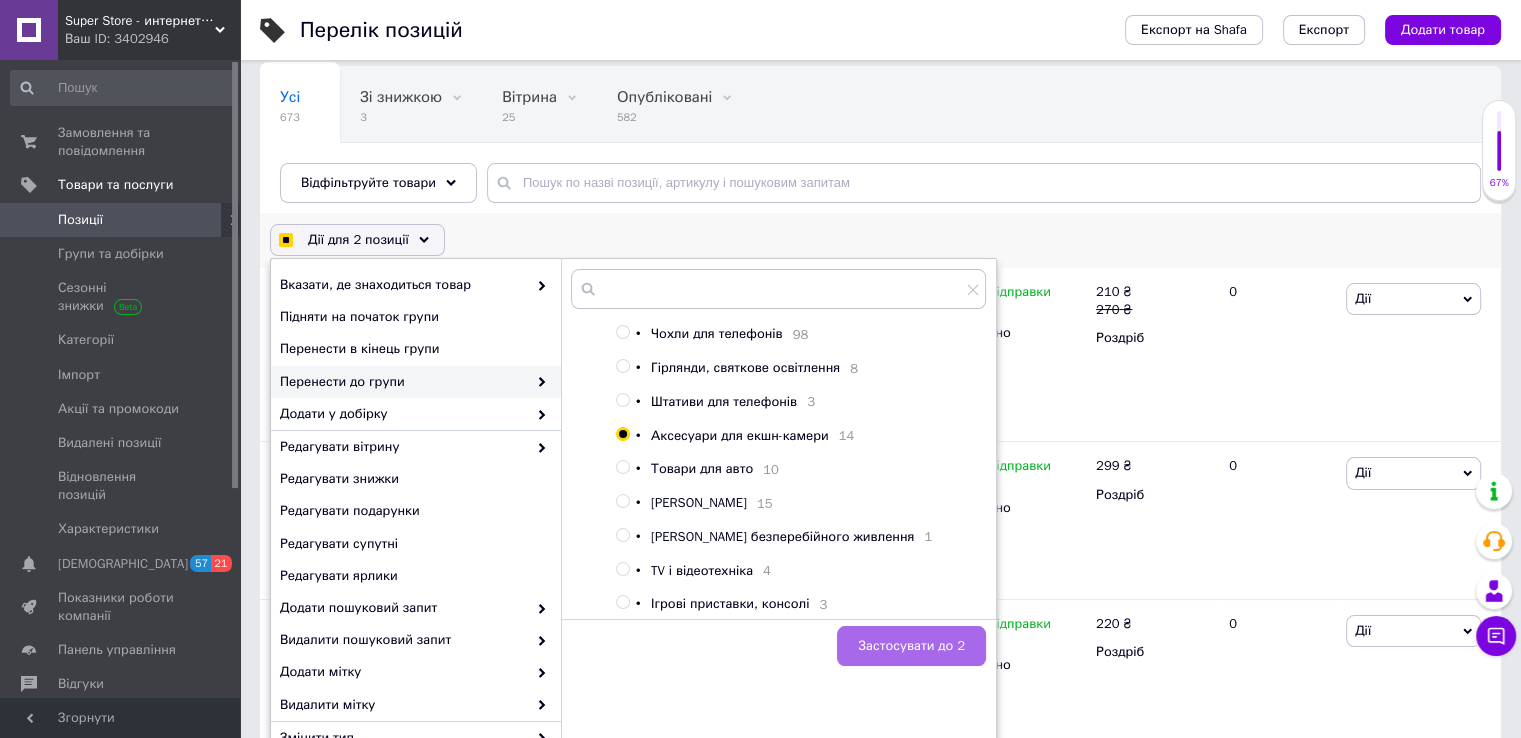 checkbox on "true" 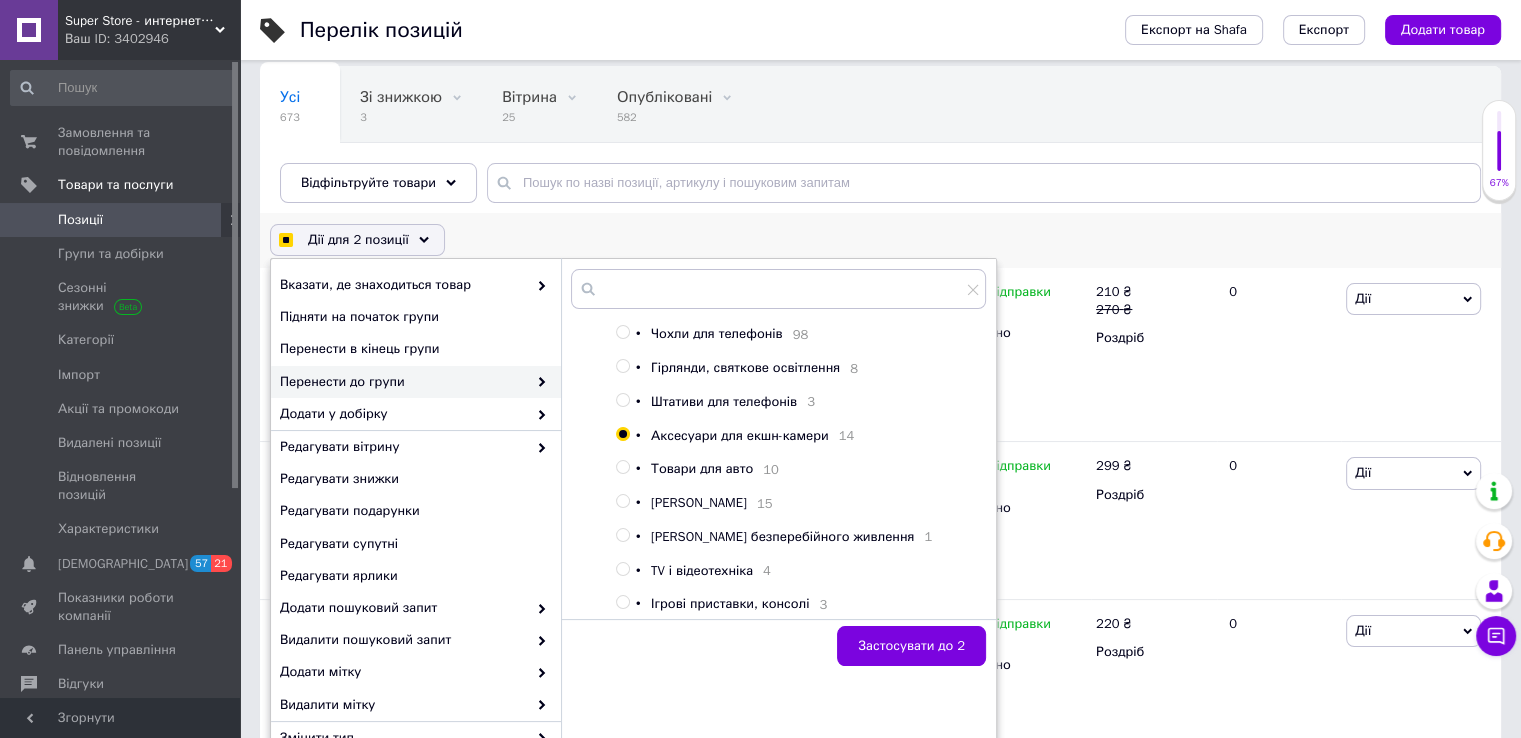checkbox on "false" 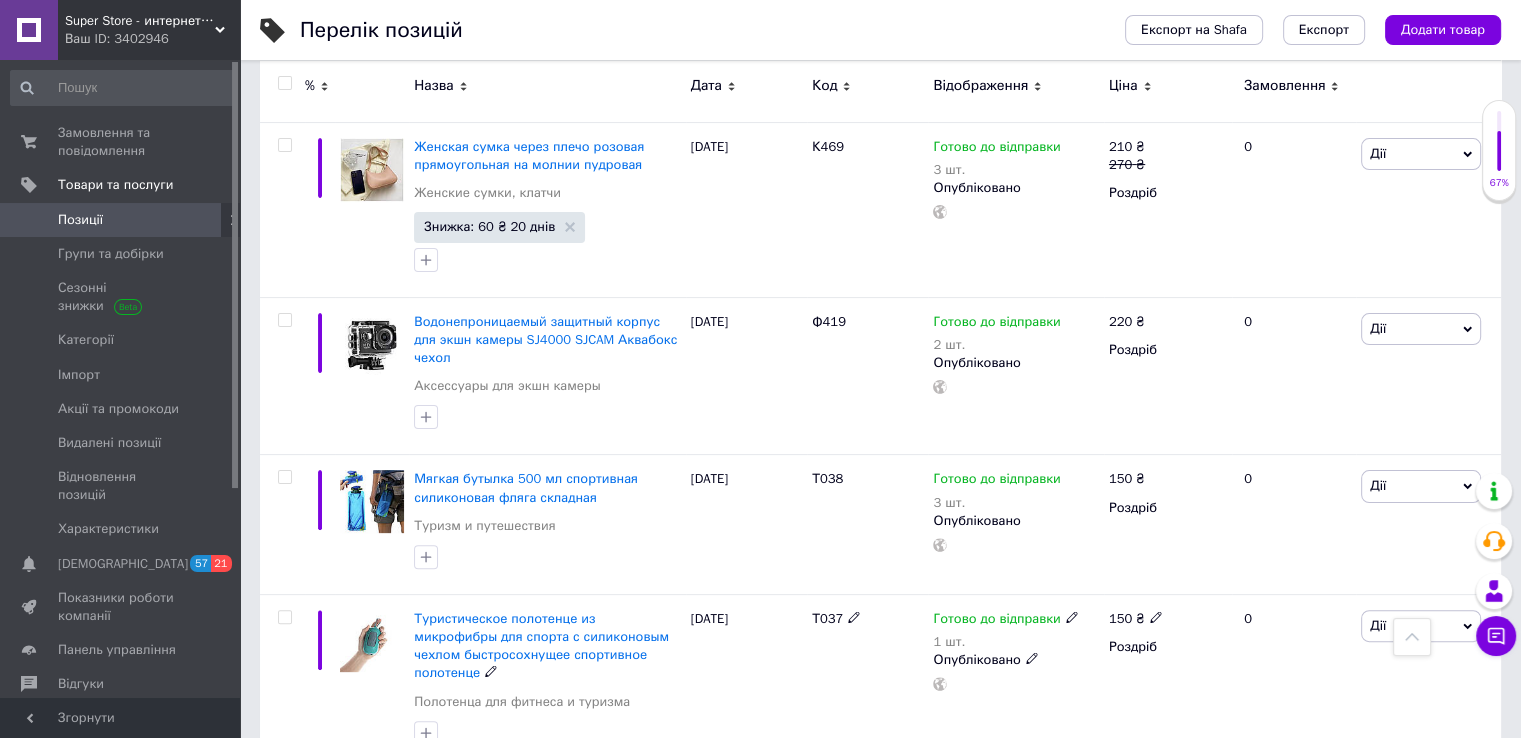 scroll, scrollTop: 435, scrollLeft: 0, axis: vertical 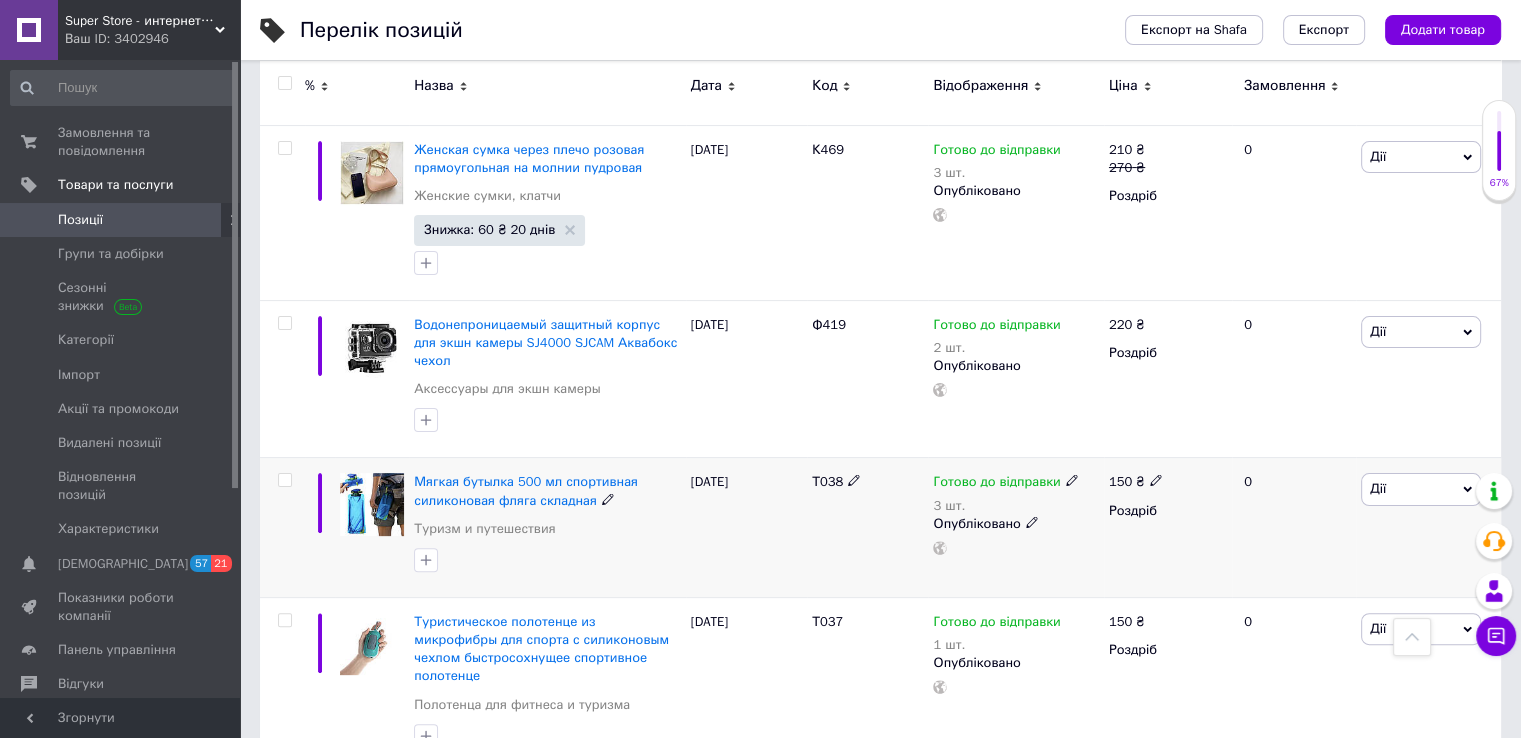 click at bounding box center [284, 480] 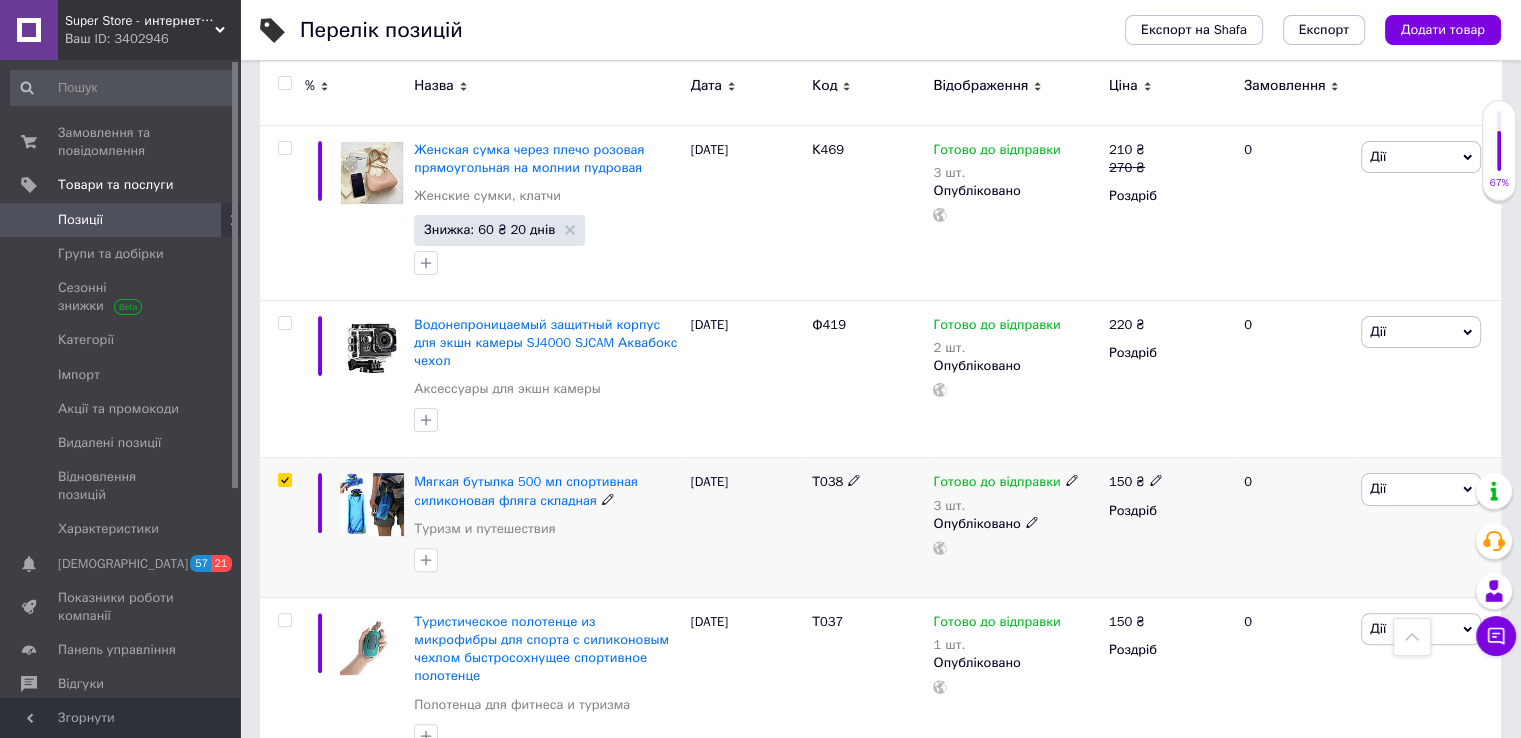 checkbox on "true" 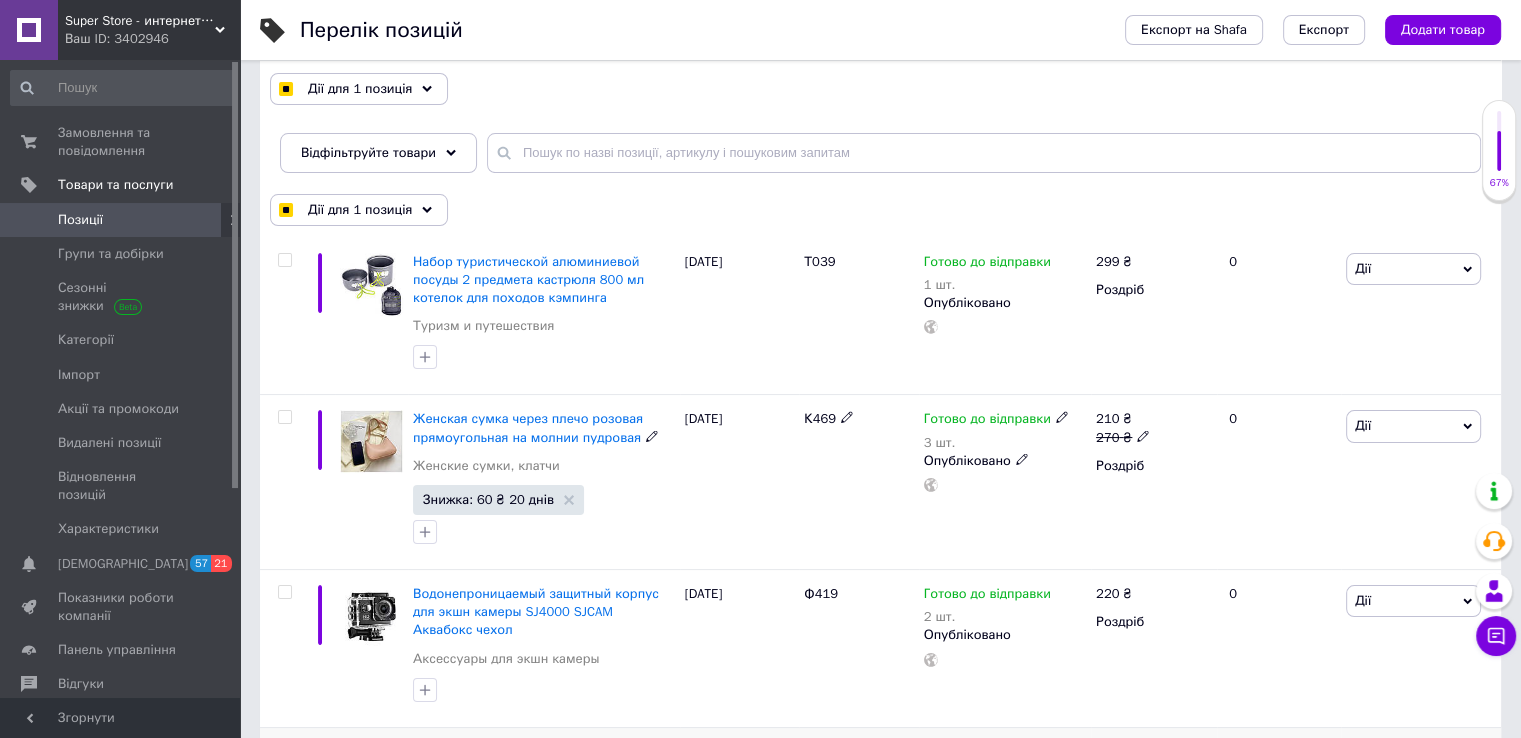 scroll, scrollTop: 135, scrollLeft: 0, axis: vertical 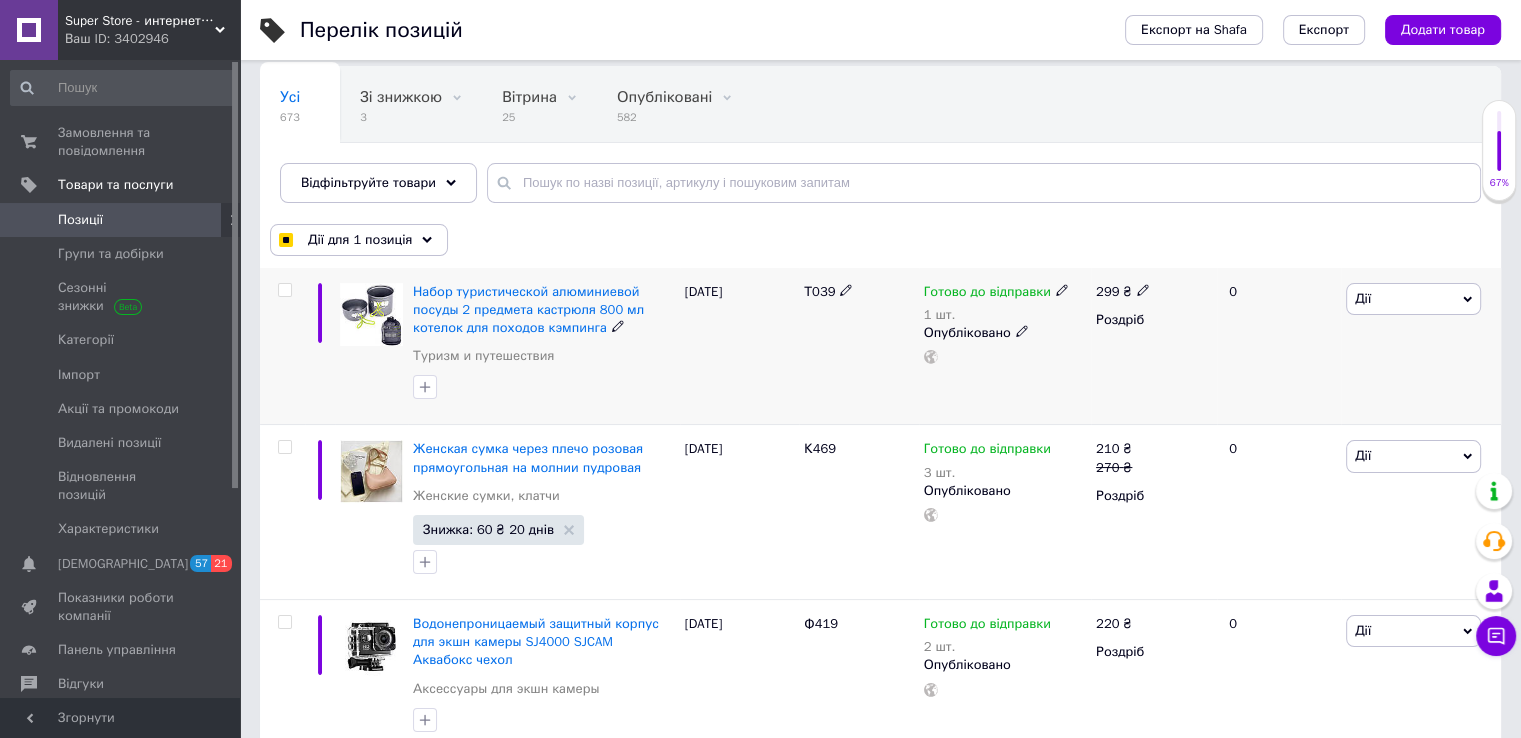click at bounding box center [284, 290] 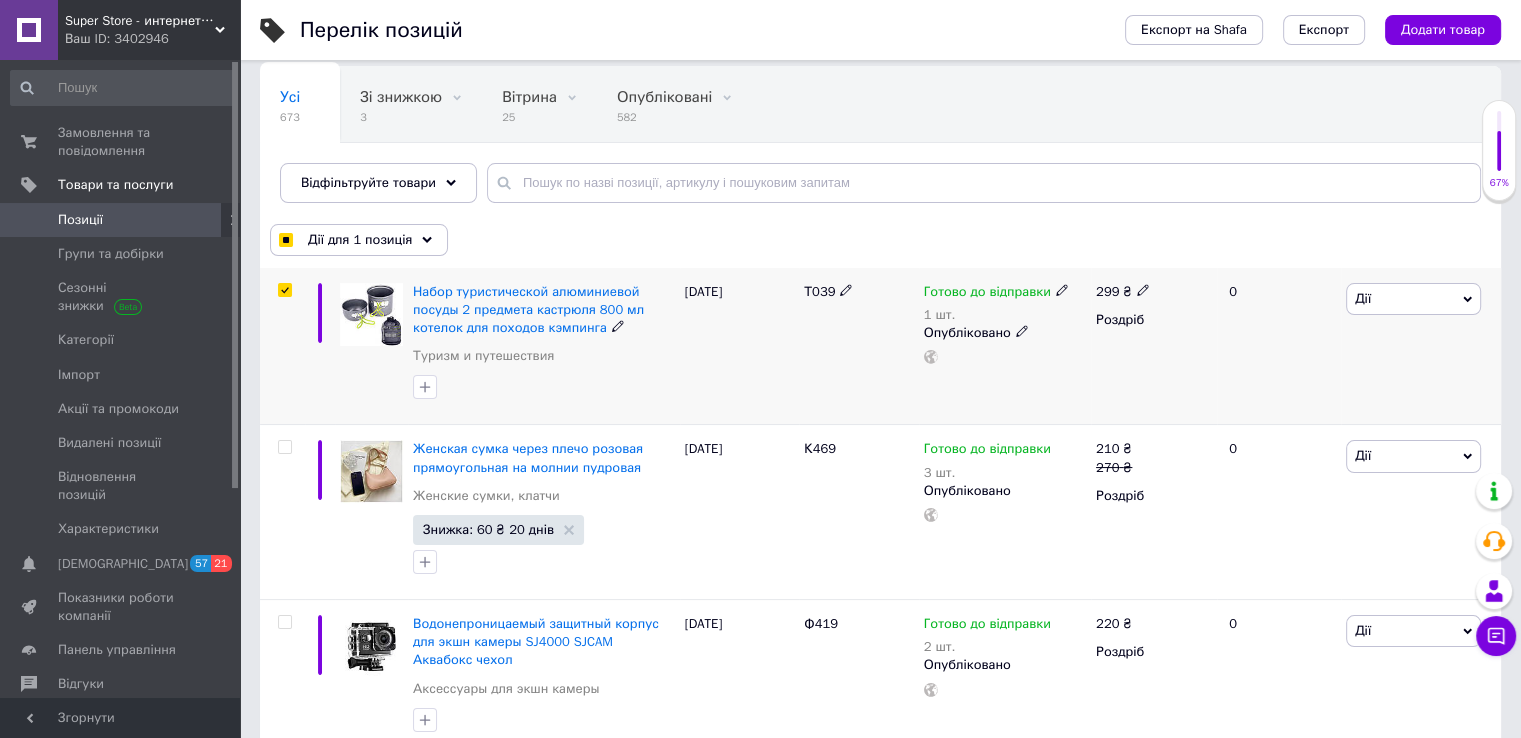 checkbox on "true" 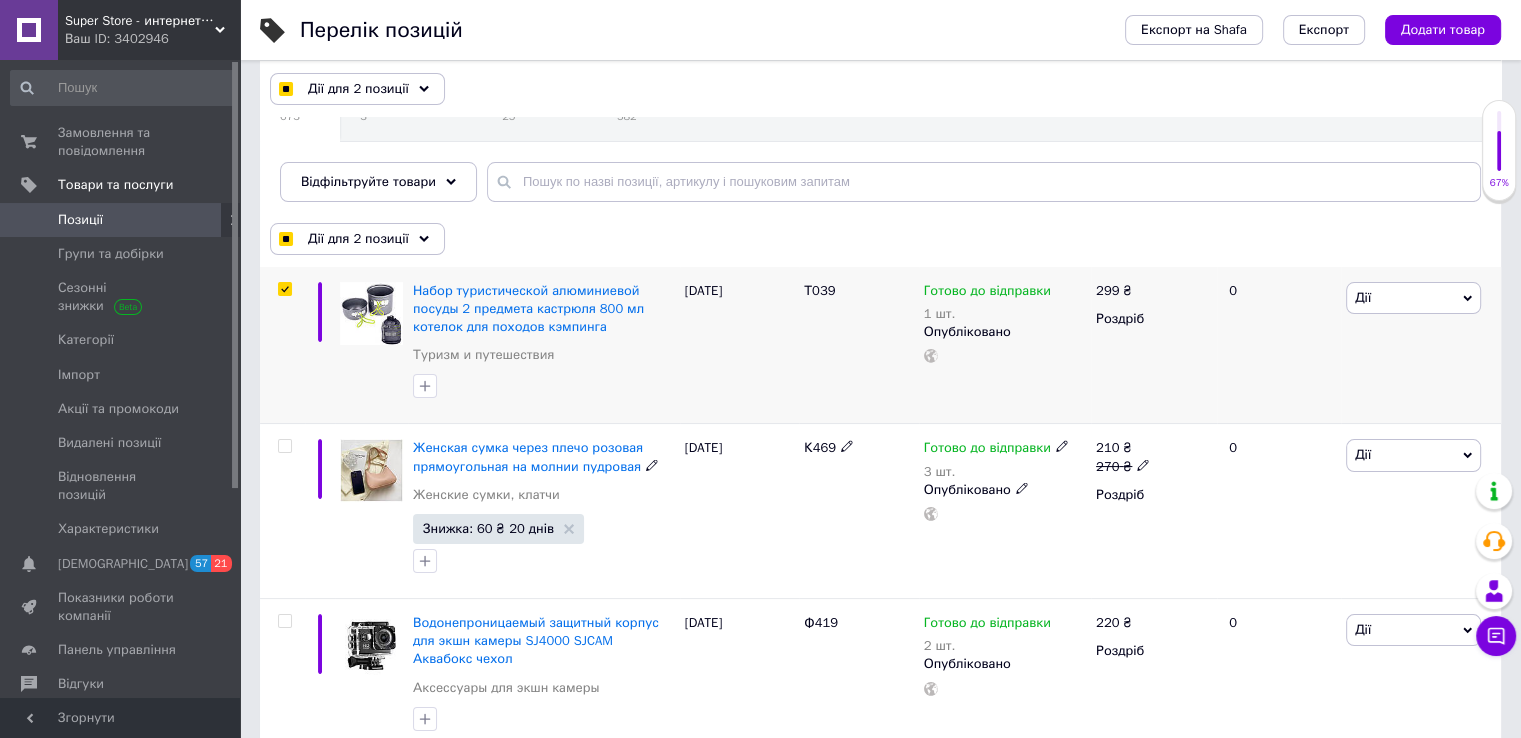 scroll, scrollTop: 135, scrollLeft: 0, axis: vertical 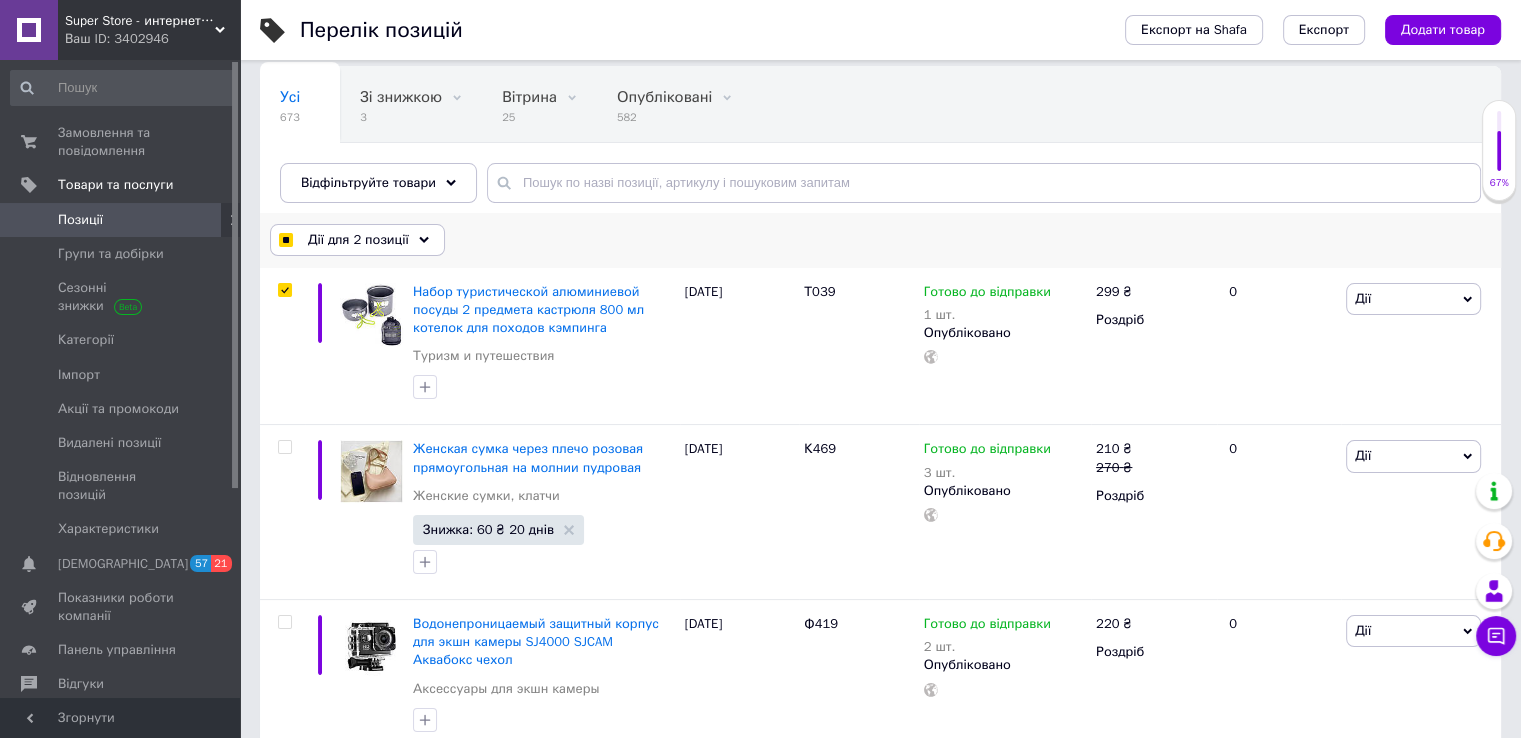 click on "Дії для 2 позиції" at bounding box center (358, 240) 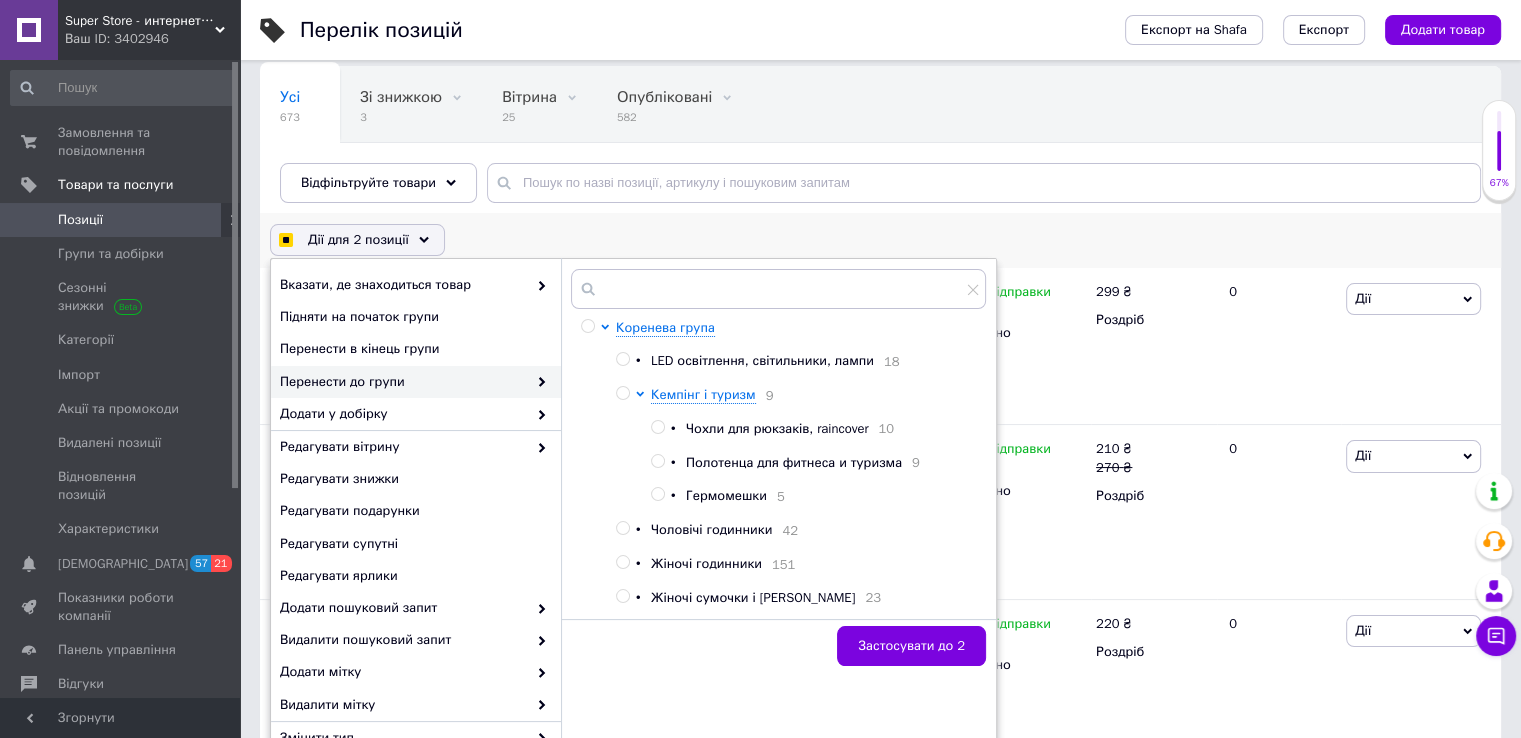 checkbox on "true" 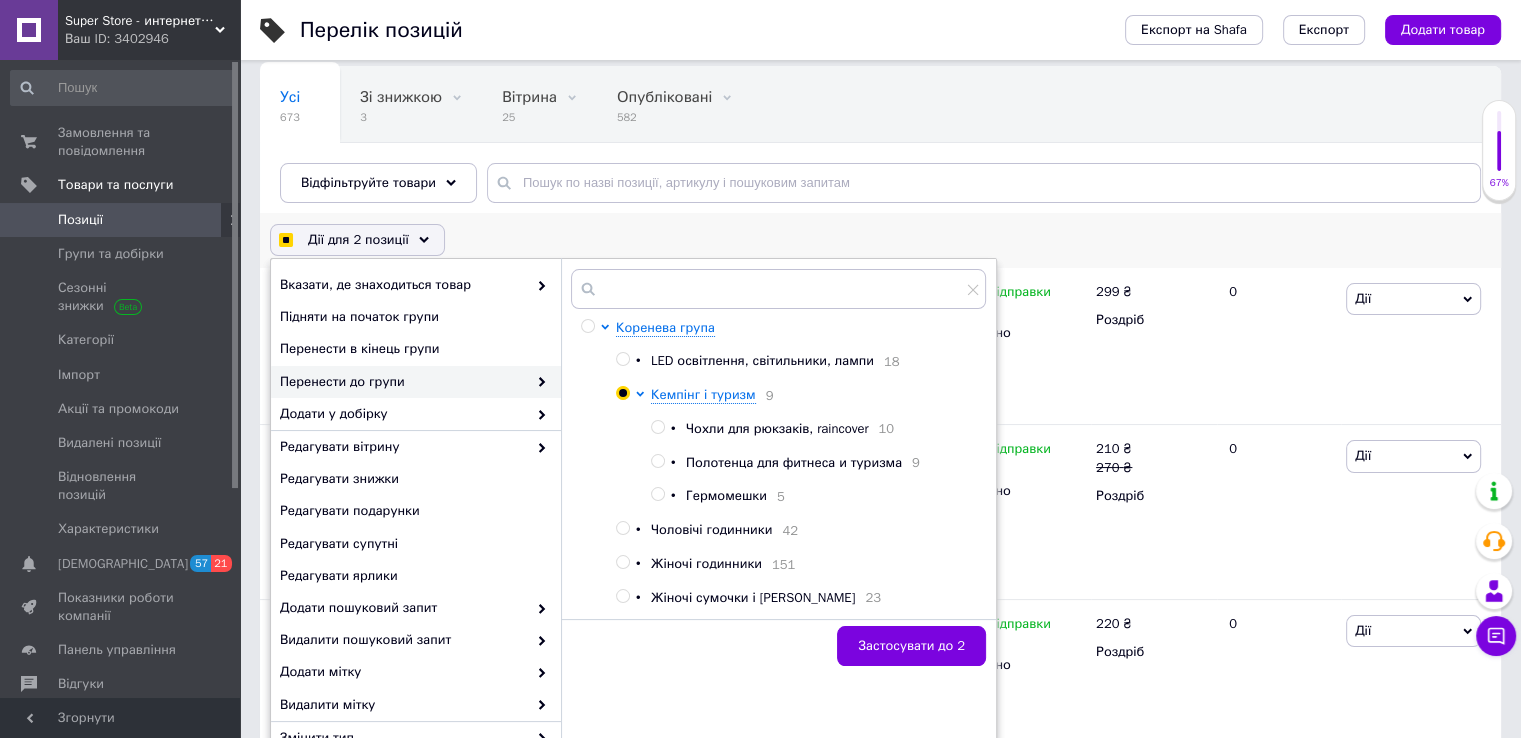 radio on "true" 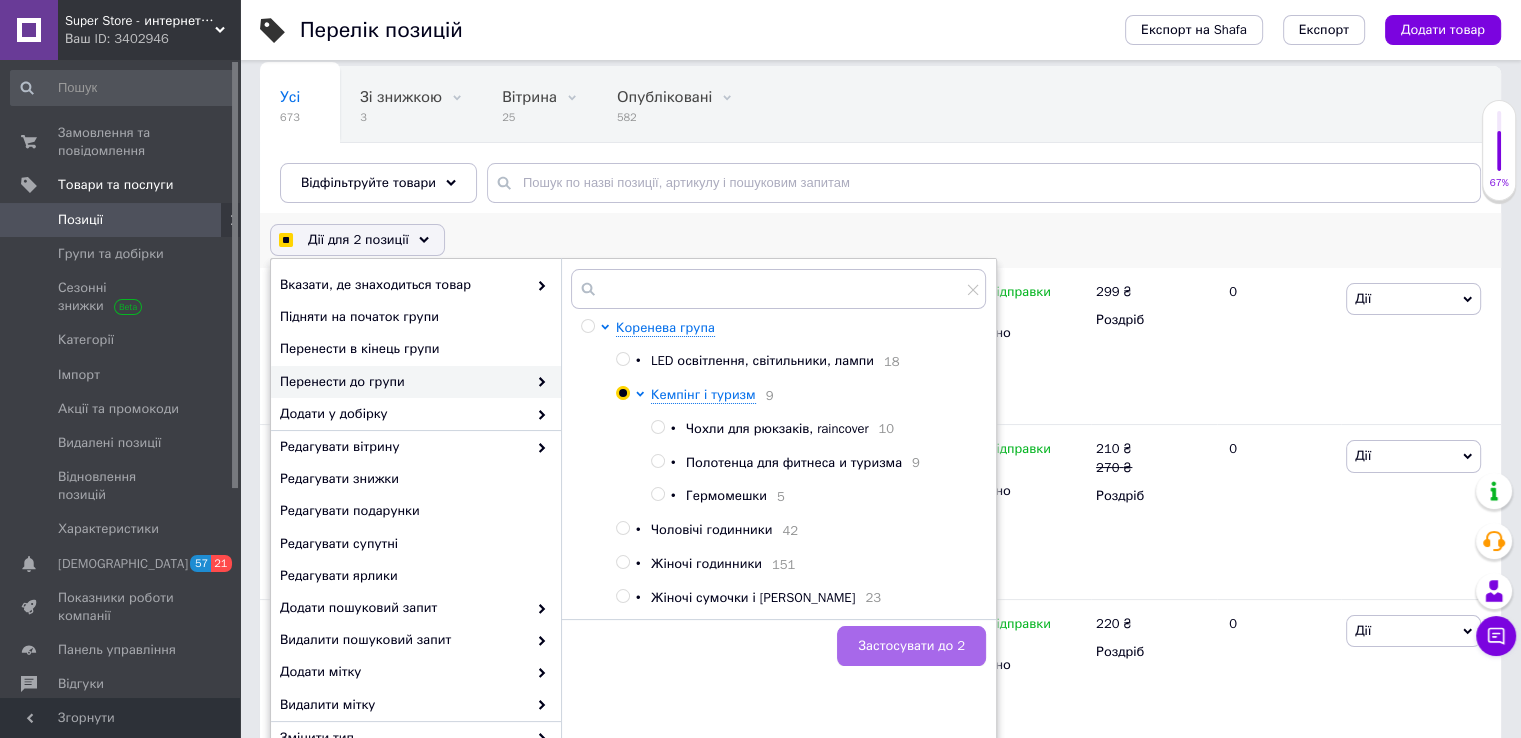 click on "Застосувати до 2" at bounding box center (911, 646) 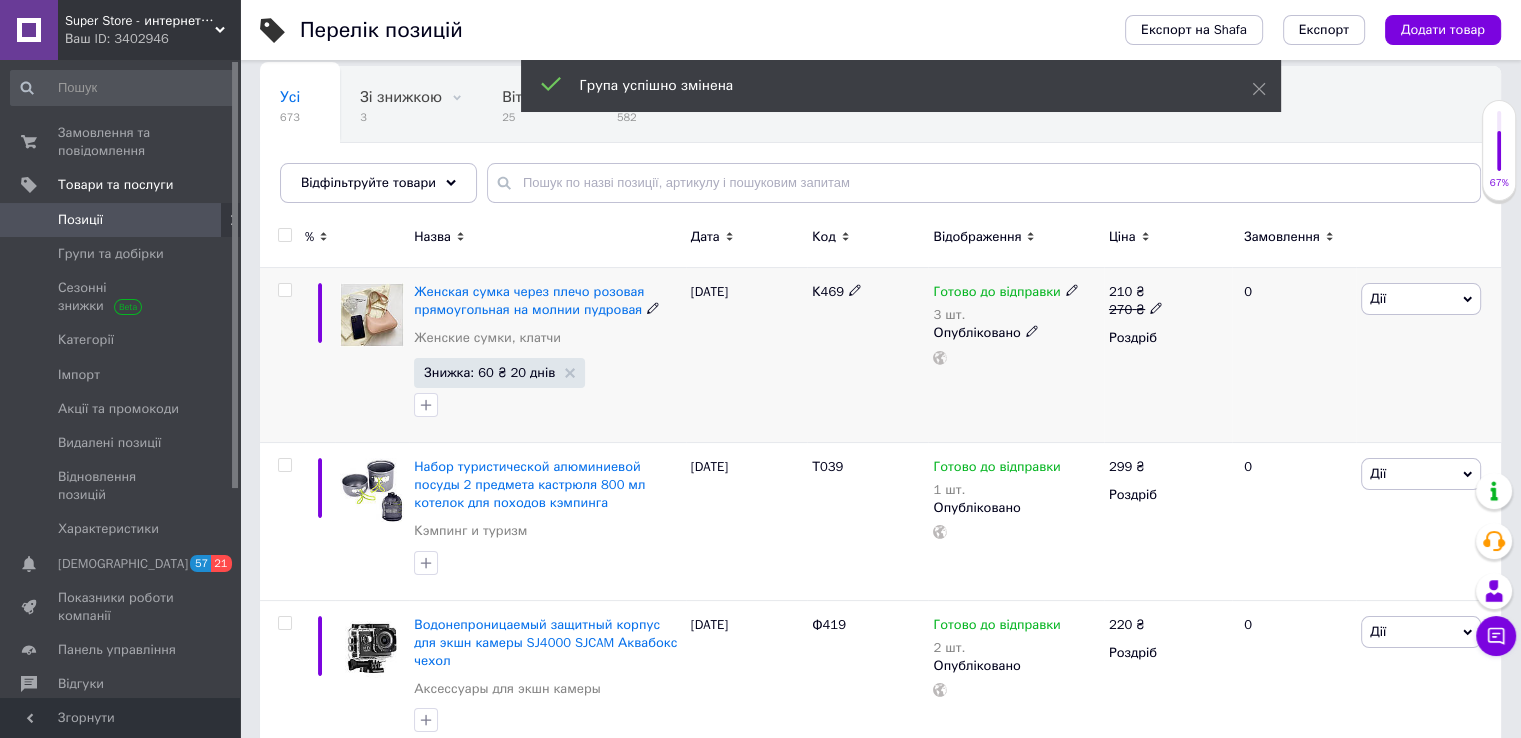 click at bounding box center (284, 290) 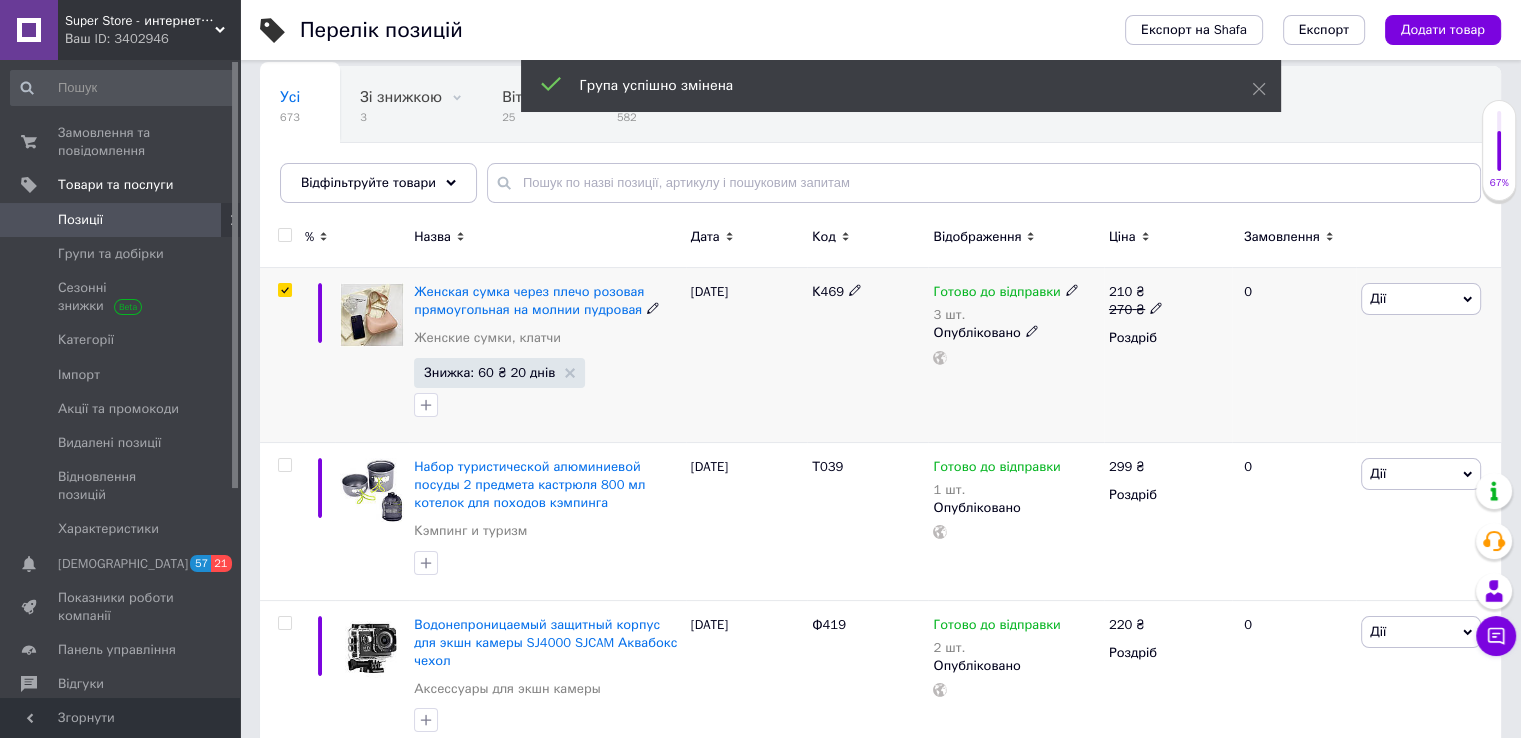 checkbox on "true" 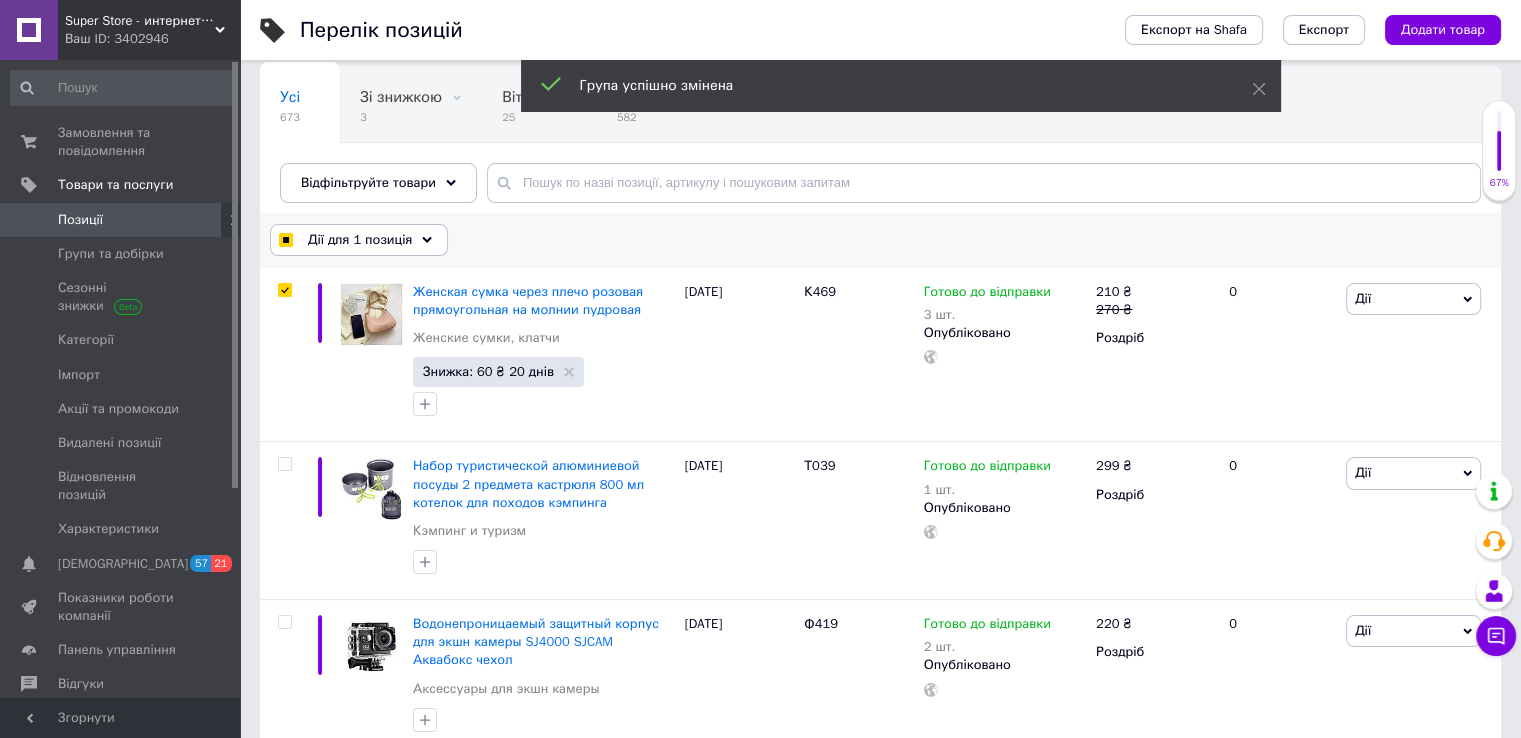 click on "Дії для 1 позиція" at bounding box center (360, 240) 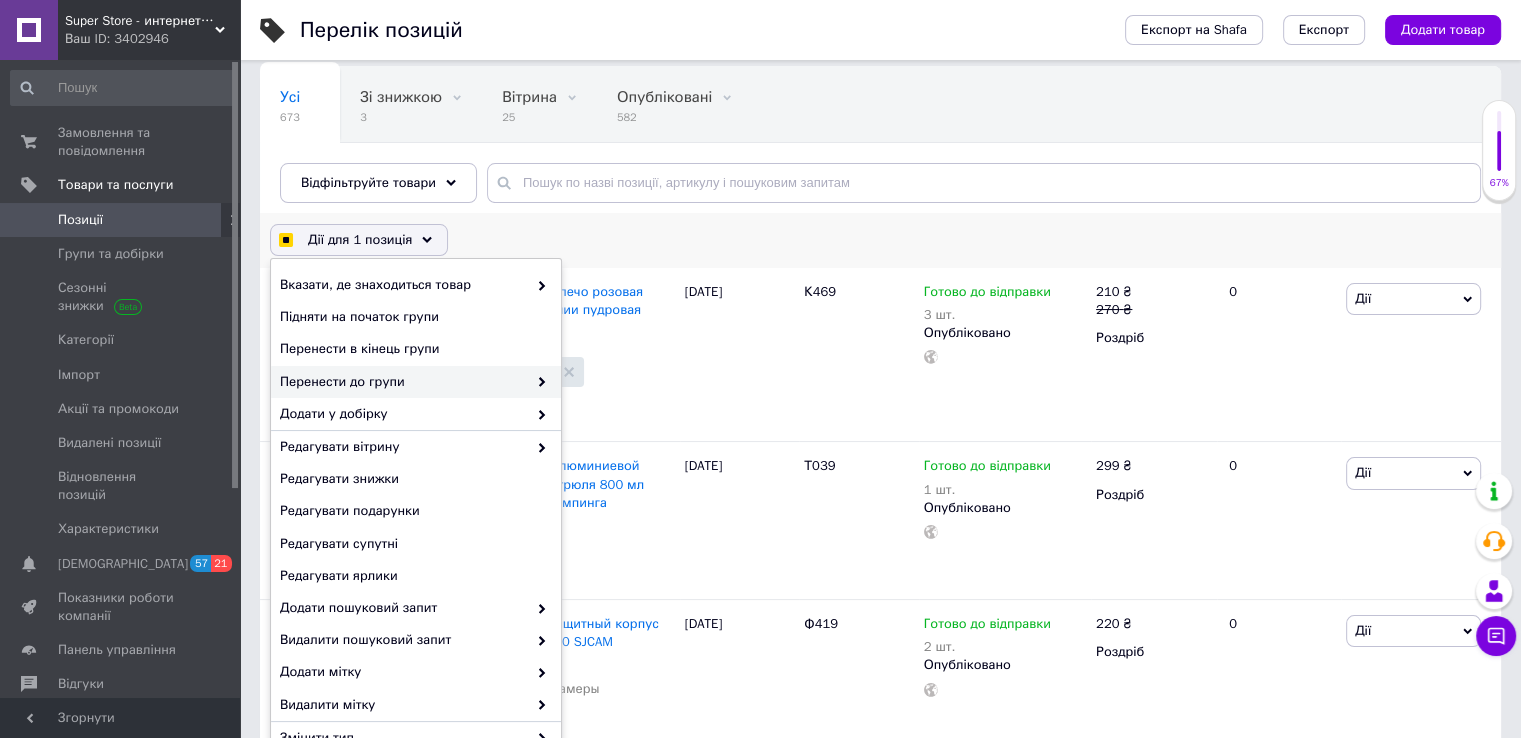 click on "Перенести до групи" at bounding box center (403, 382) 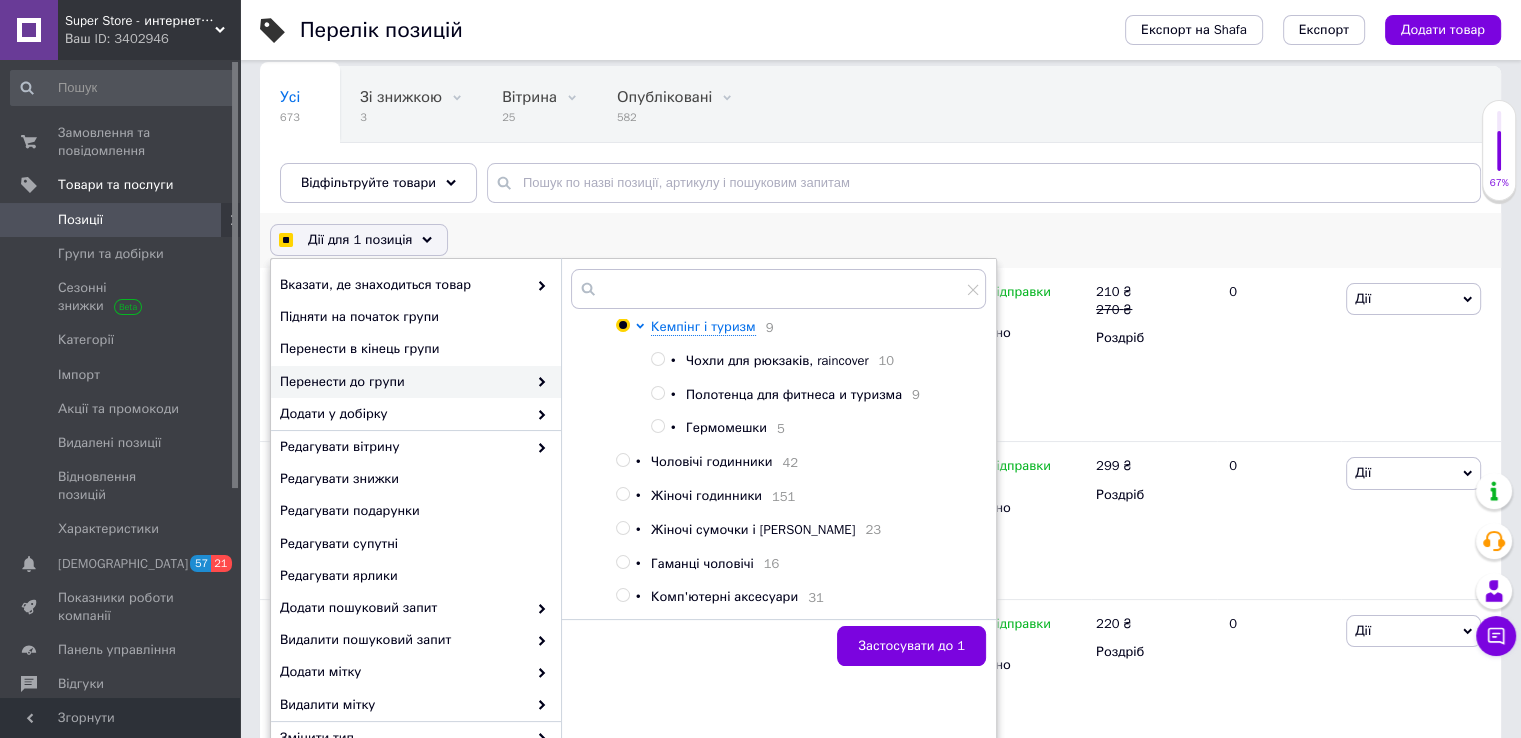 checkbox on "true" 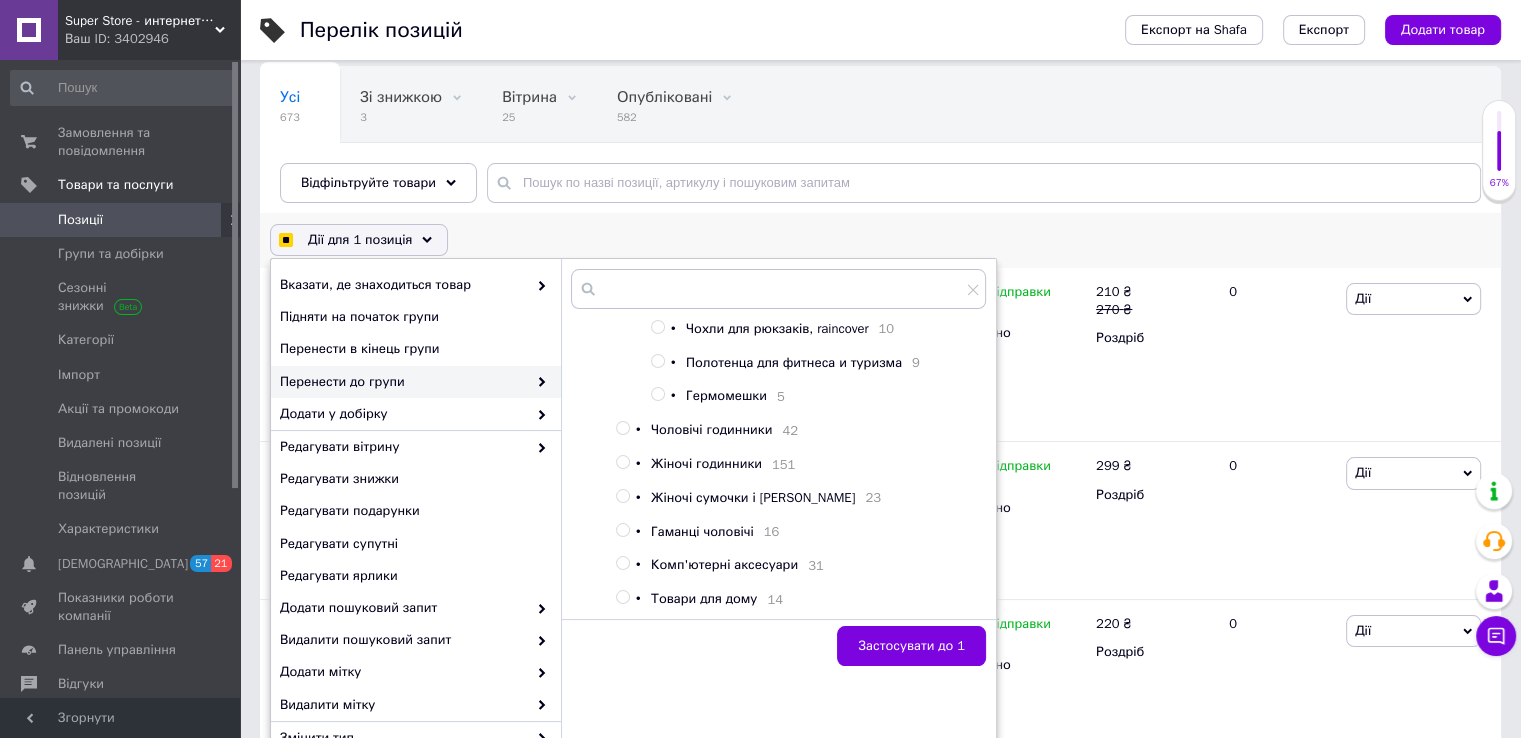 click at bounding box center (622, 496) 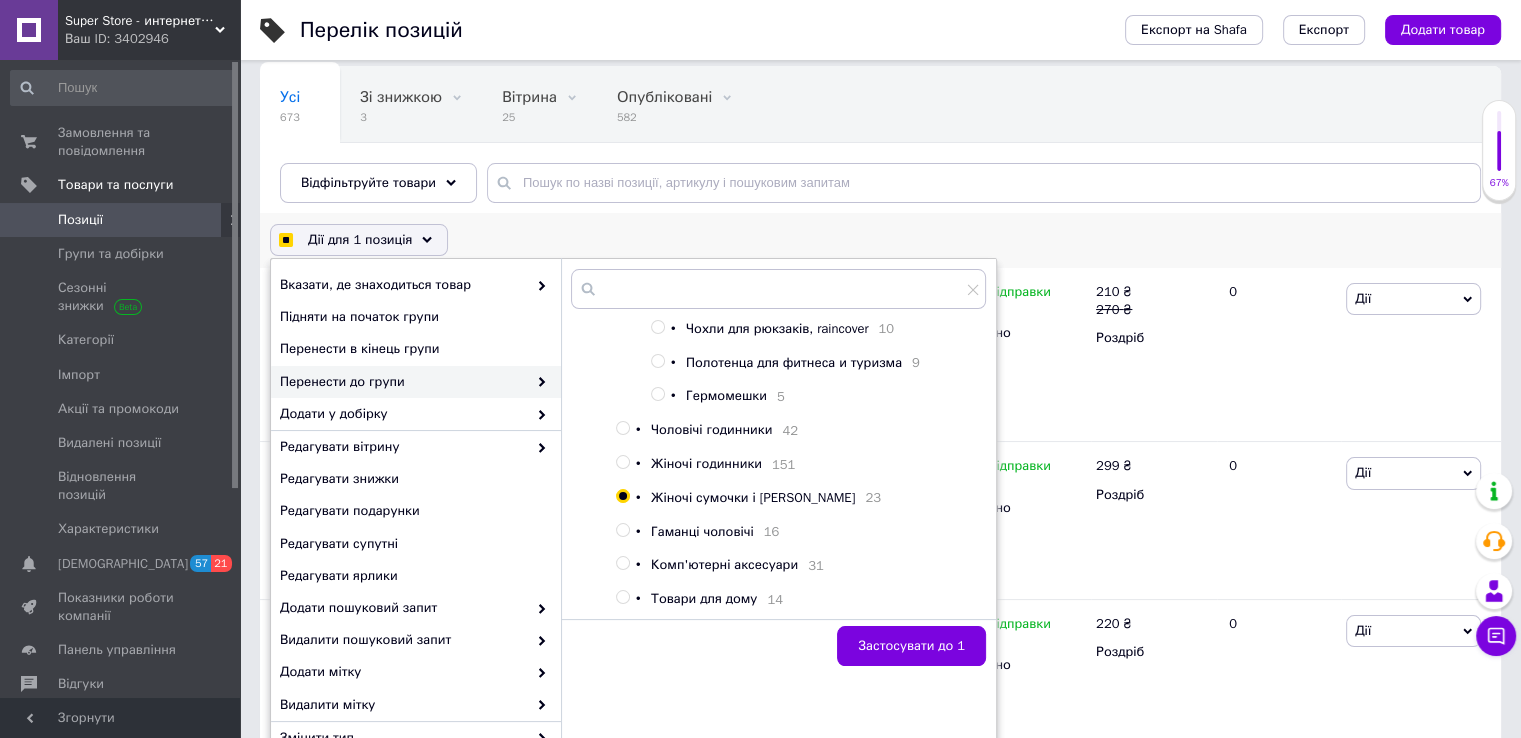 radio on "true" 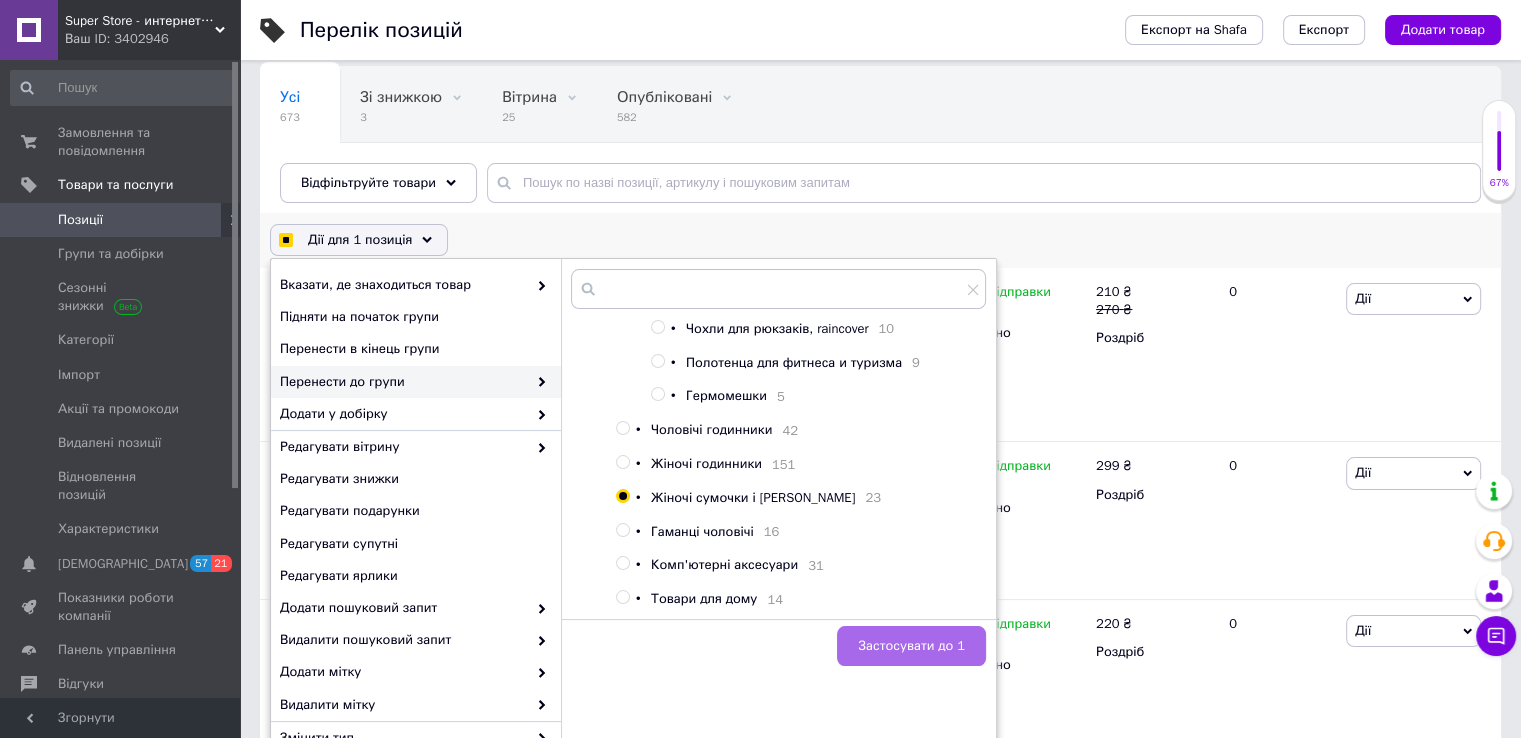 checkbox on "true" 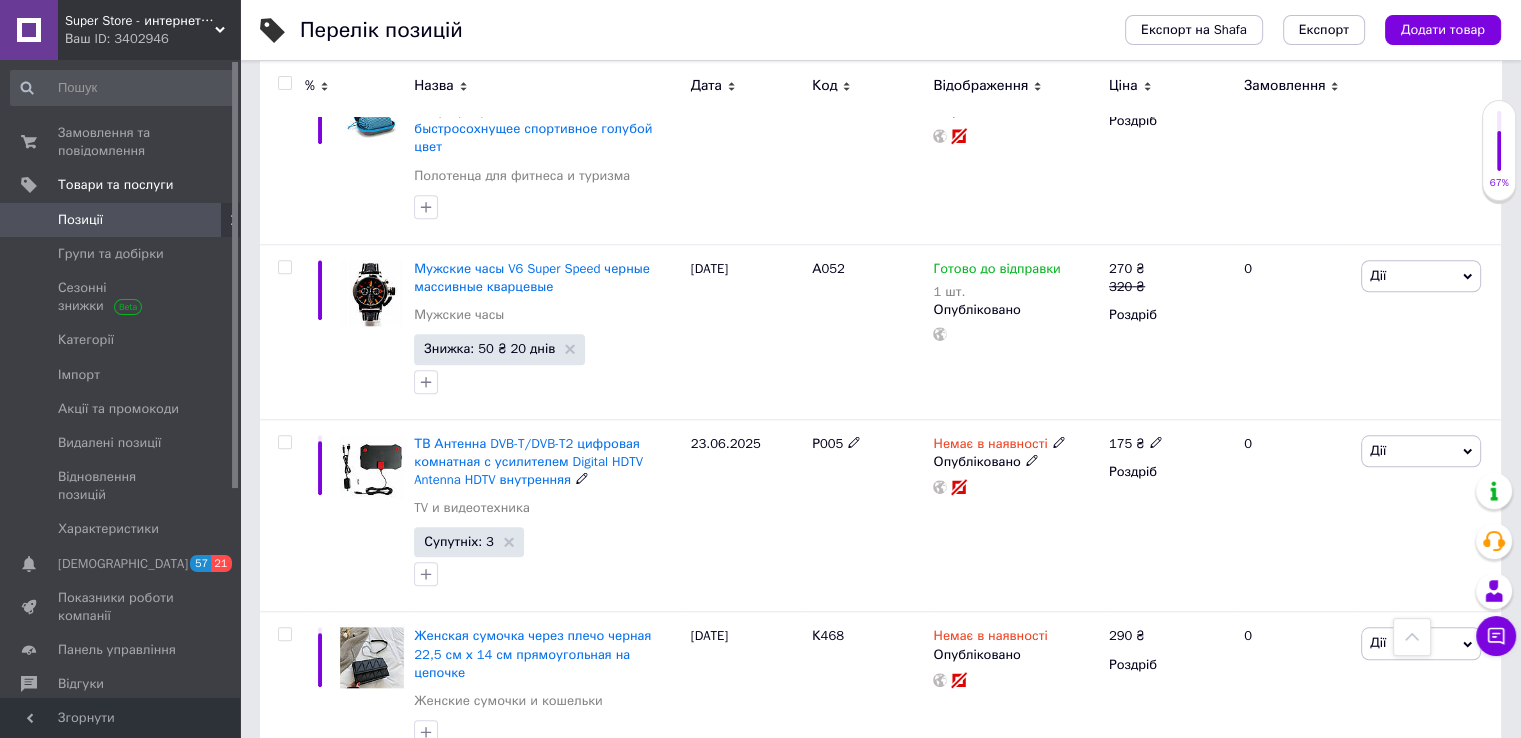 scroll, scrollTop: 1635, scrollLeft: 0, axis: vertical 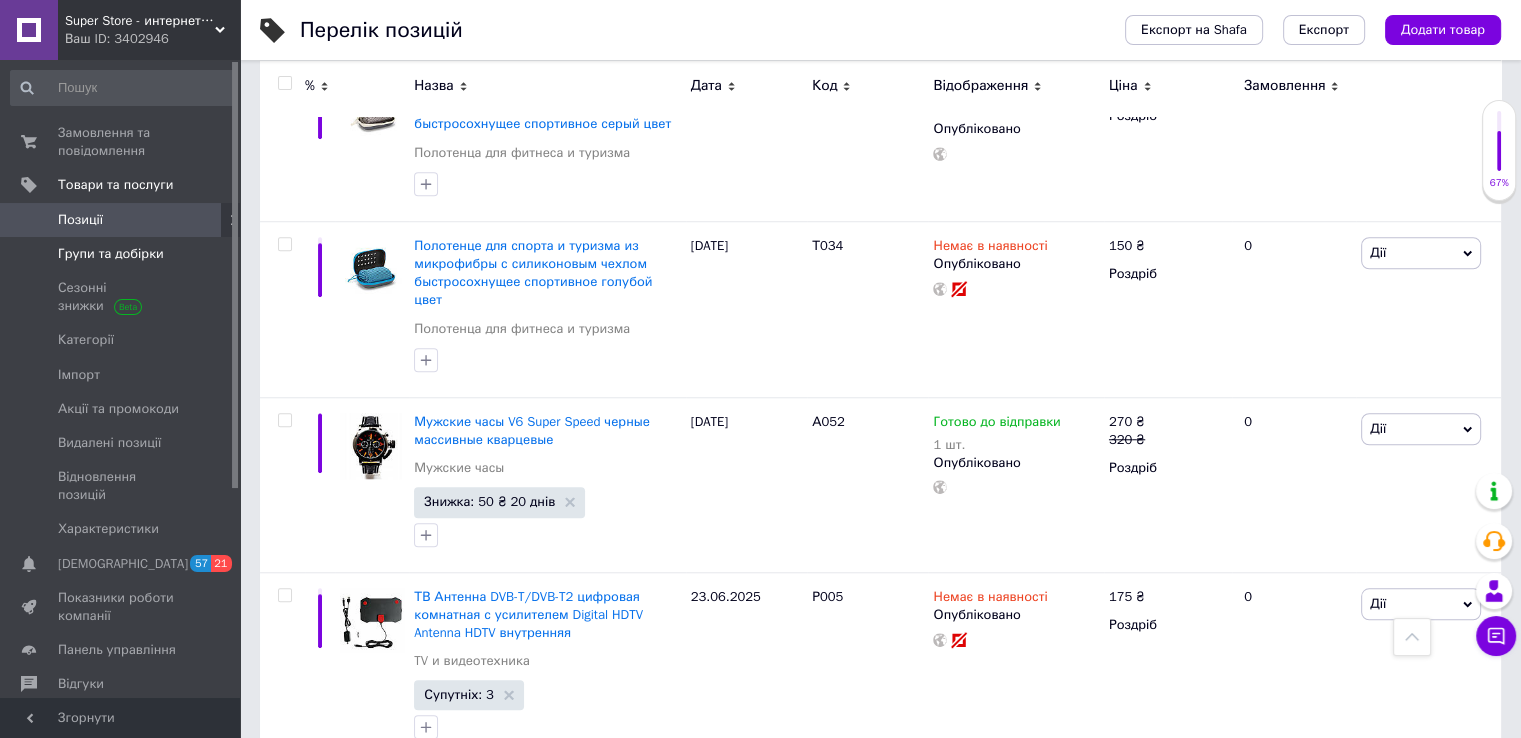 click on "Групи та добірки" at bounding box center (111, 254) 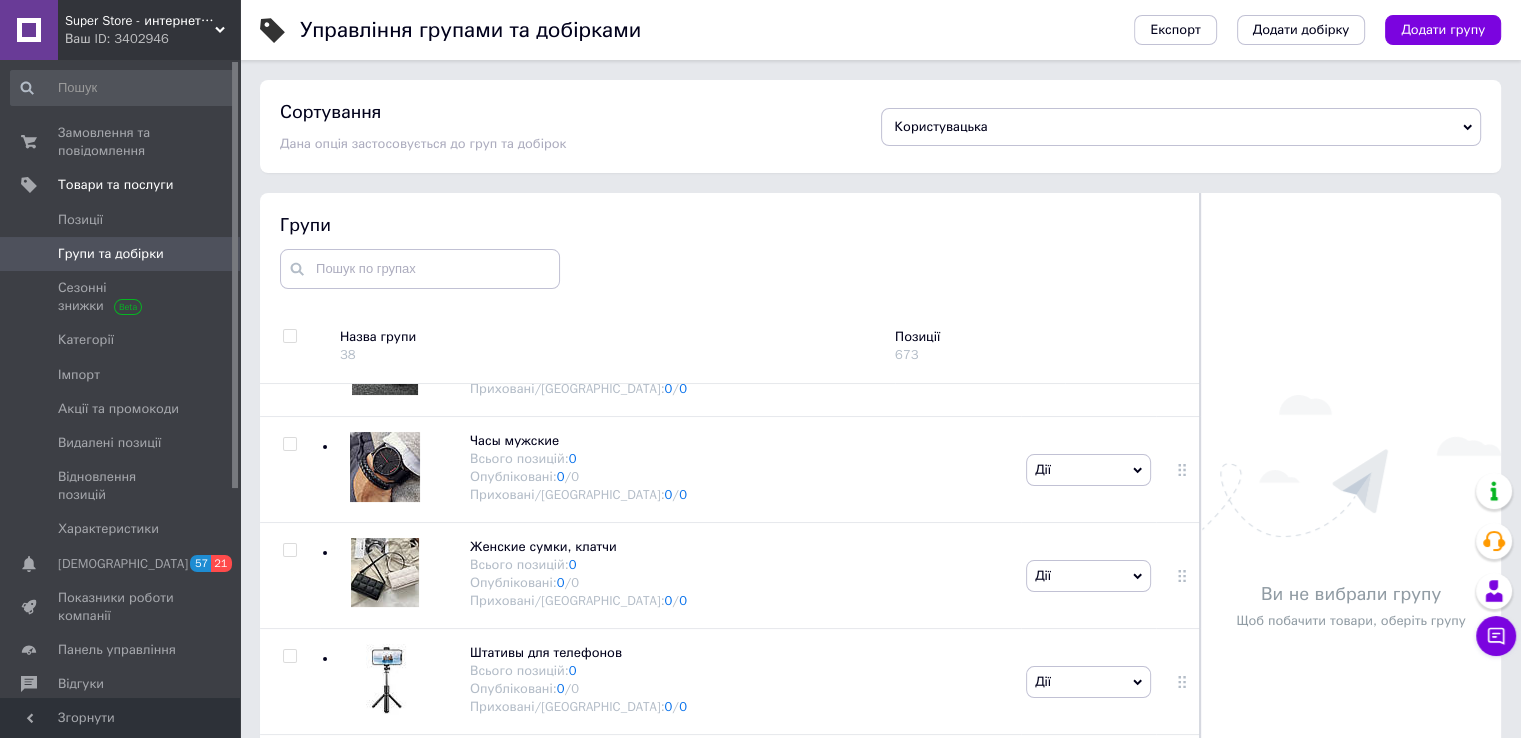 scroll, scrollTop: 3038, scrollLeft: 0, axis: vertical 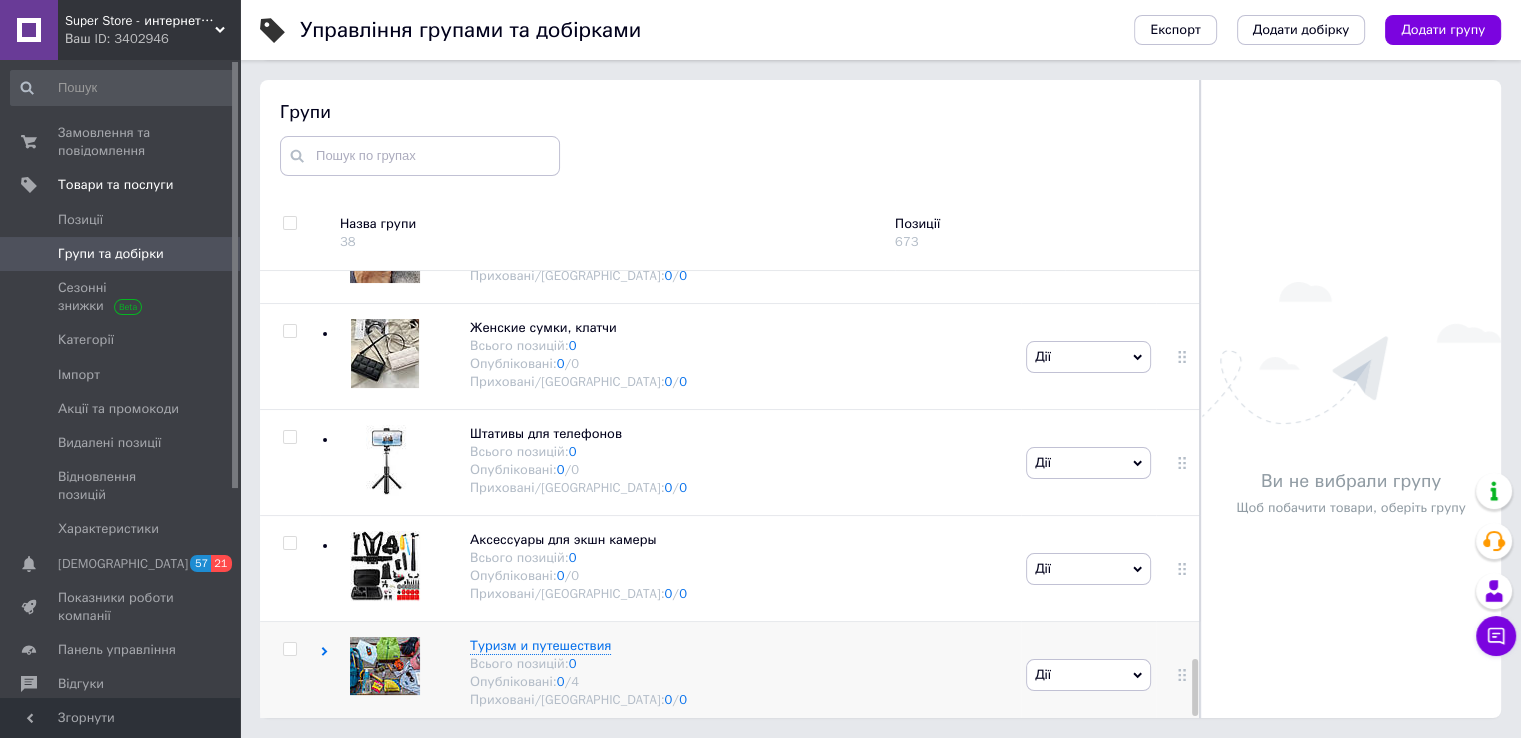 click at bounding box center [290, 649] 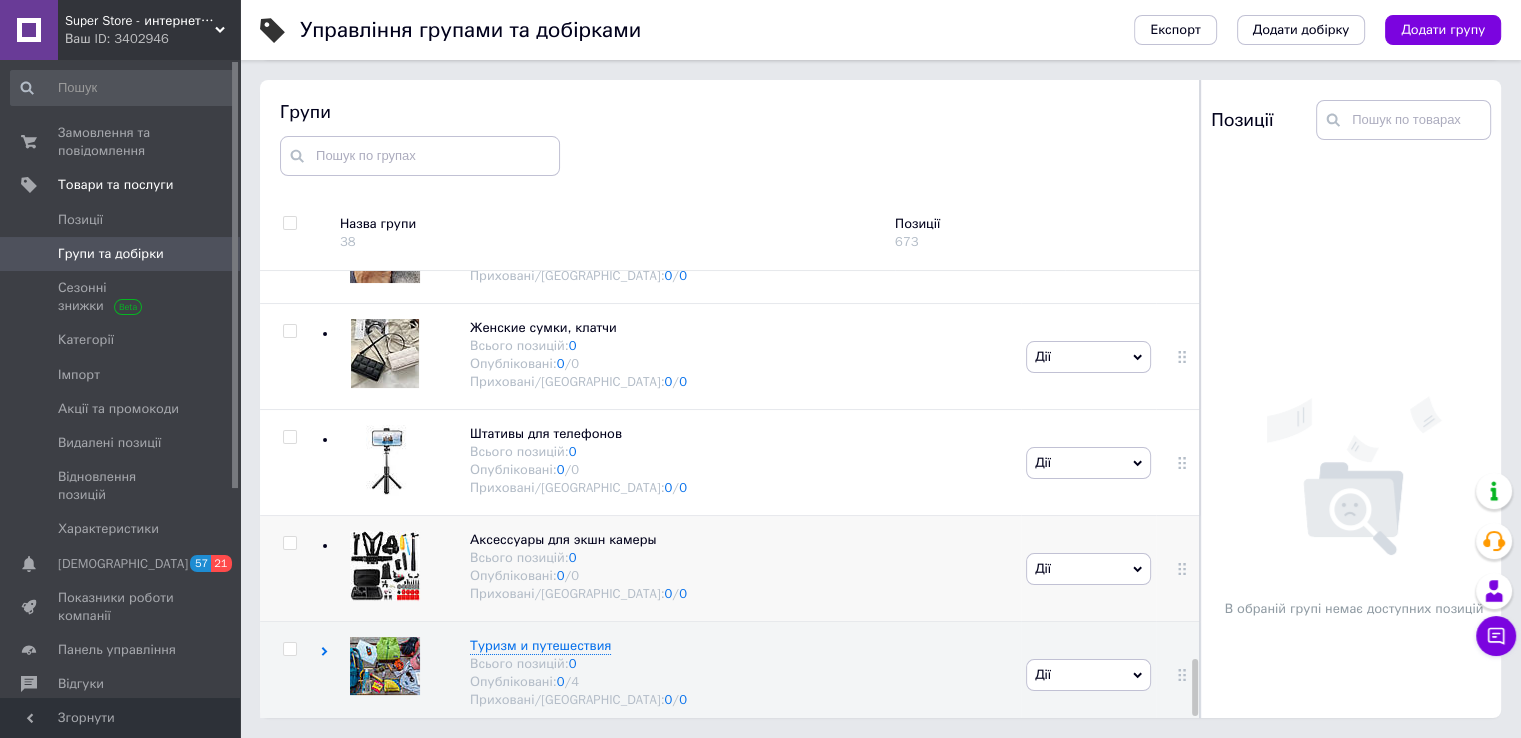 click at bounding box center [289, 543] 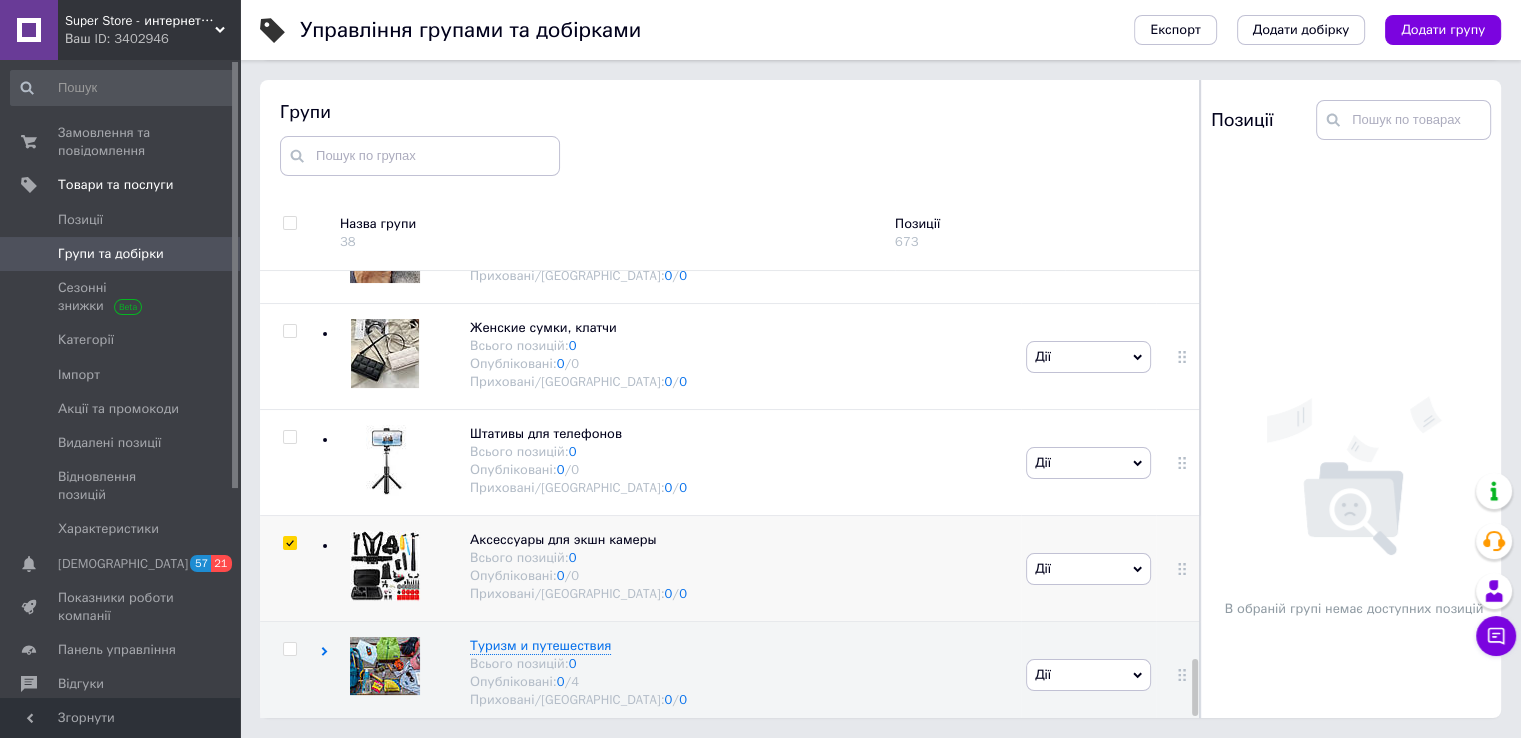 checkbox on "true" 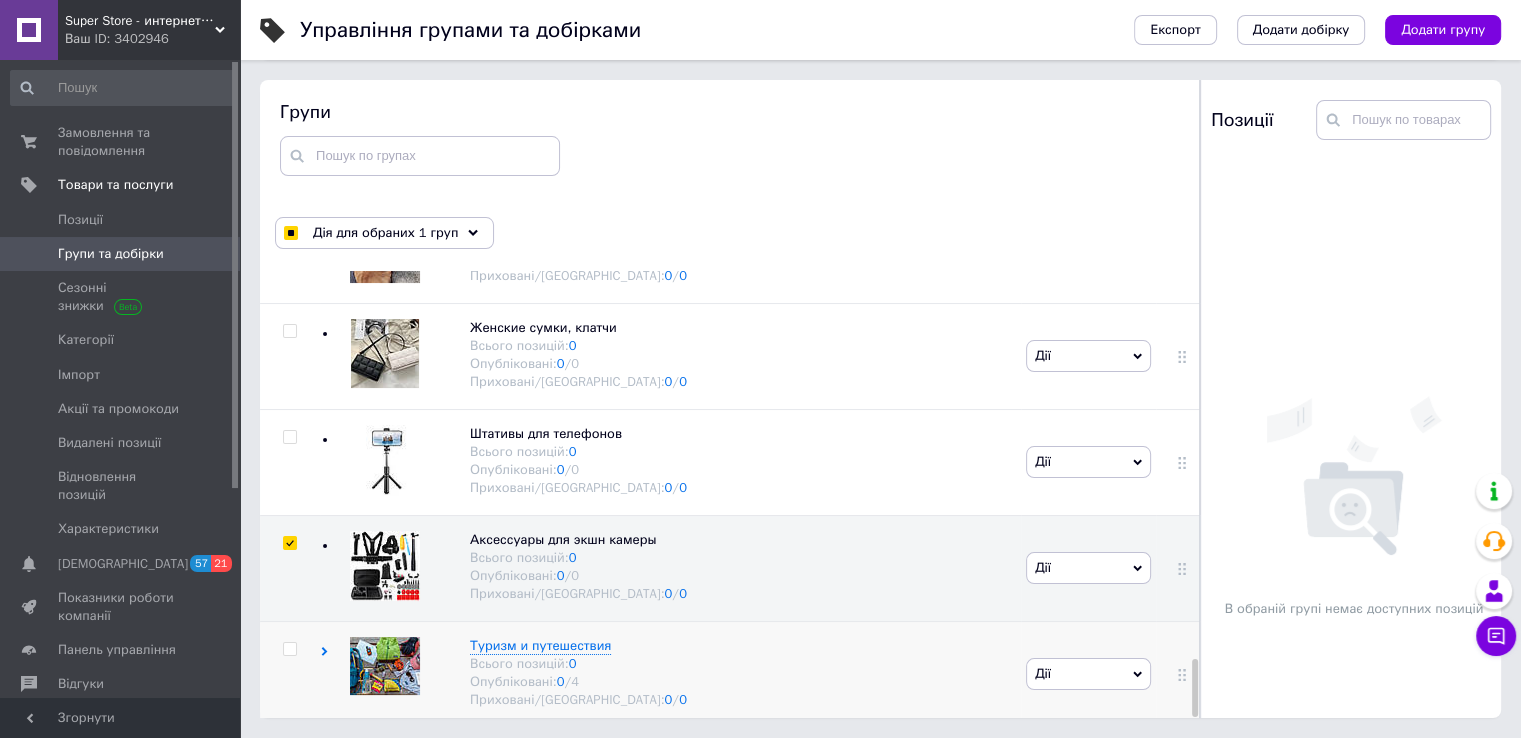 click at bounding box center (289, 649) 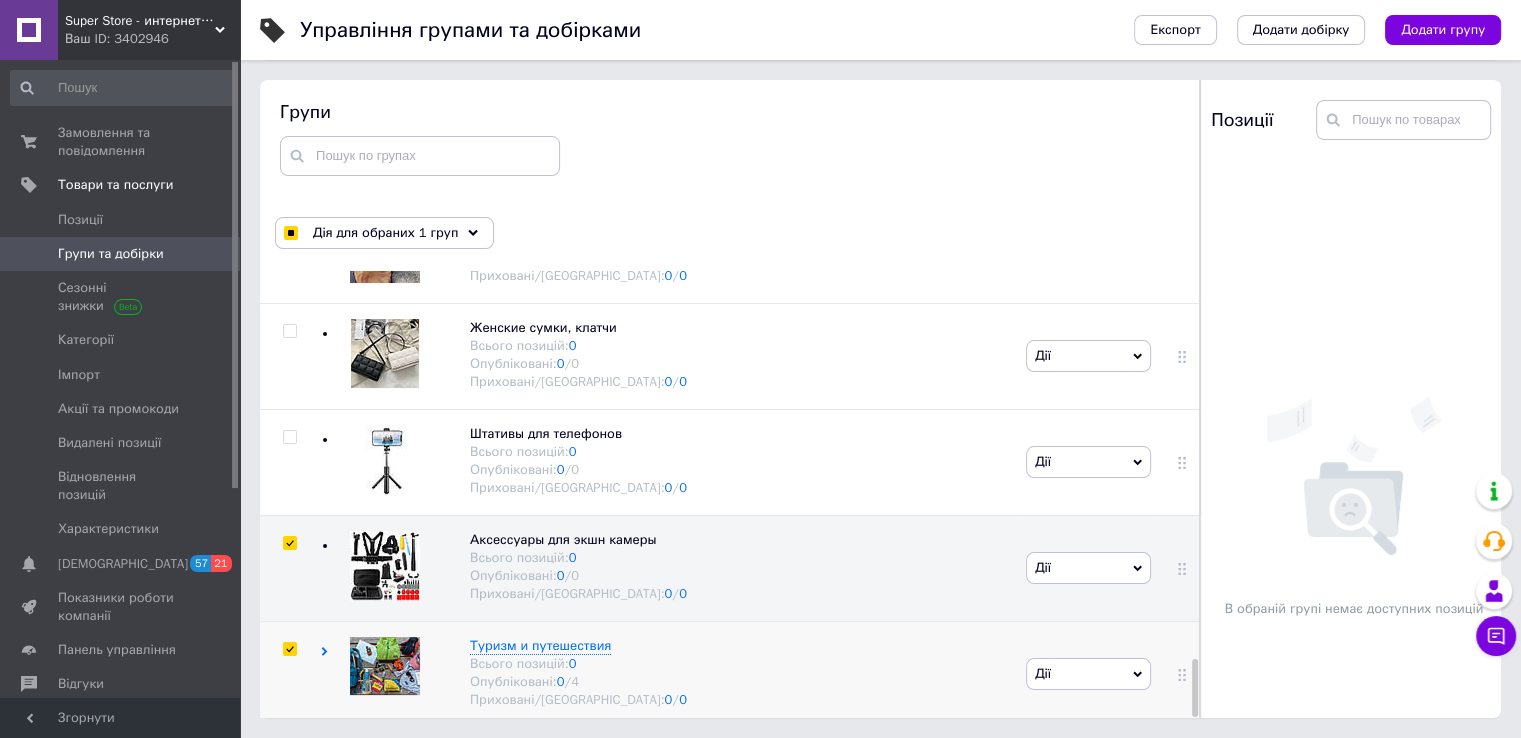 checkbox on "true" 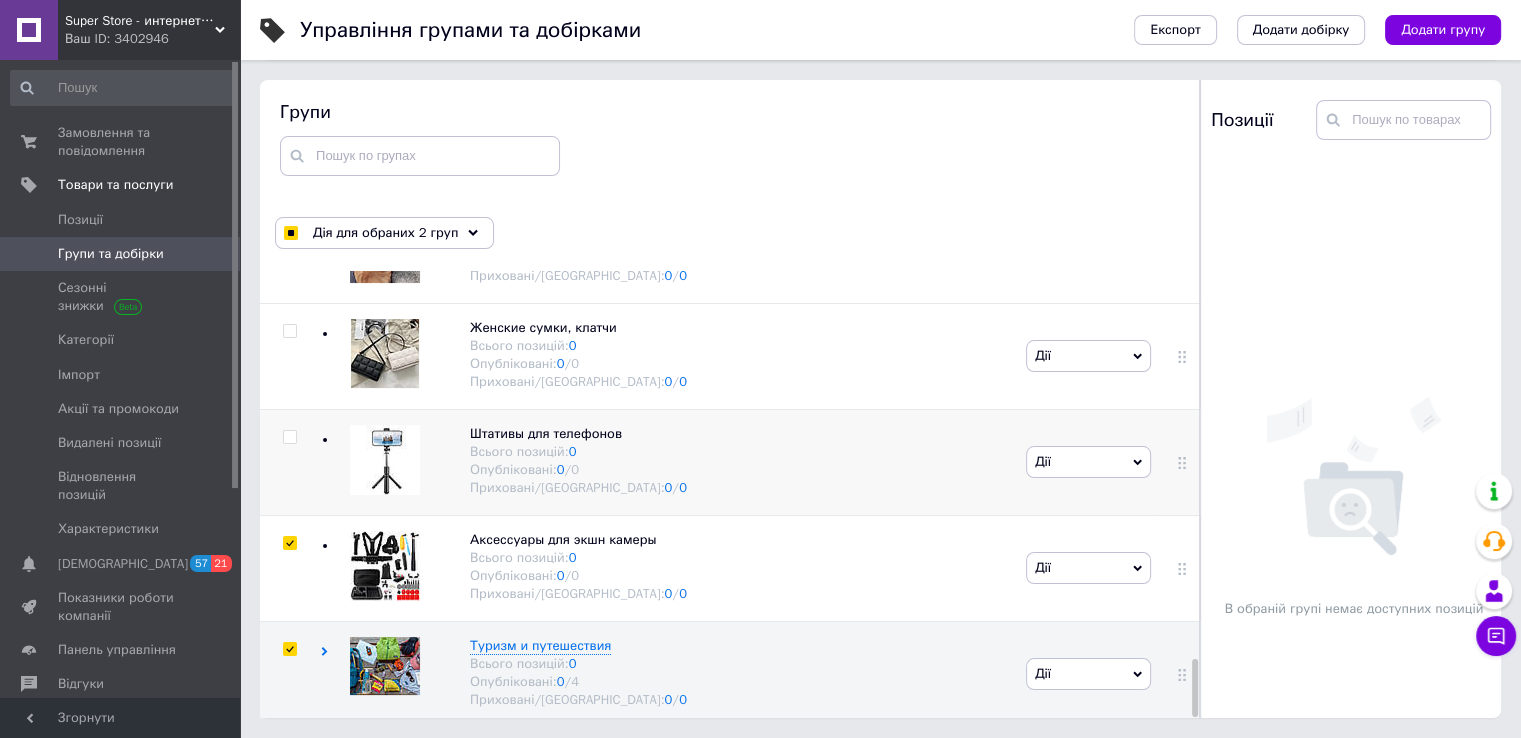 click at bounding box center (289, 437) 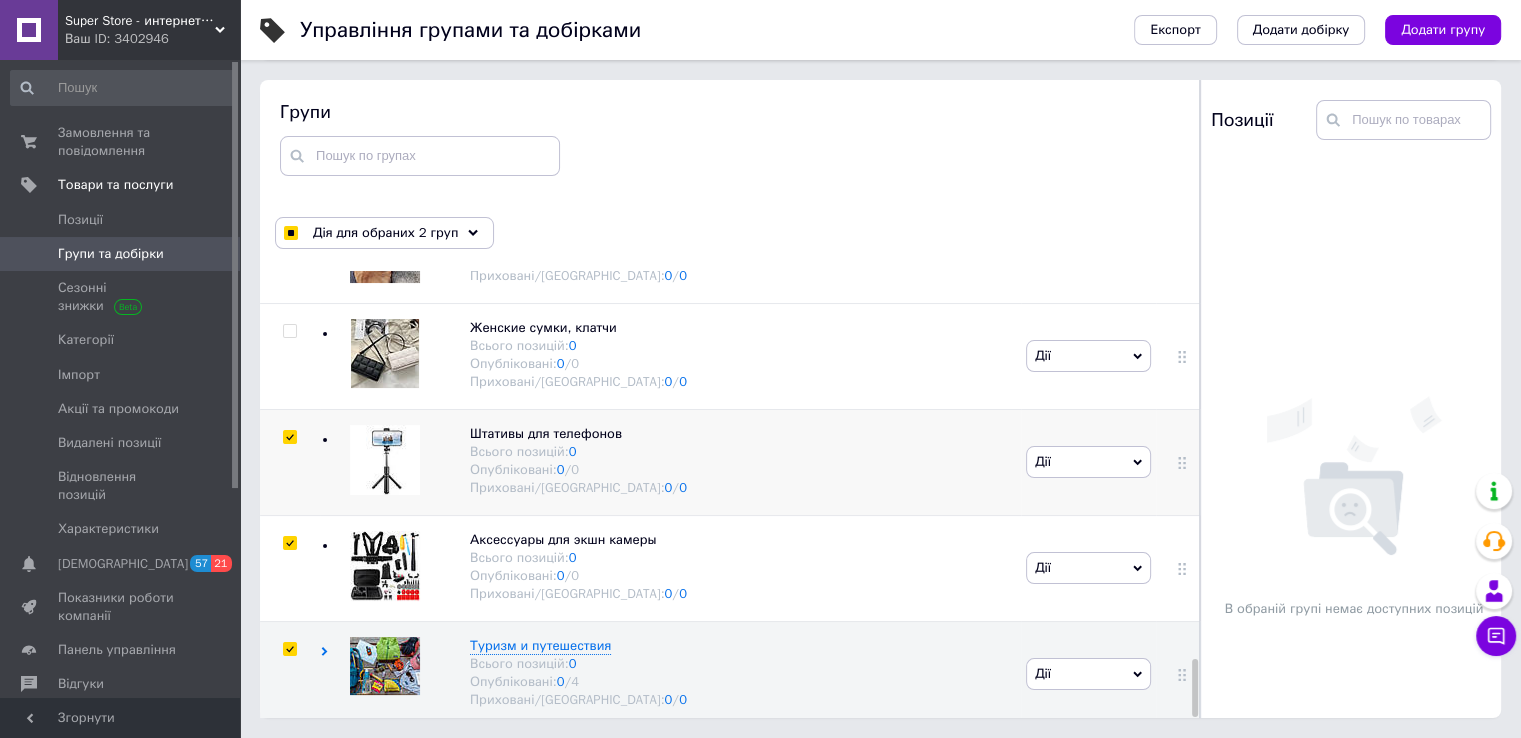 checkbox on "true" 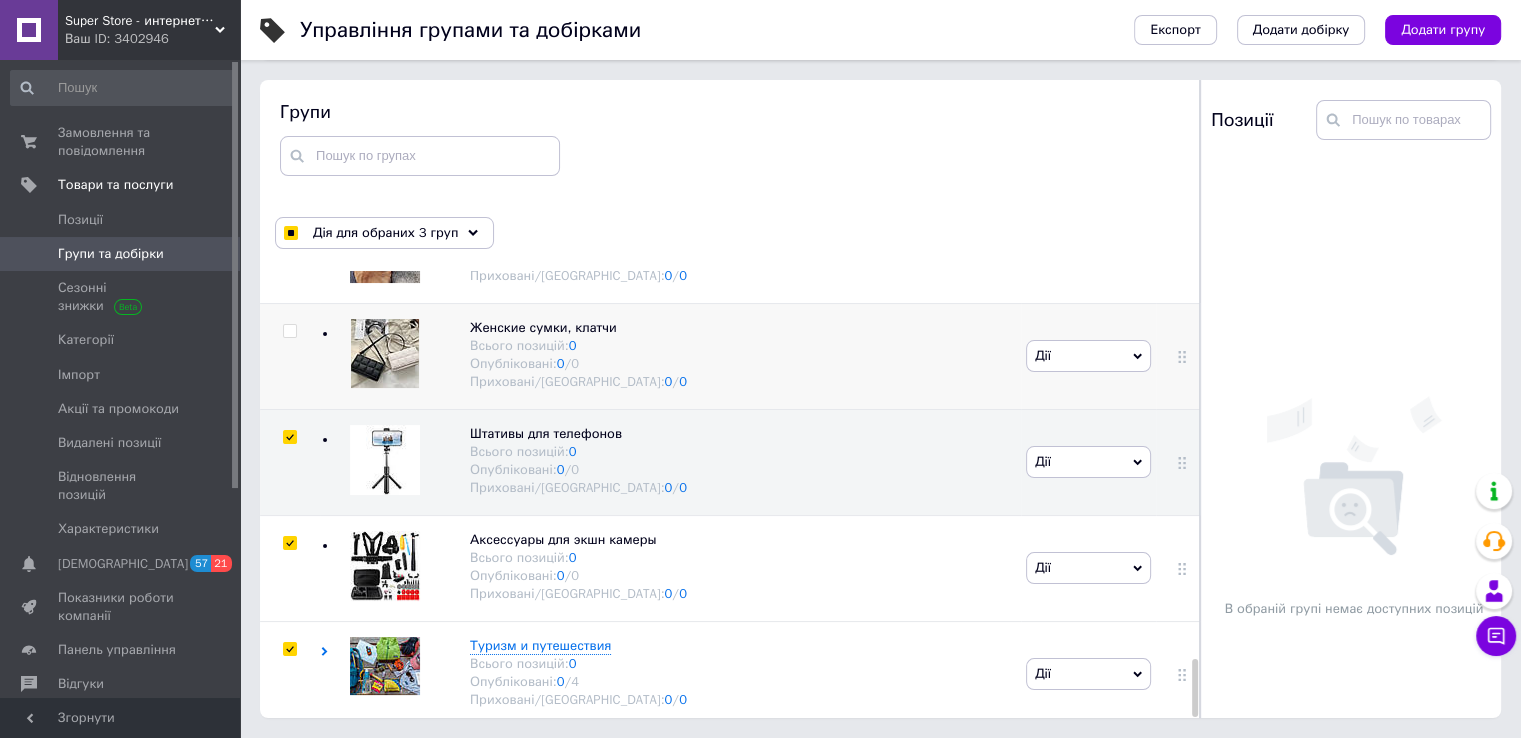 click at bounding box center [289, 331] 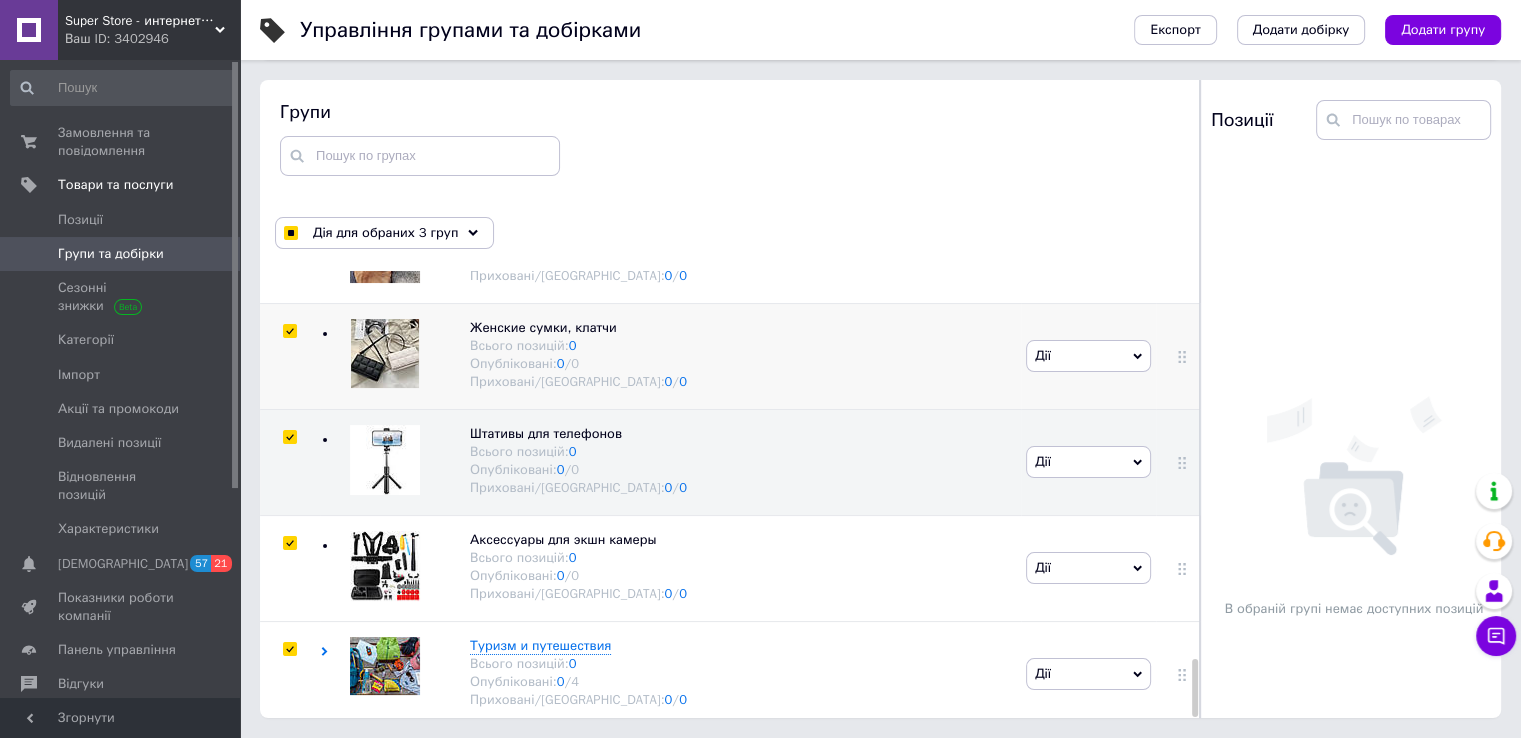 checkbox on "true" 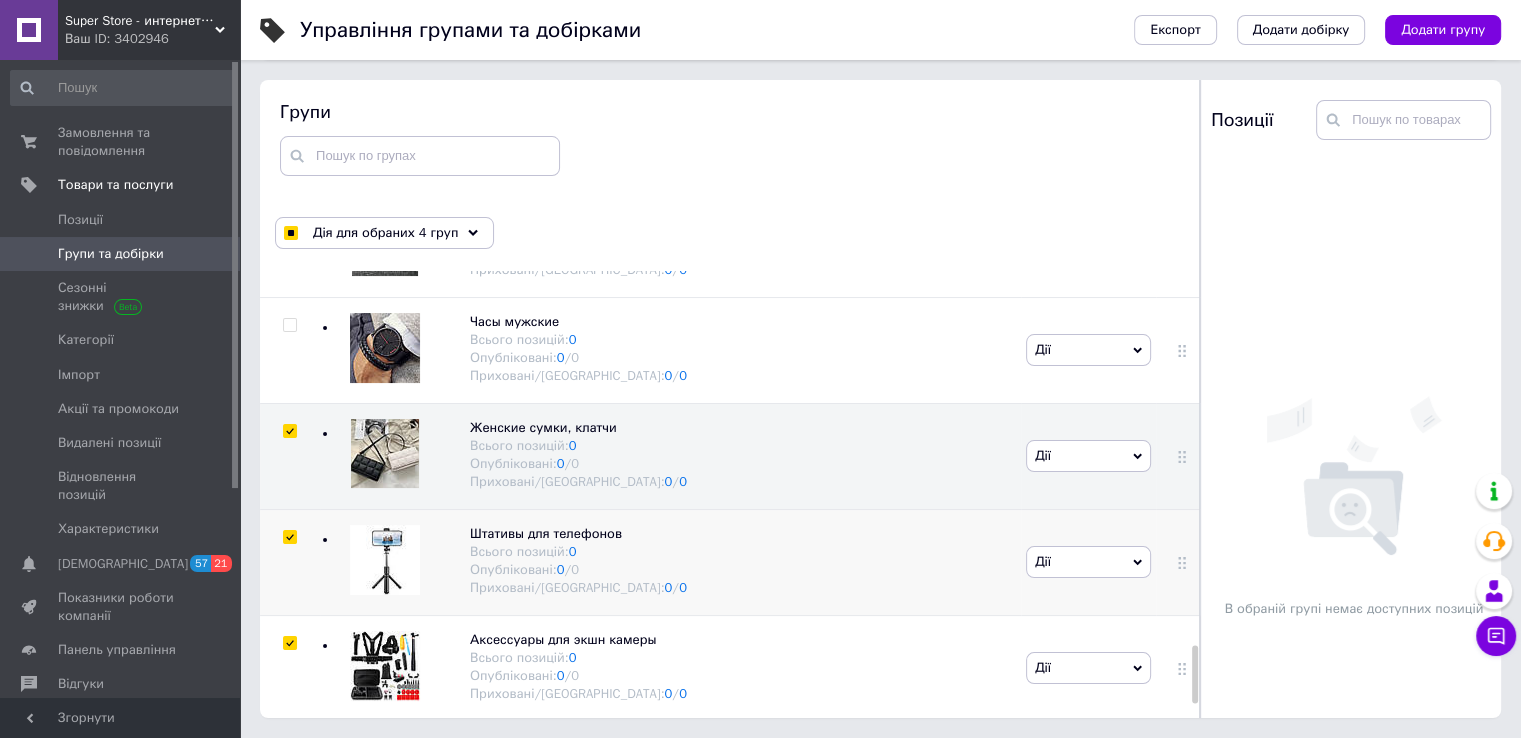 scroll, scrollTop: 2838, scrollLeft: 0, axis: vertical 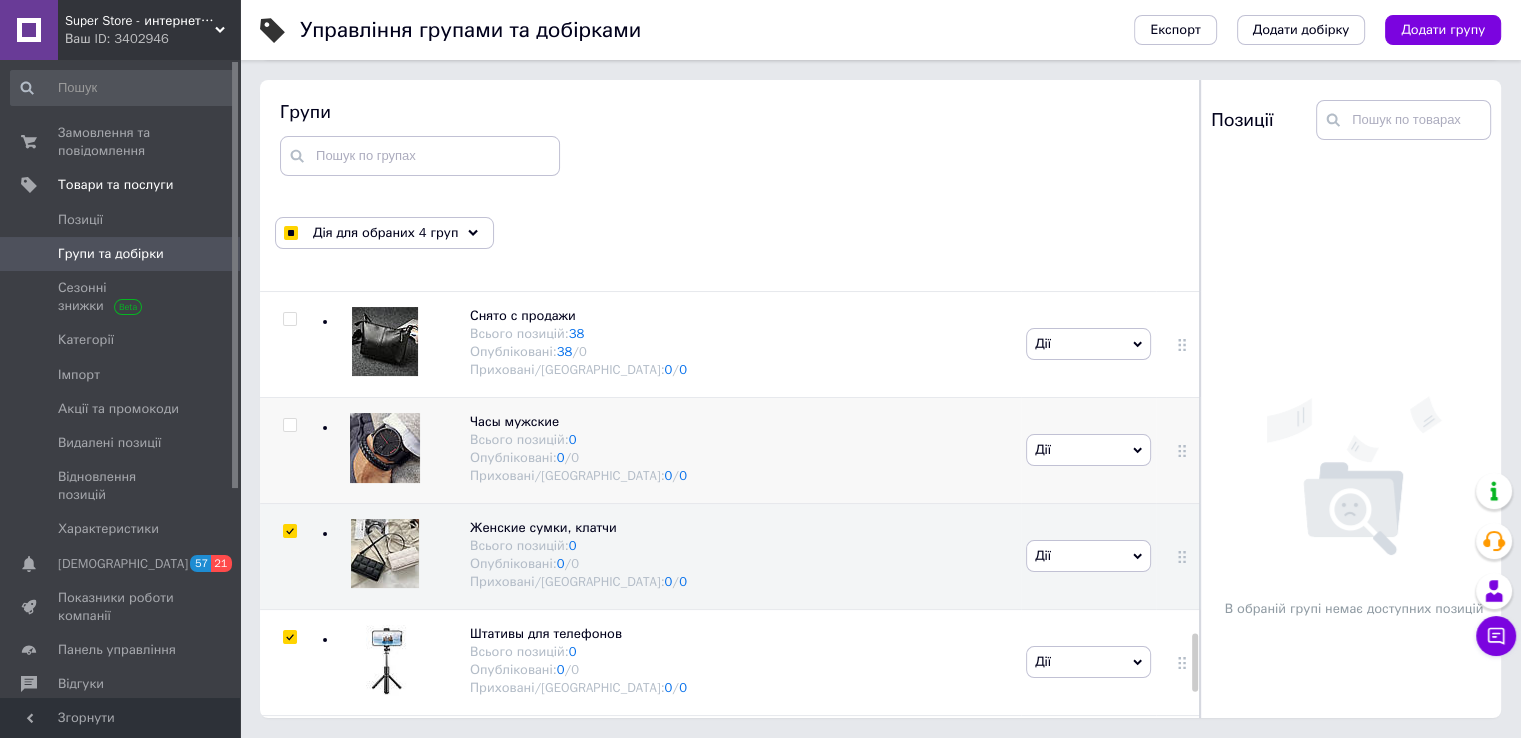 click at bounding box center (289, 425) 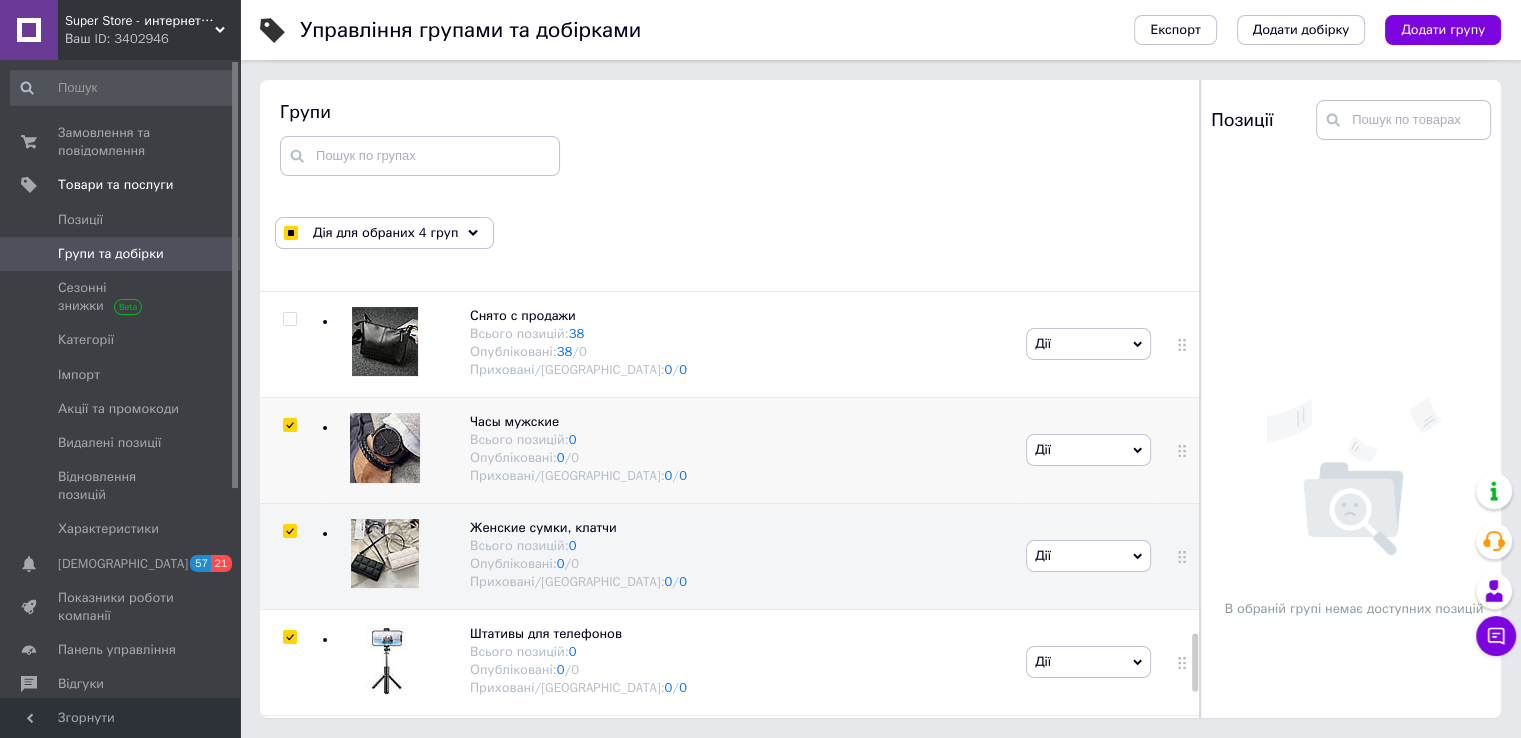 checkbox on "true" 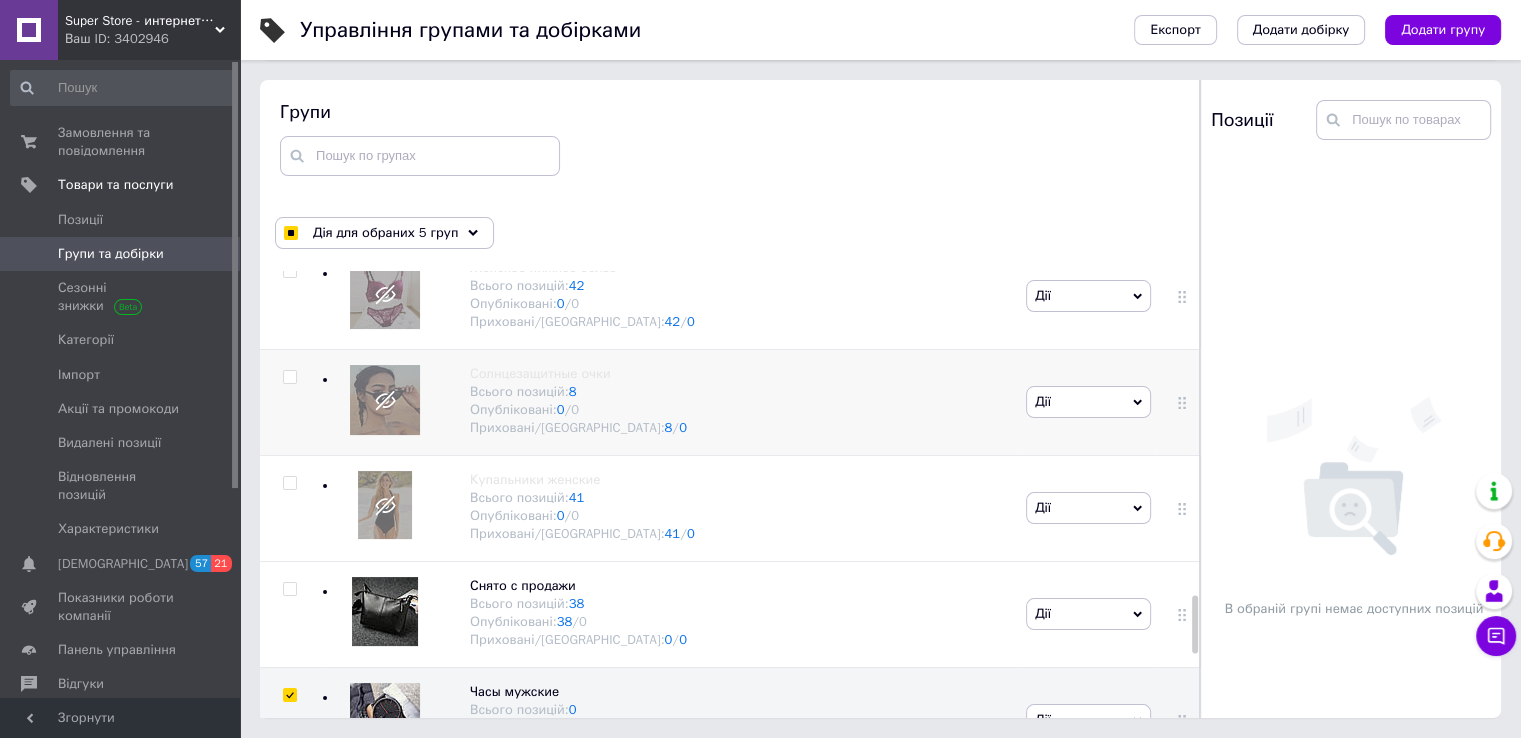 scroll, scrollTop: 2538, scrollLeft: 0, axis: vertical 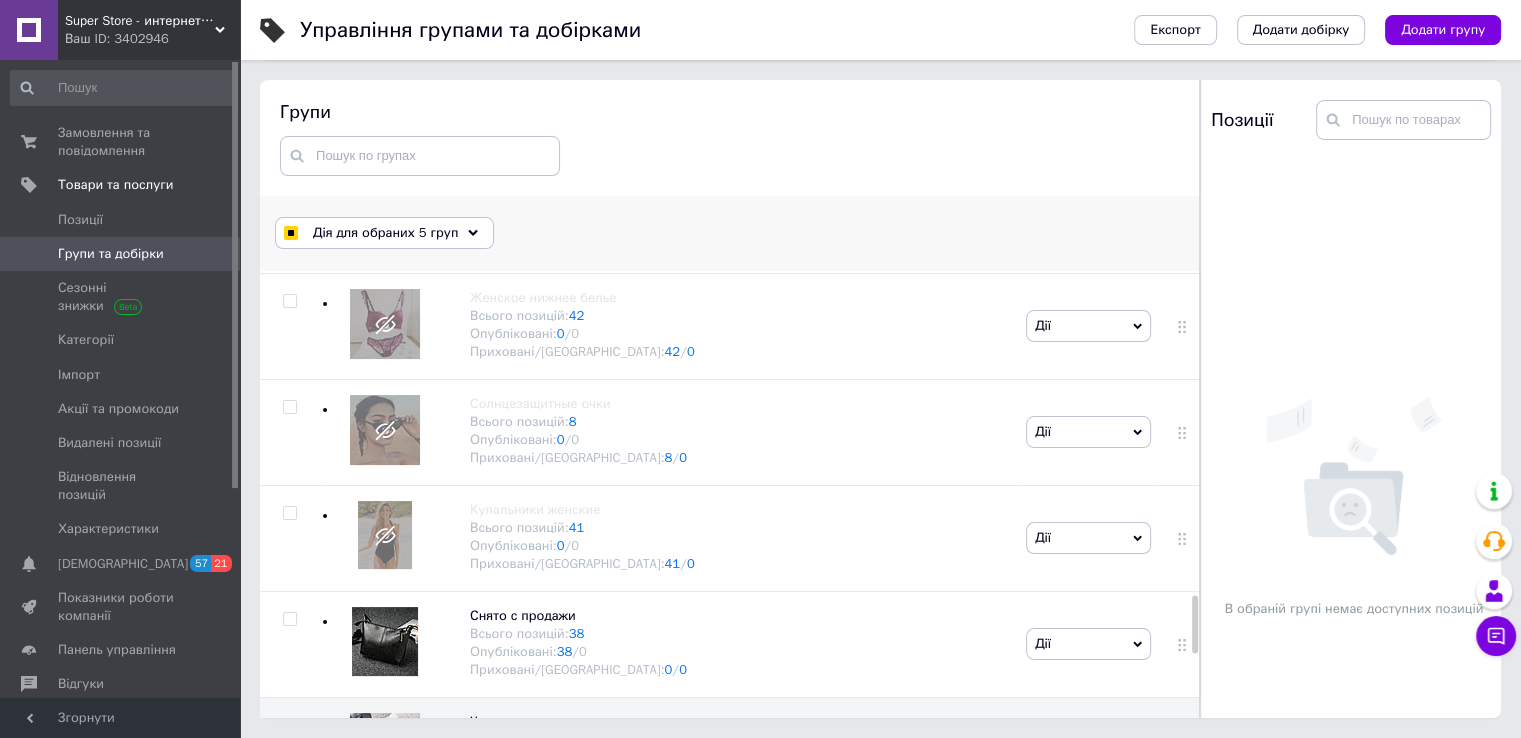 click on "Дія для обраних 5 груп" at bounding box center [385, 233] 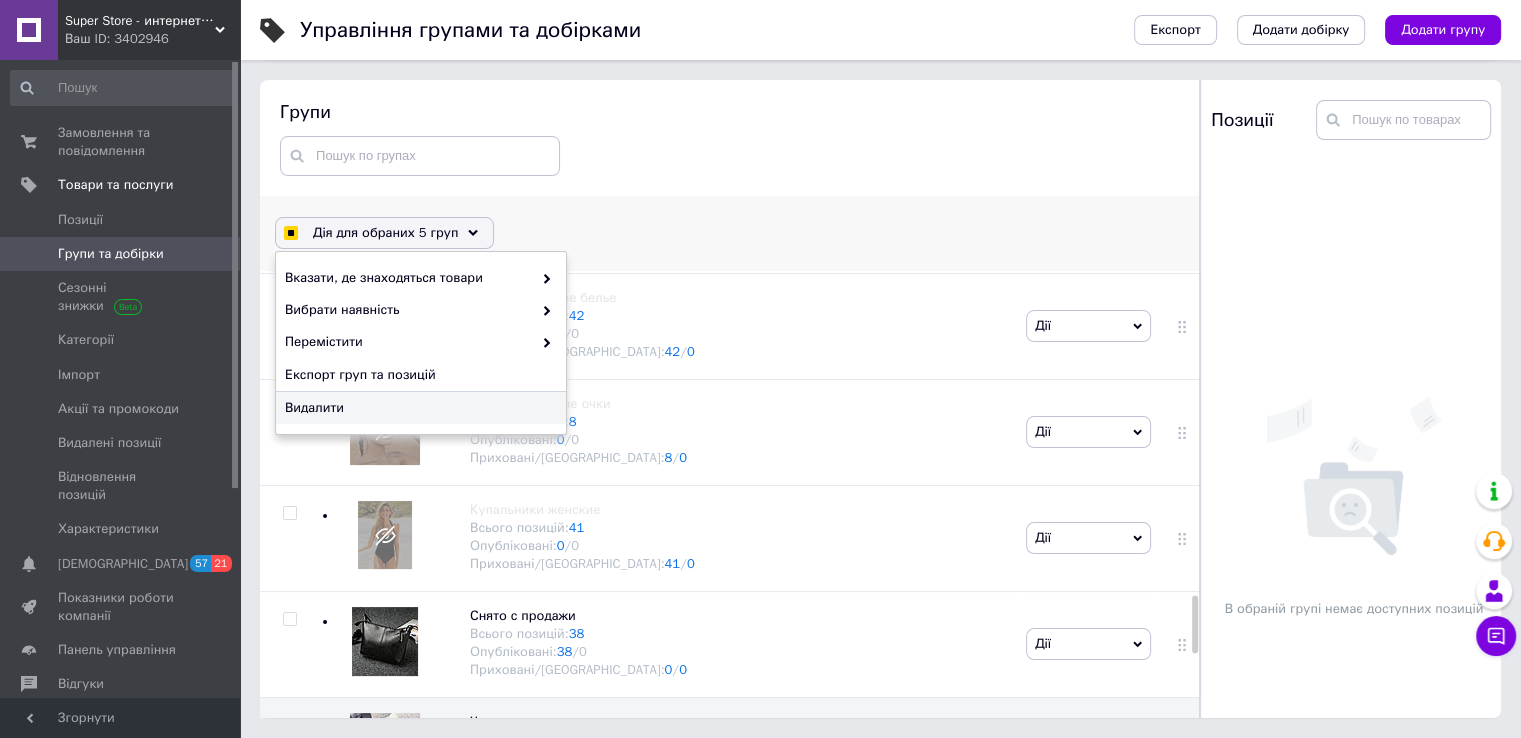 click on "Видалити" at bounding box center (421, 408) 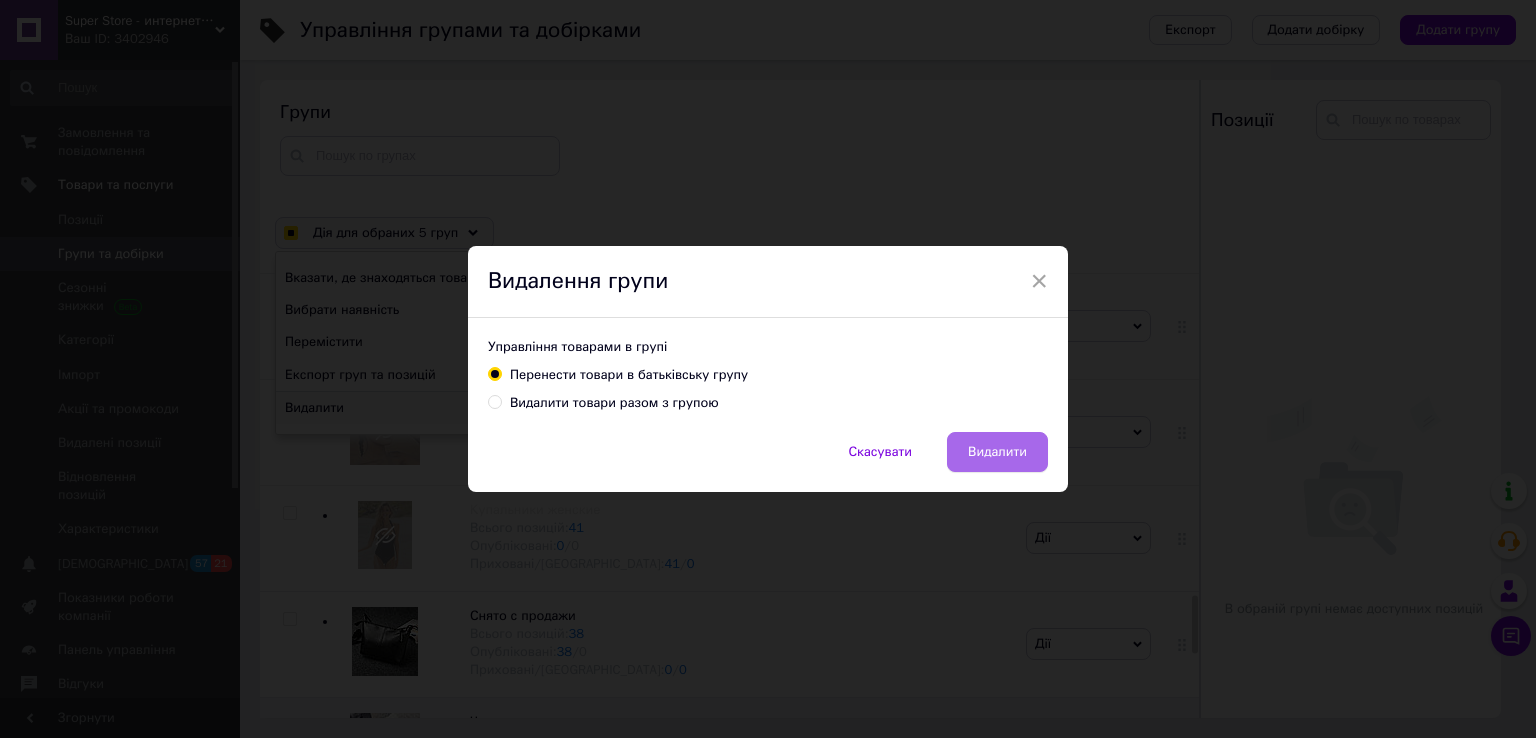 click on "Видалити" at bounding box center (997, 452) 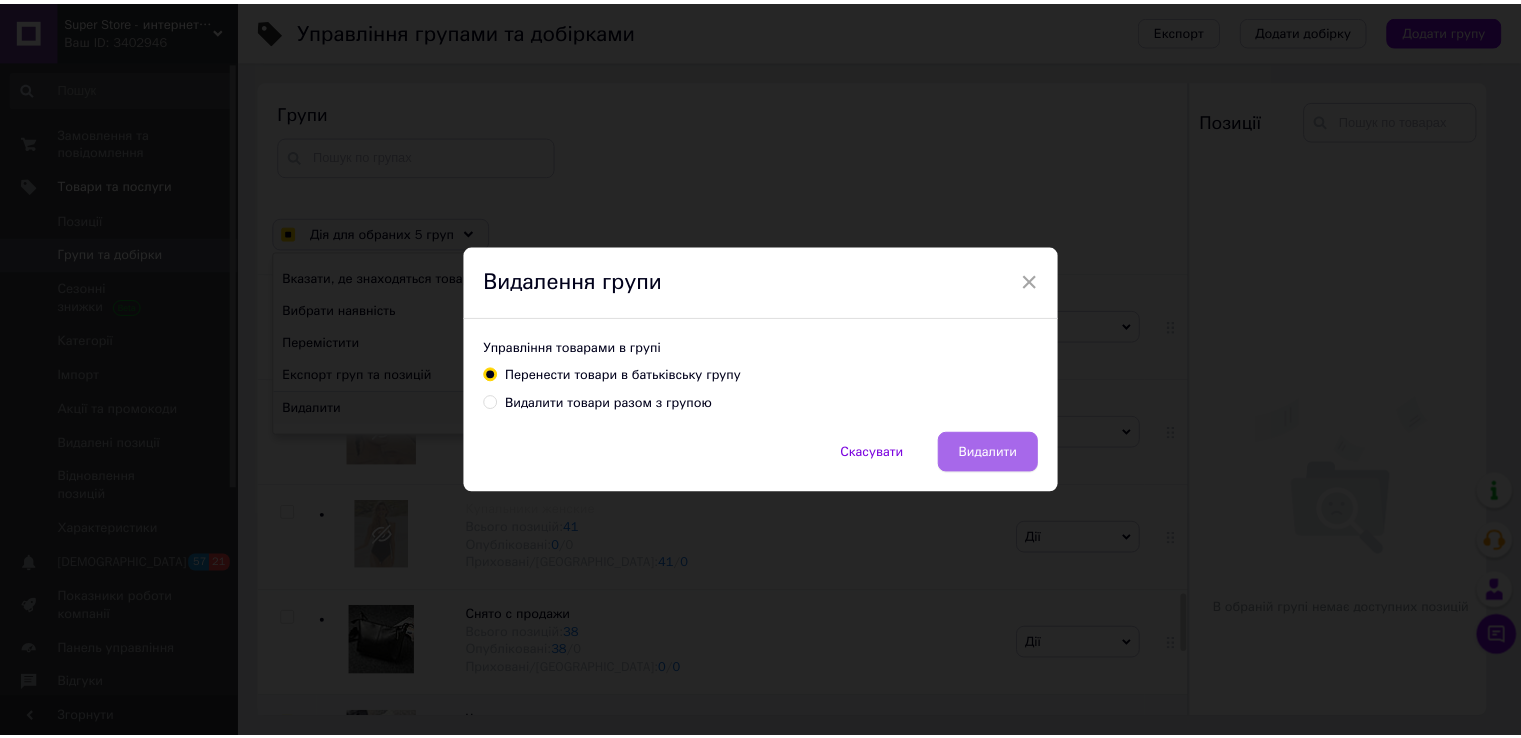 scroll, scrollTop: 2509, scrollLeft: 0, axis: vertical 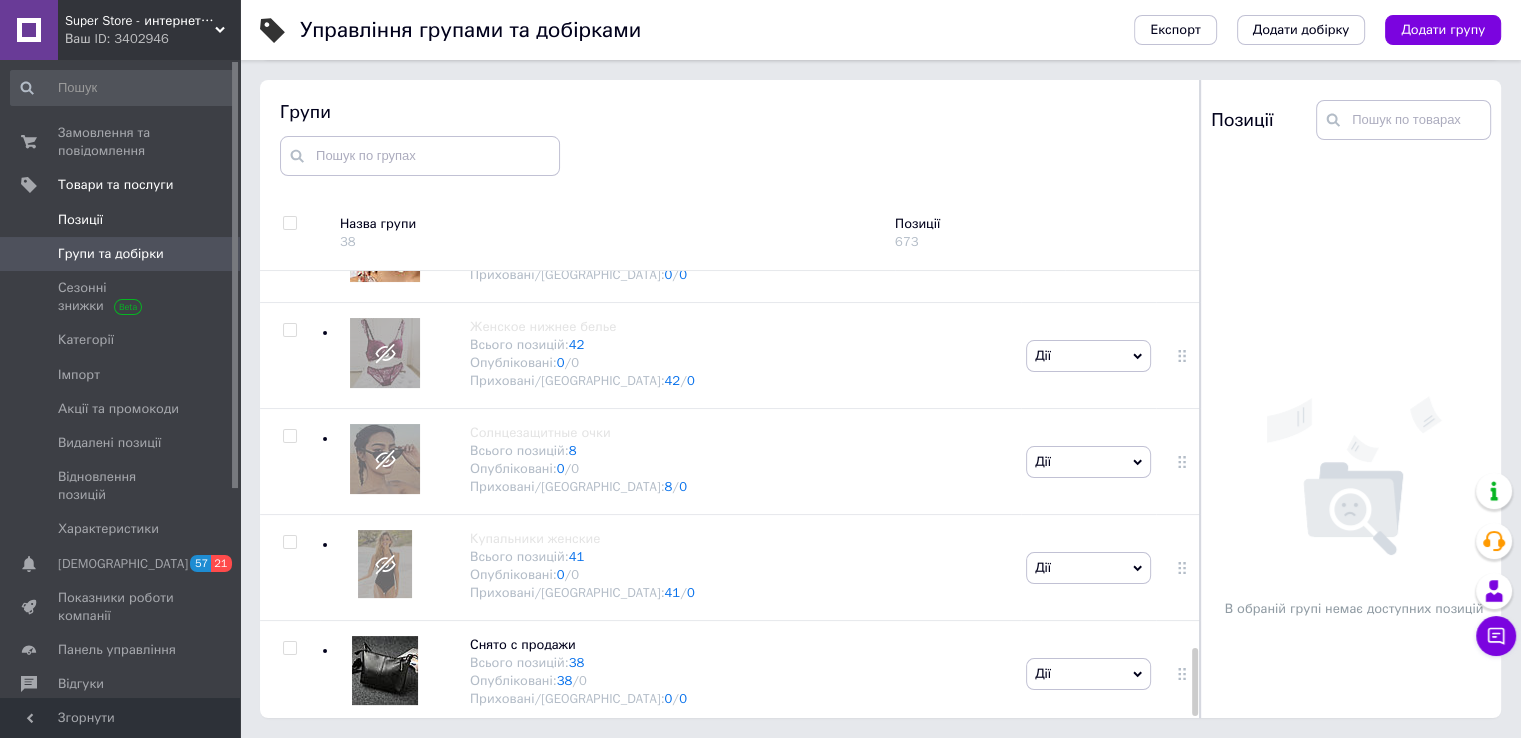 click on "Позиції" at bounding box center [80, 220] 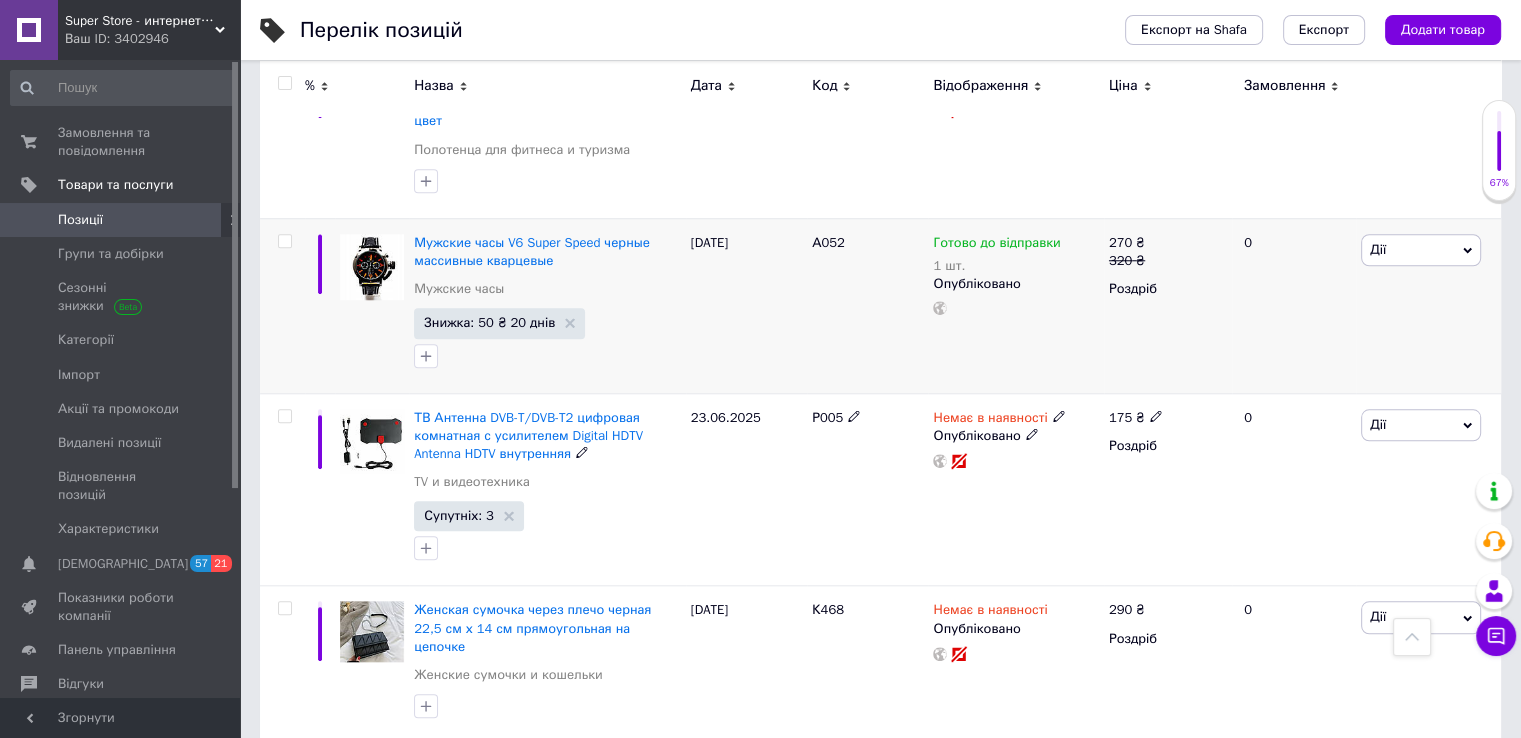 scroll, scrollTop: 1700, scrollLeft: 0, axis: vertical 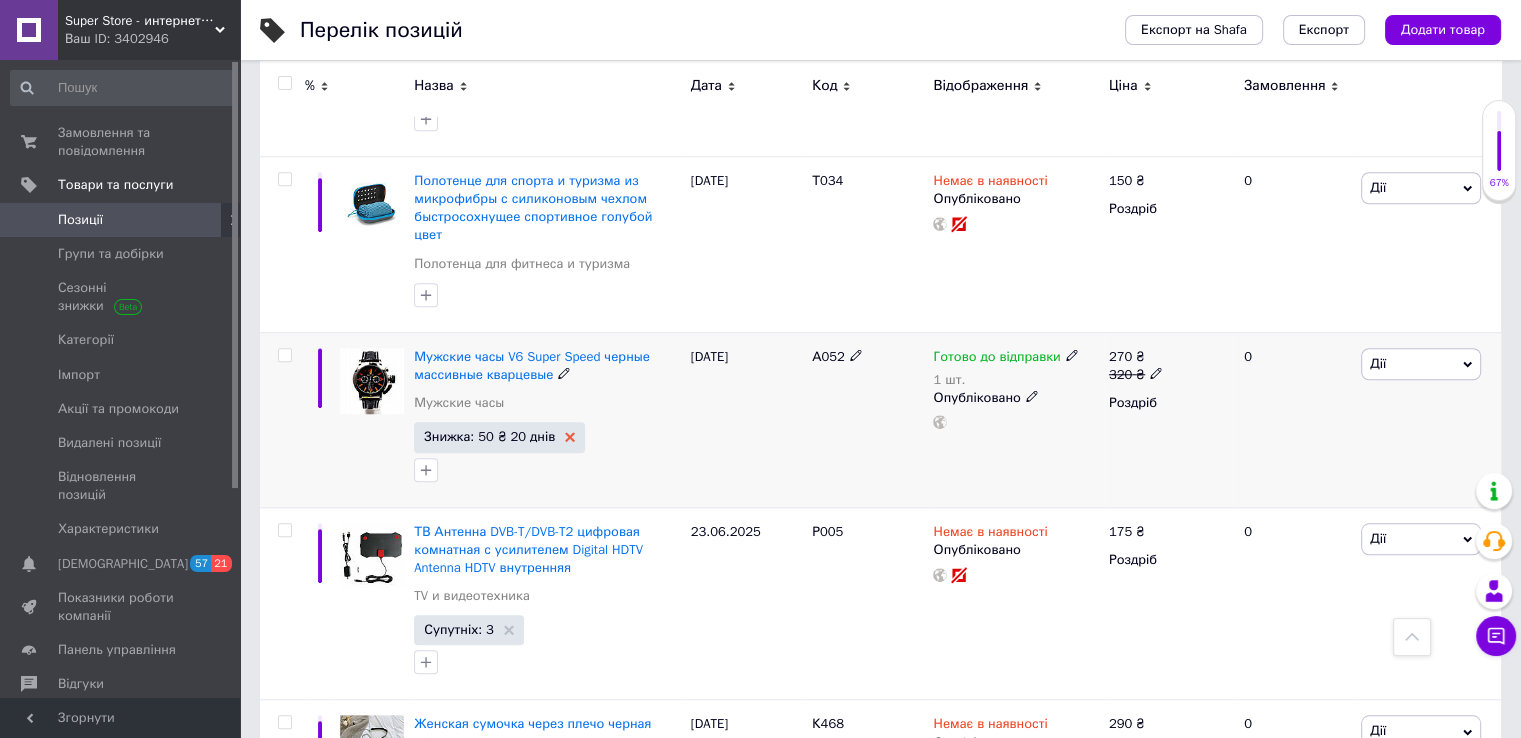 click 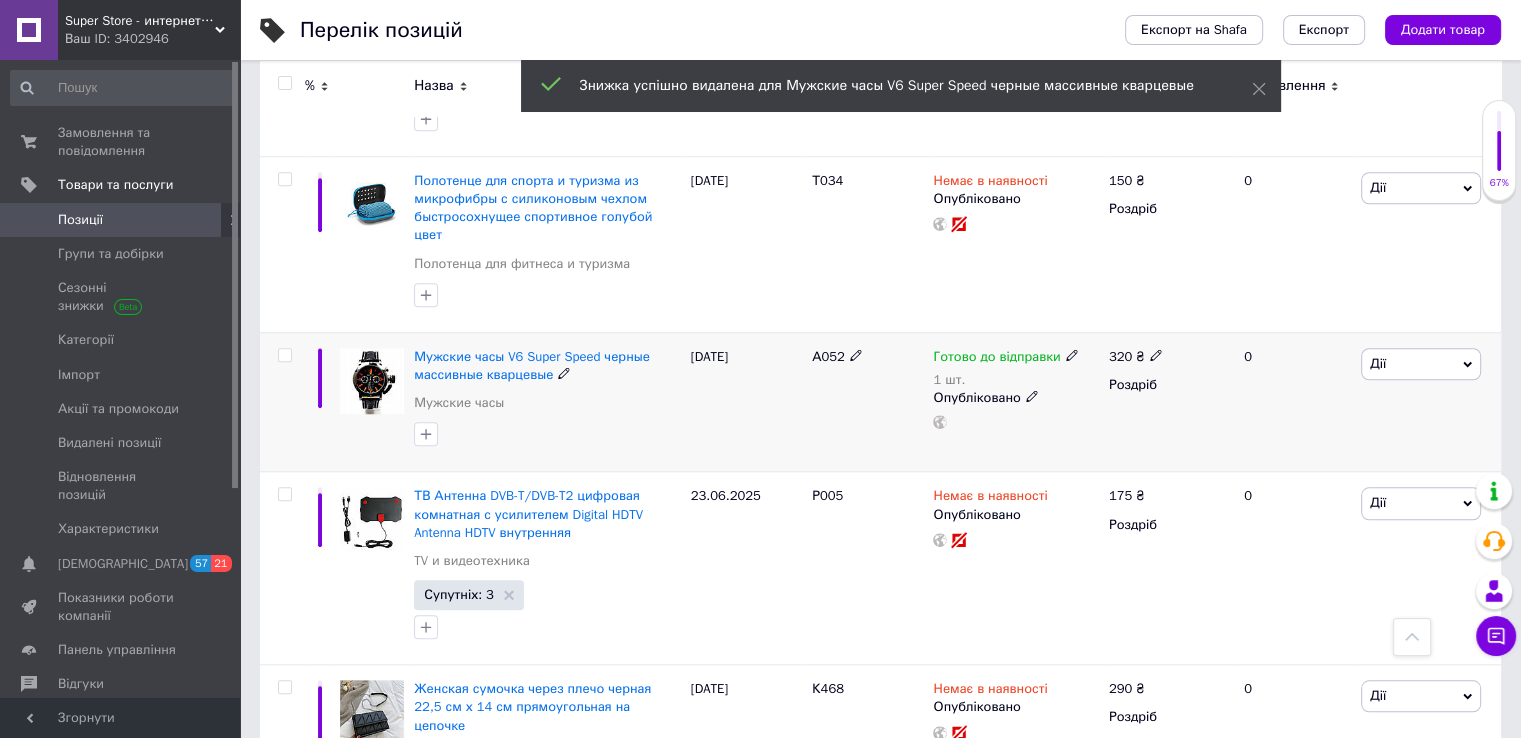click 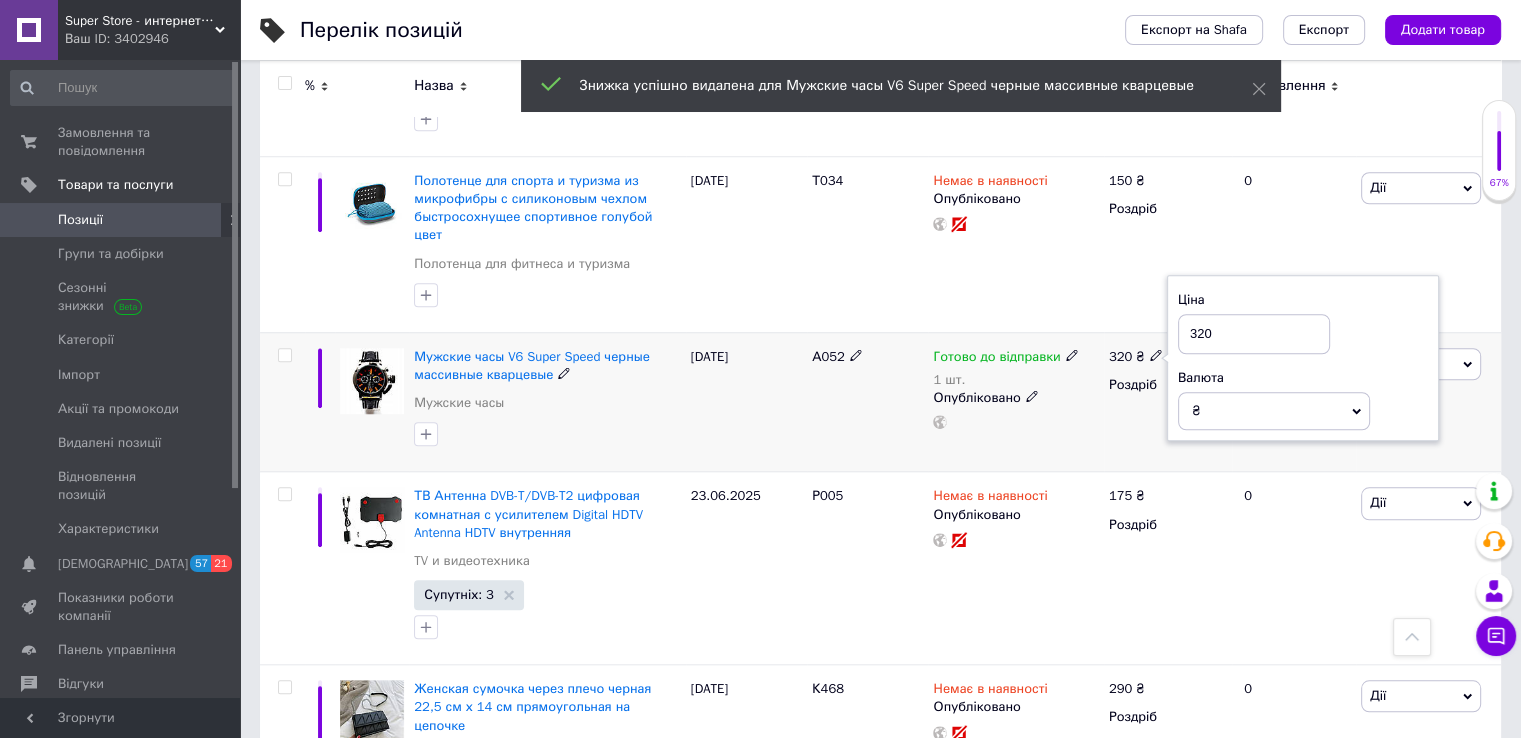 drag, startPoint x: 1238, startPoint y: 275, endPoint x: 1150, endPoint y: 277, distance: 88.02273 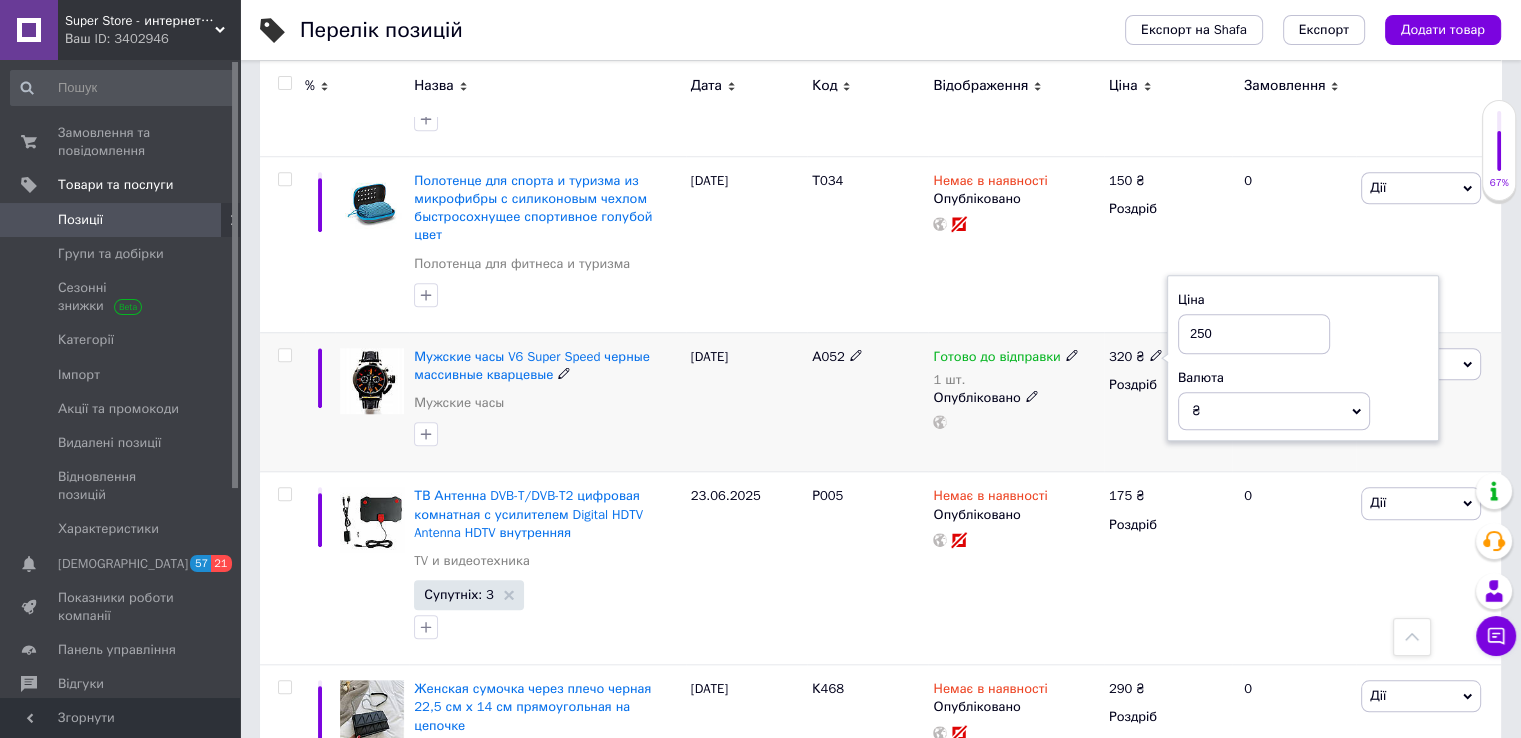 type on "250" 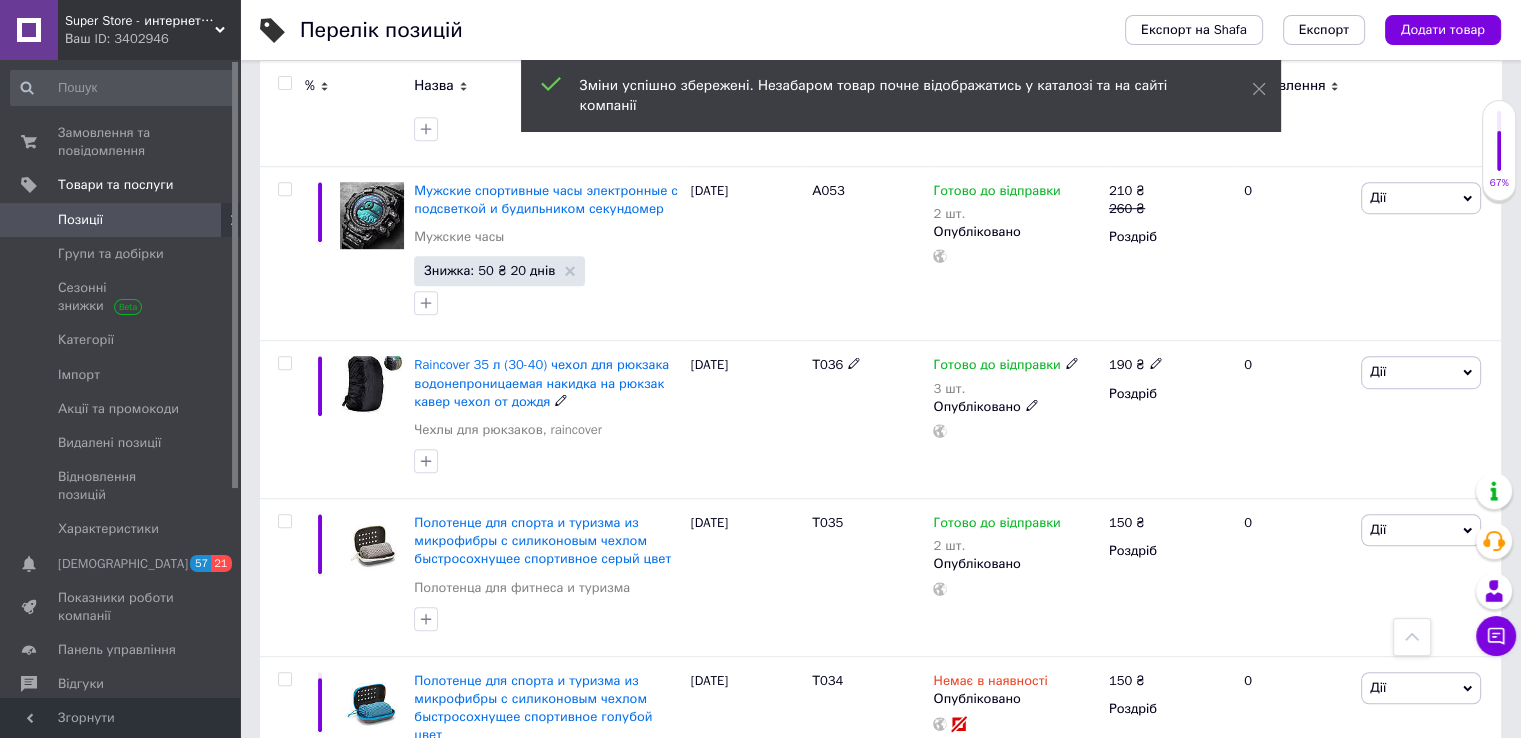 scroll, scrollTop: 1000, scrollLeft: 0, axis: vertical 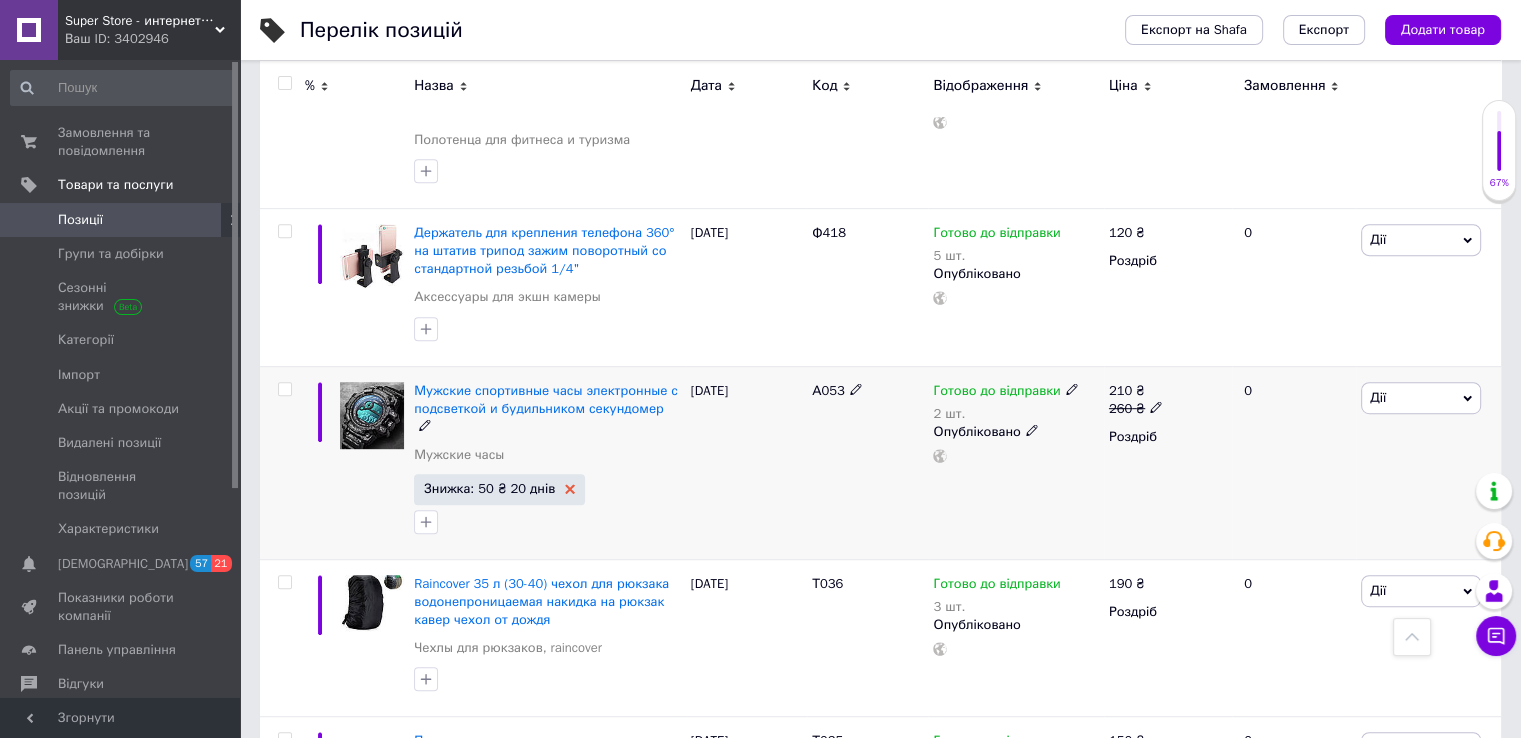 click 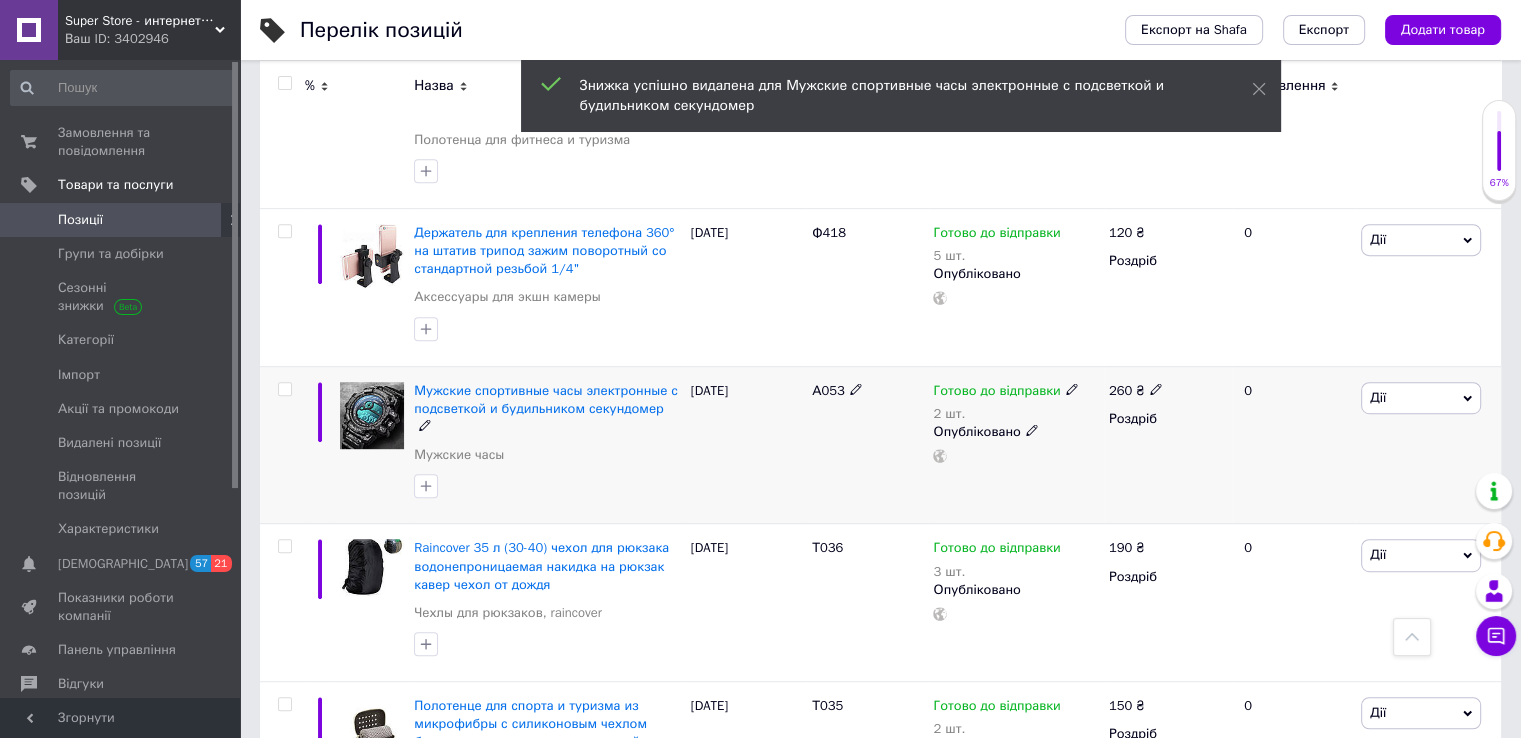 click 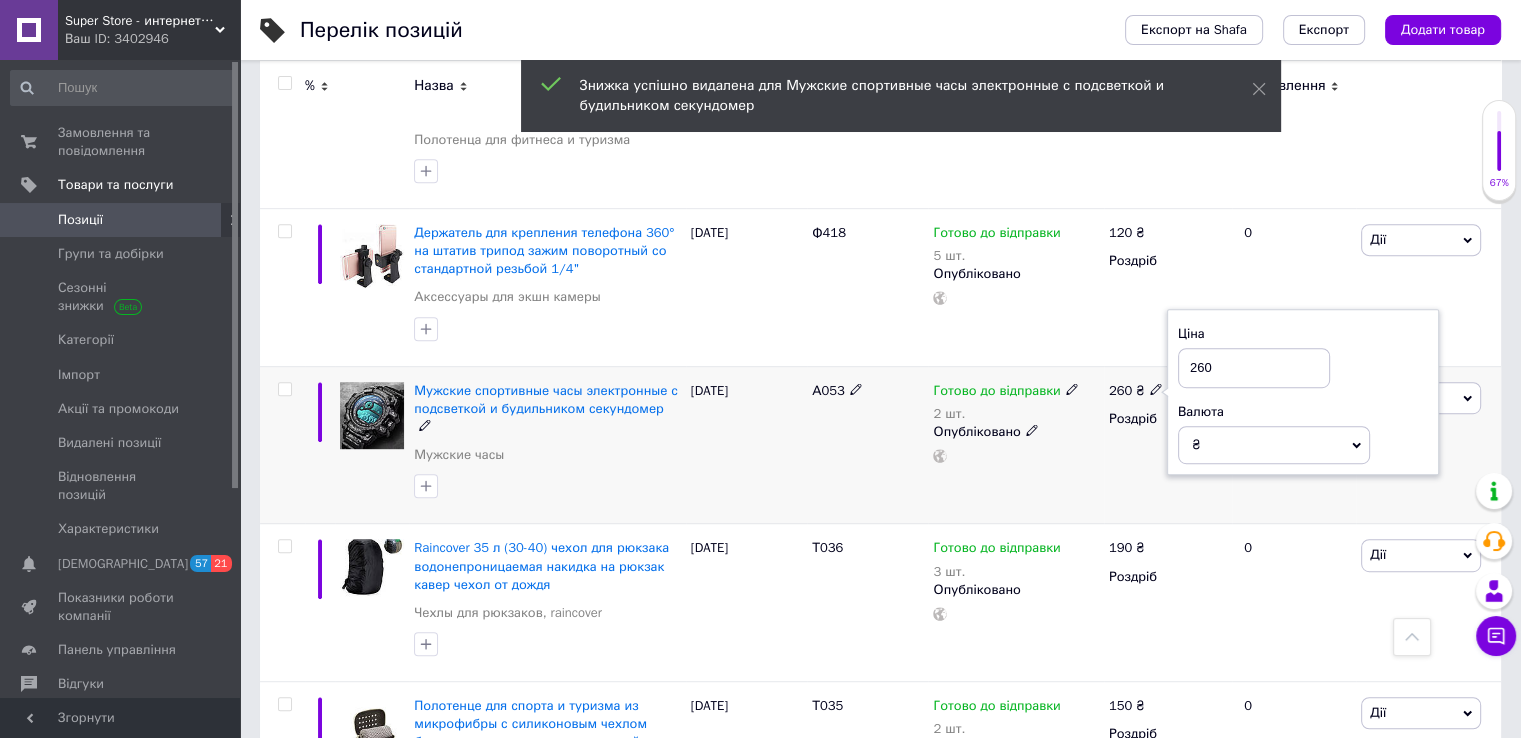 drag, startPoint x: 1225, startPoint y: 333, endPoint x: 1160, endPoint y: 333, distance: 65 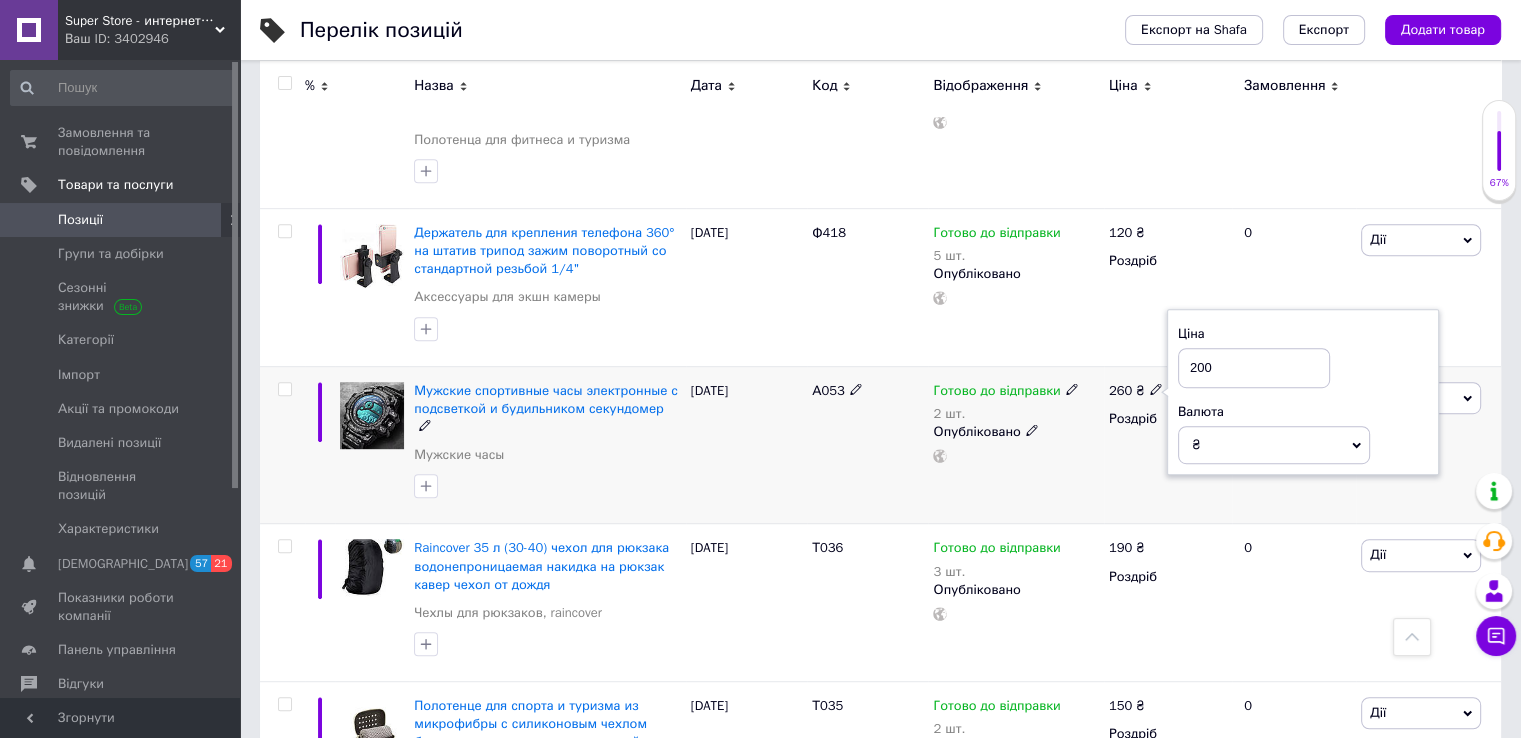 type on "200" 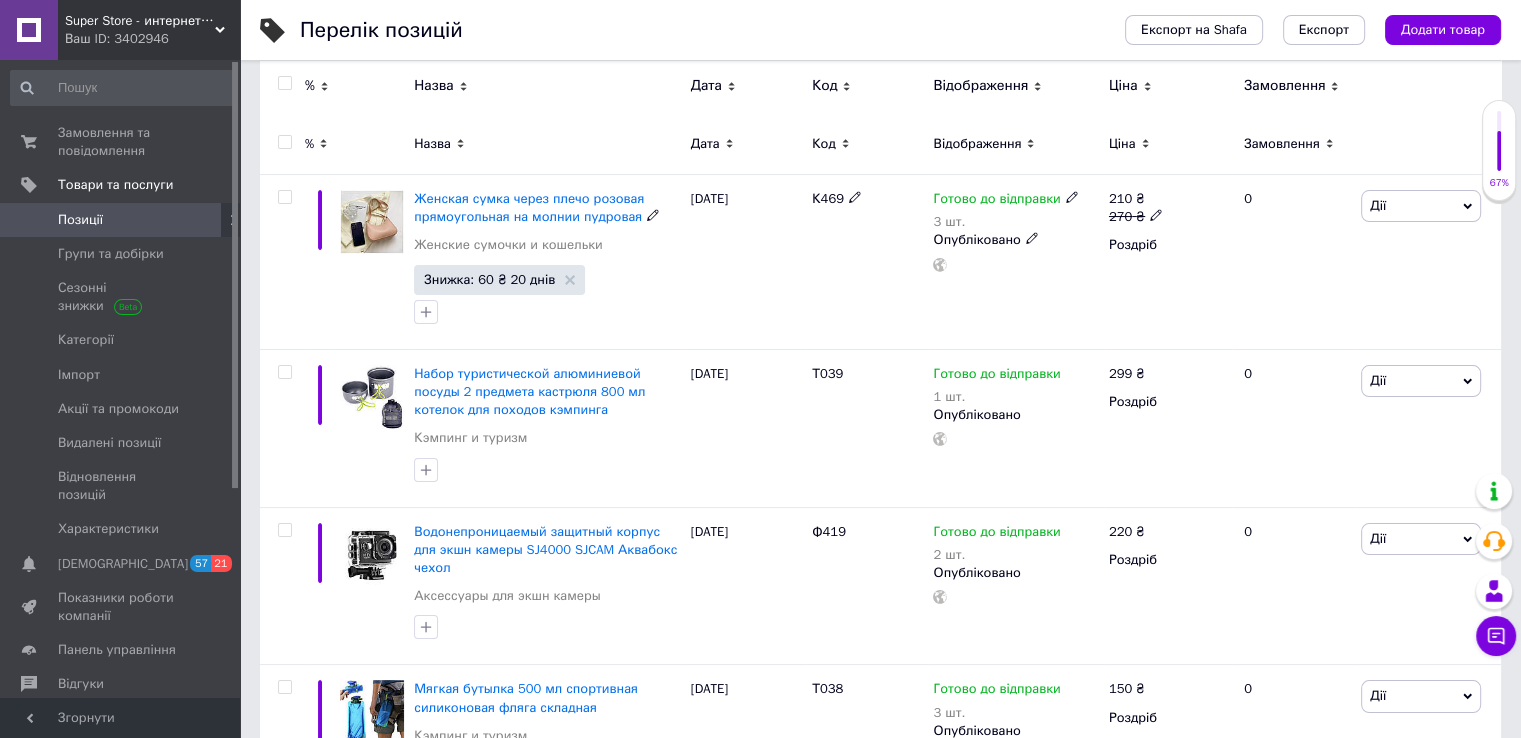 scroll, scrollTop: 100, scrollLeft: 0, axis: vertical 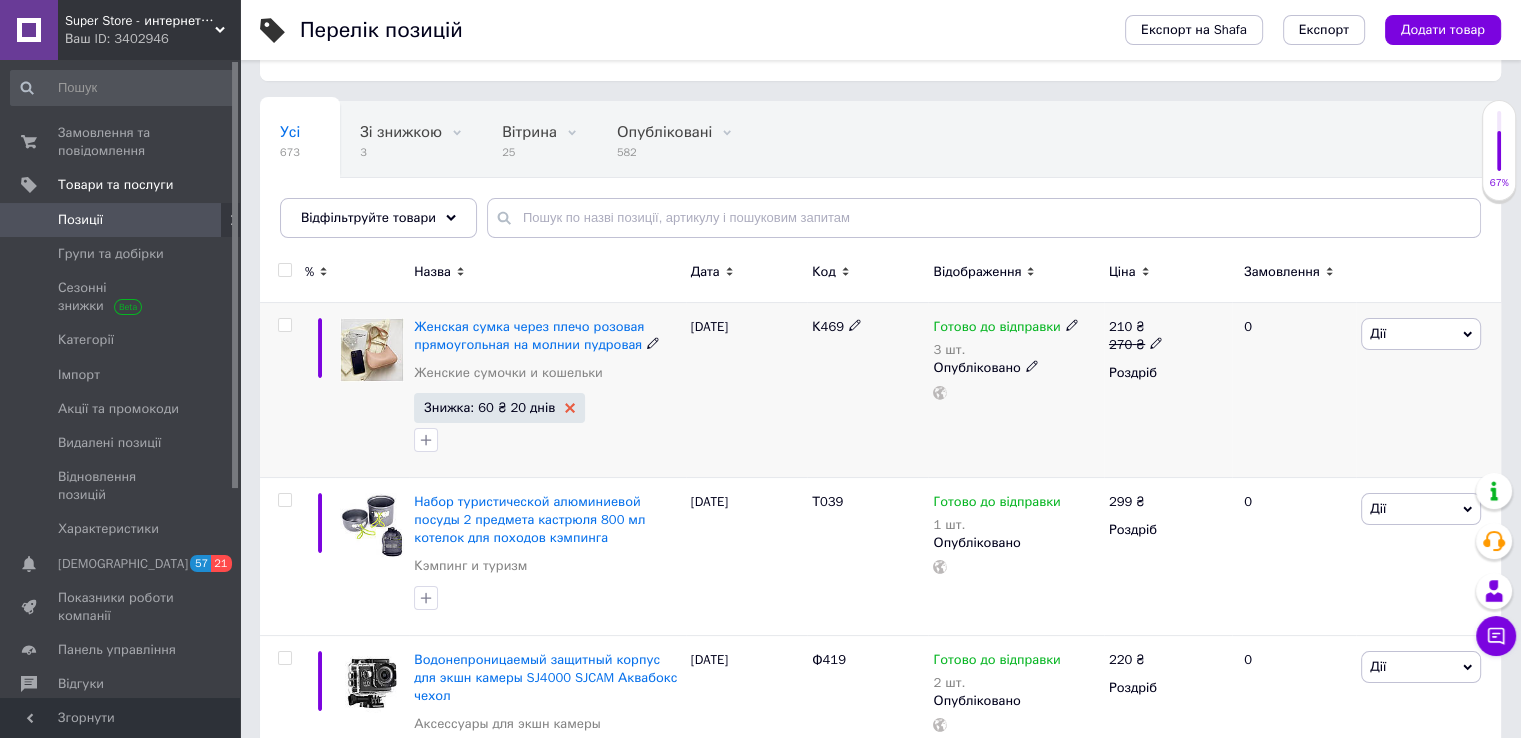 click 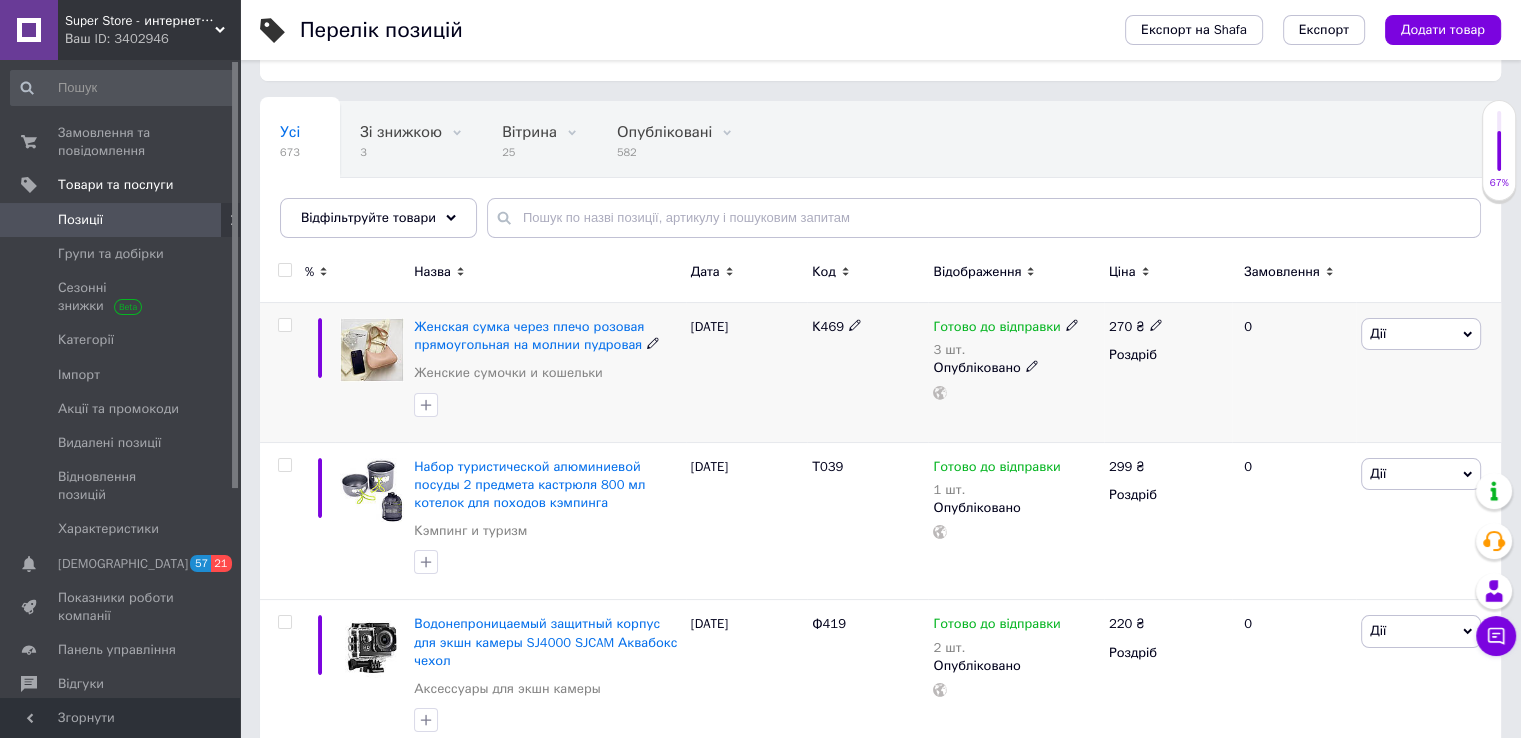 click 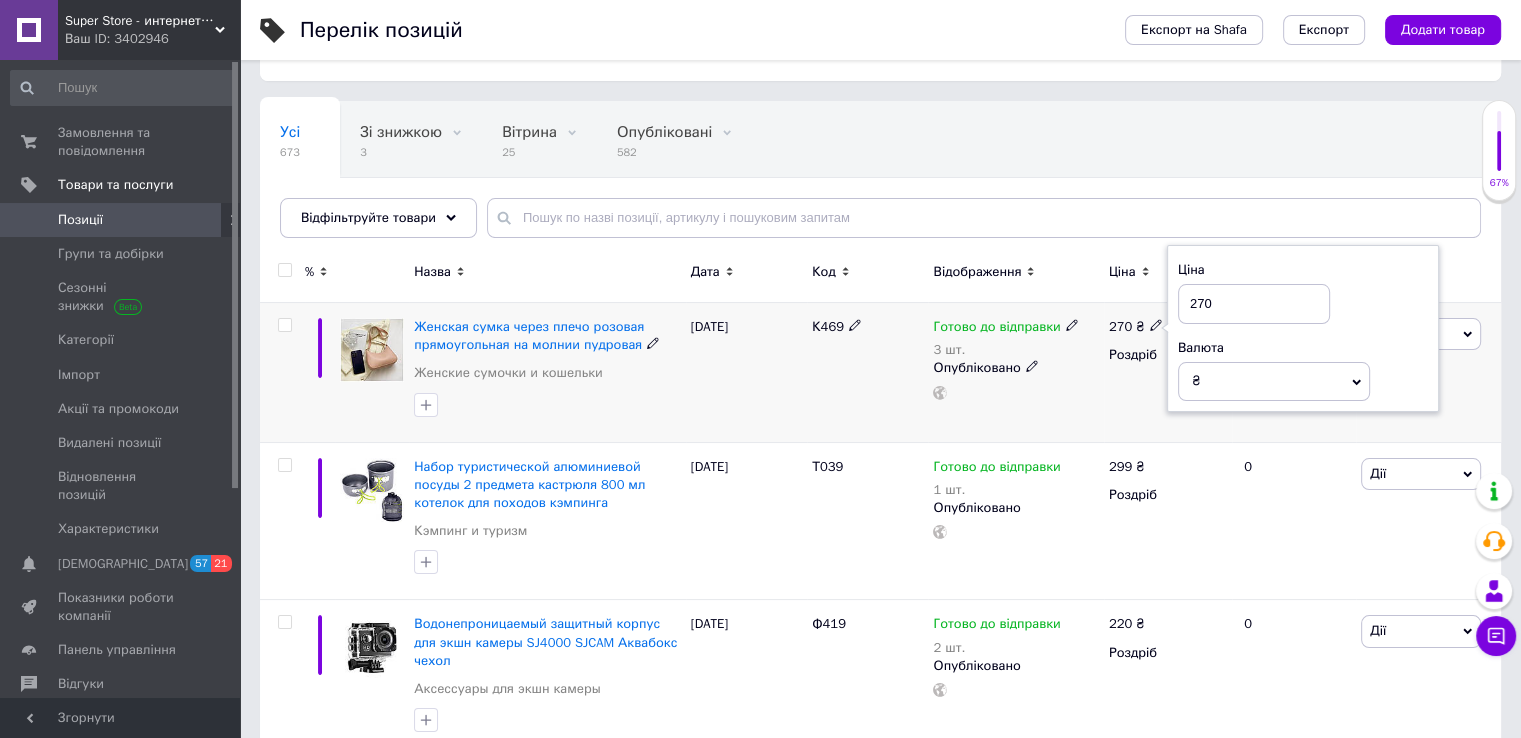 click on "270   ₴ Ціна 270 Валюта ₴ $ EUR CHF GBP ¥ PLN ₸ MDL HUF KGS CNY TRY KRW lei Роздріб" at bounding box center (1168, 373) 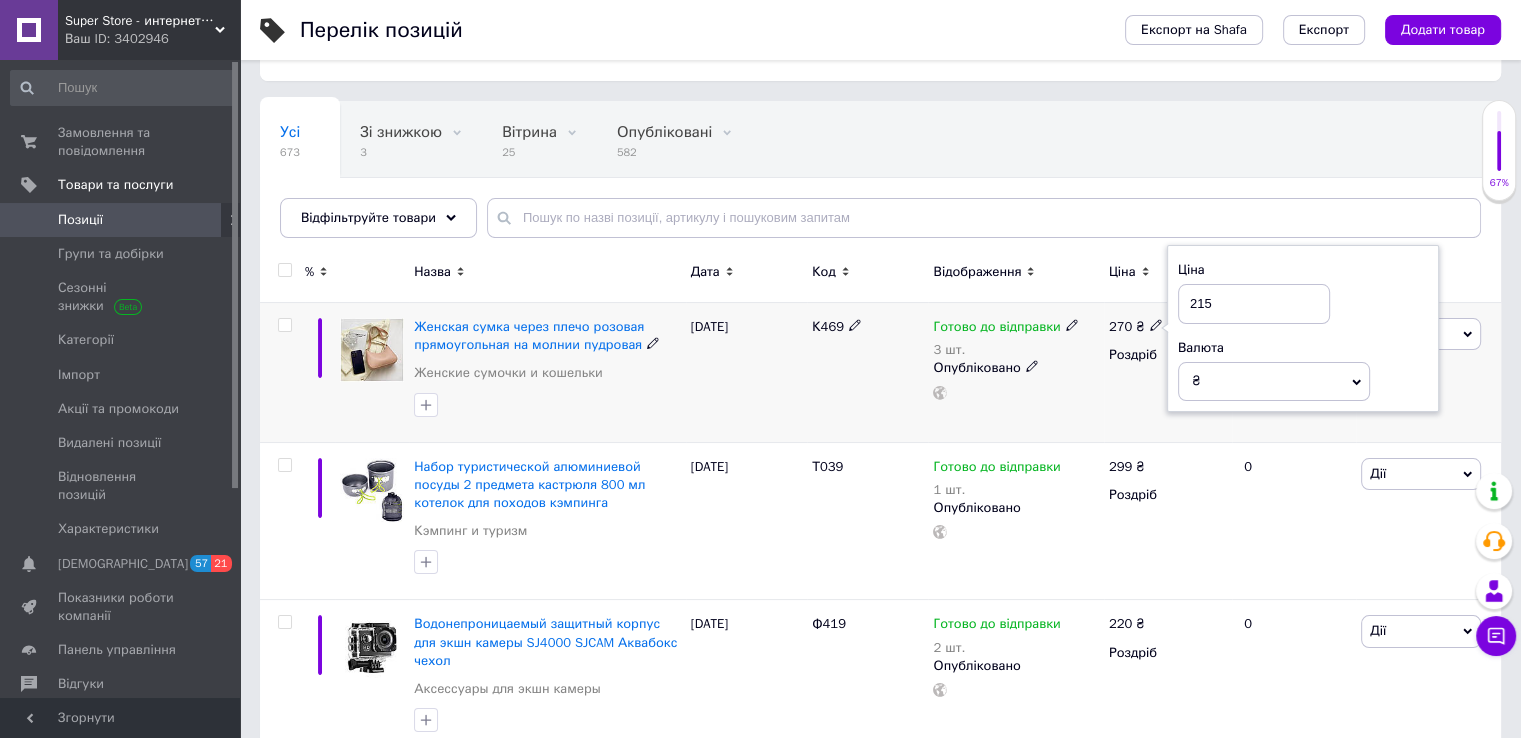type on "215" 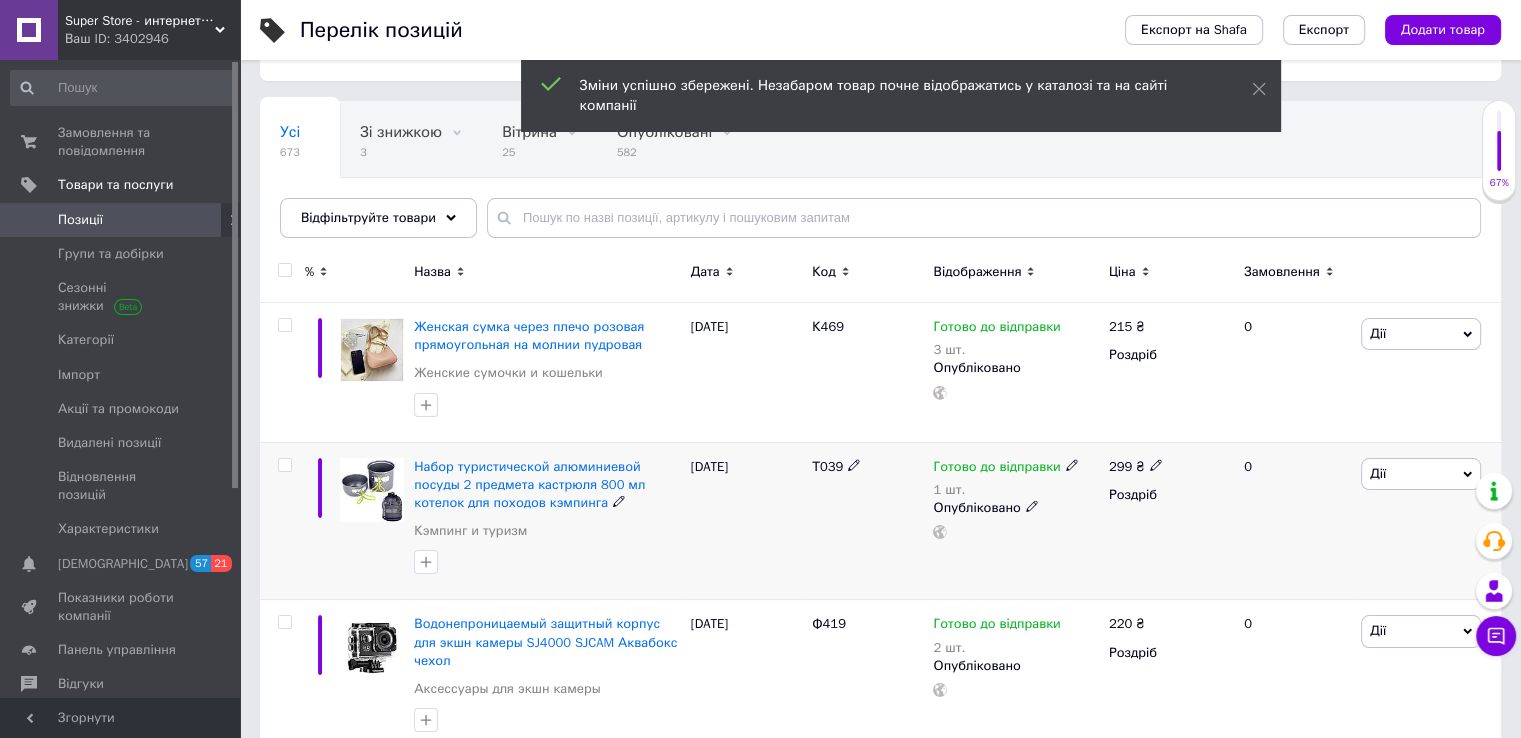 click 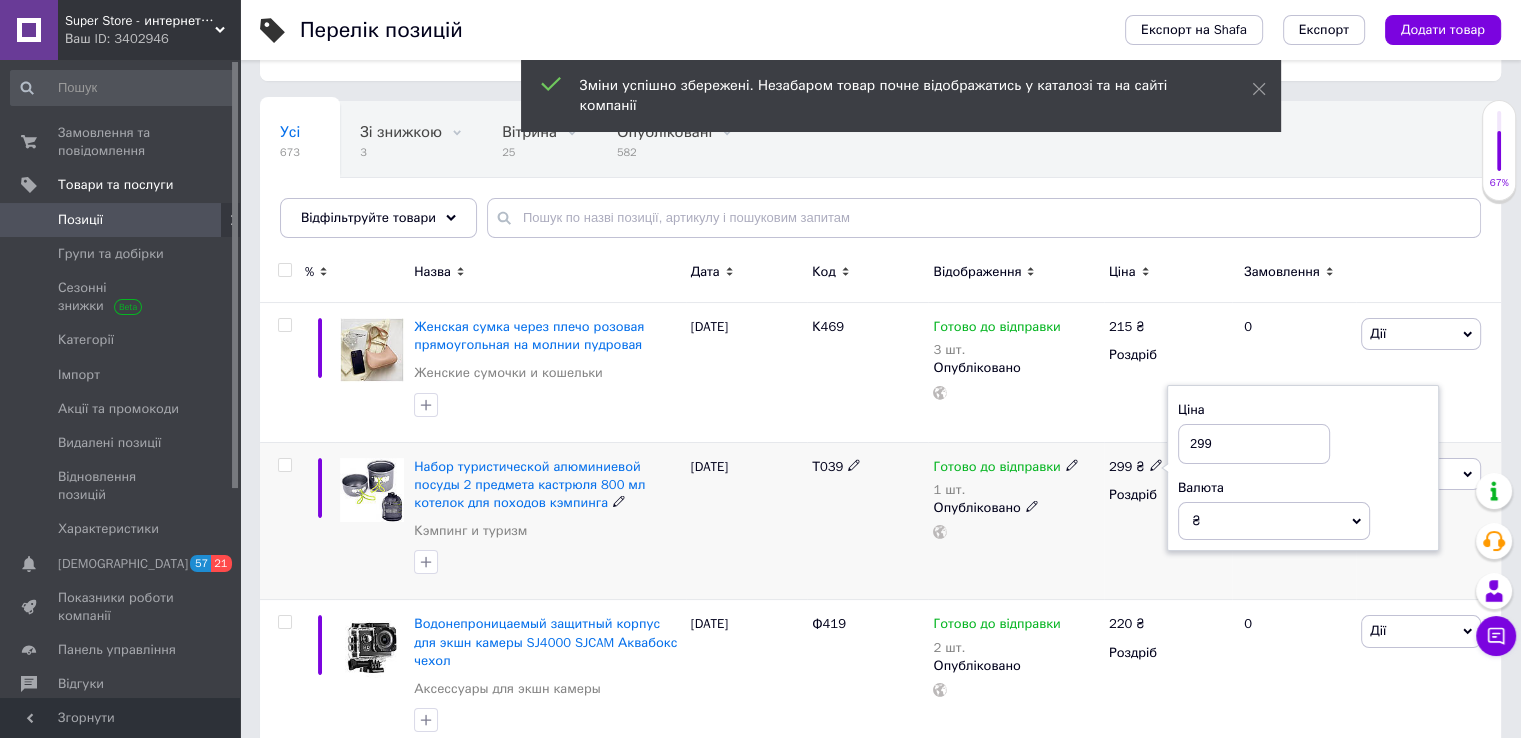 drag, startPoint x: 1194, startPoint y: 441, endPoint x: 1249, endPoint y: 441, distance: 55 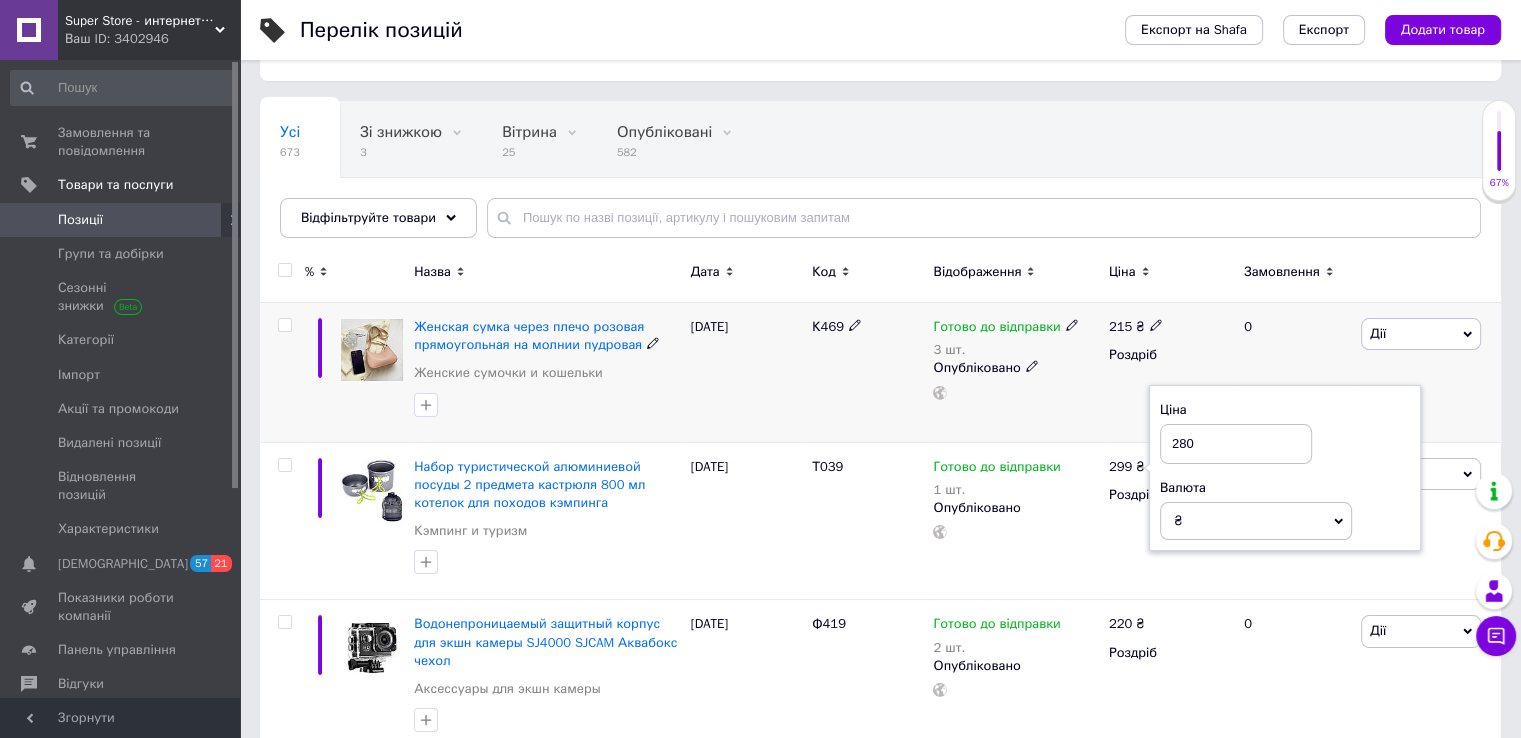 type on "280" 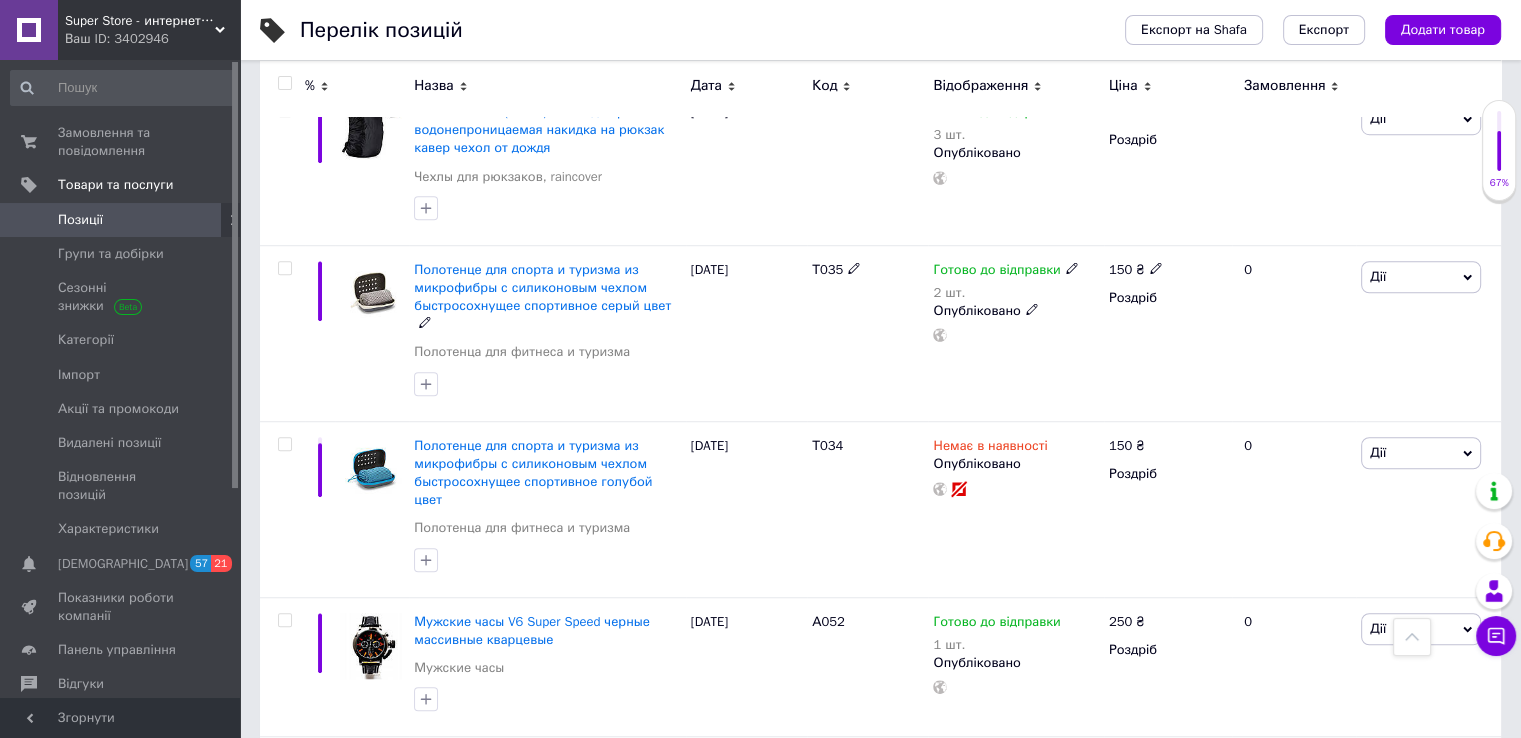 scroll, scrollTop: 1500, scrollLeft: 0, axis: vertical 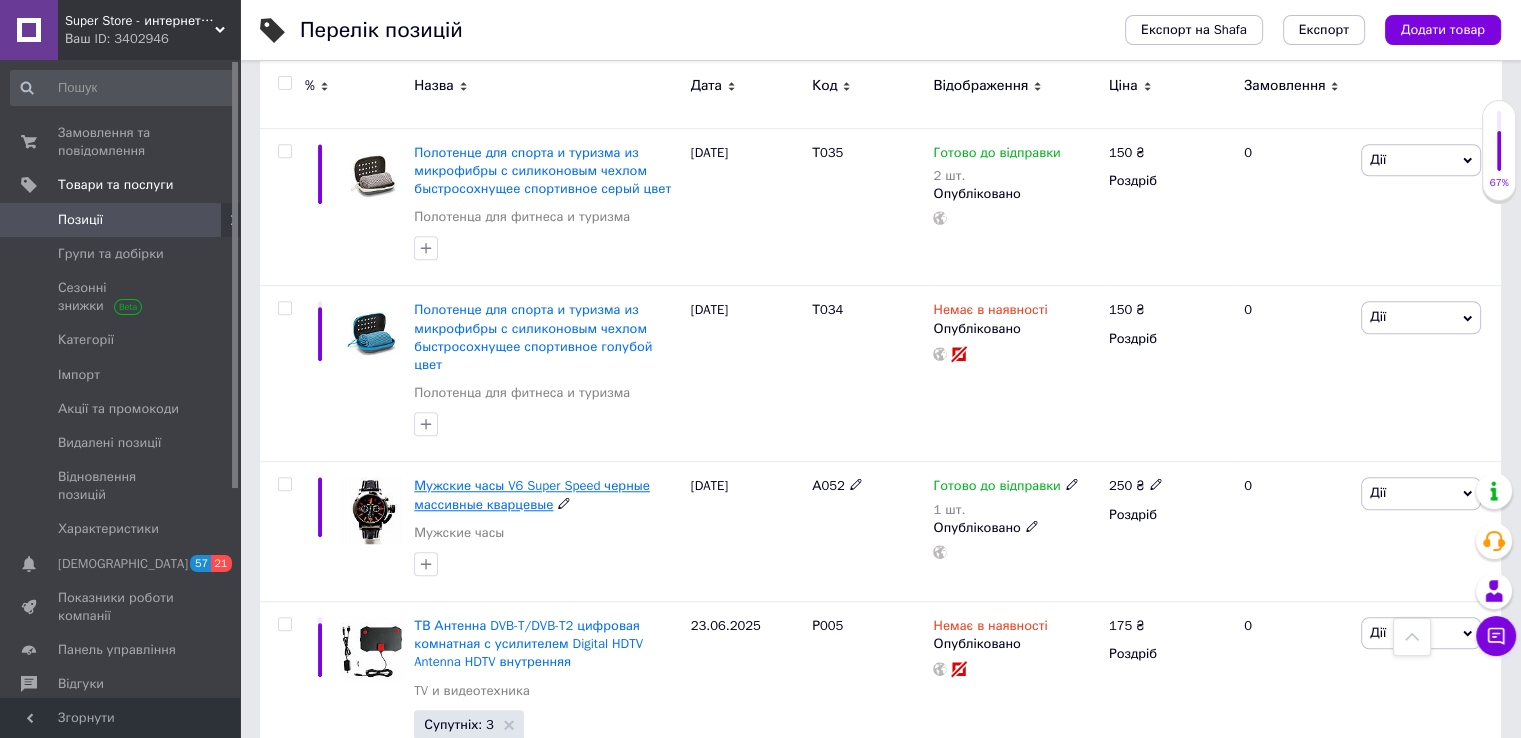click on "Мужские часы V6 Super Speed черные массивные кварцевые" at bounding box center (532, 494) 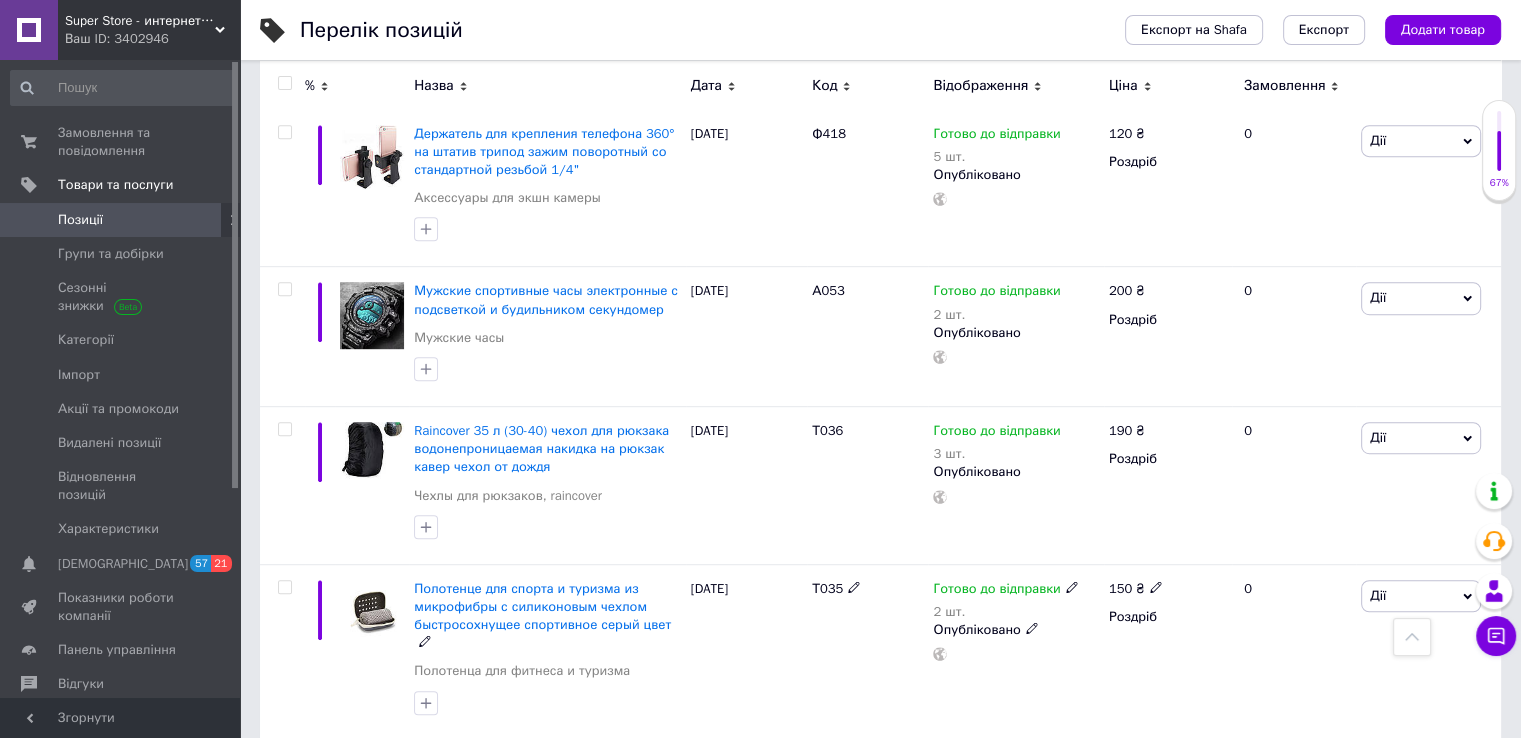 scroll, scrollTop: 1000, scrollLeft: 0, axis: vertical 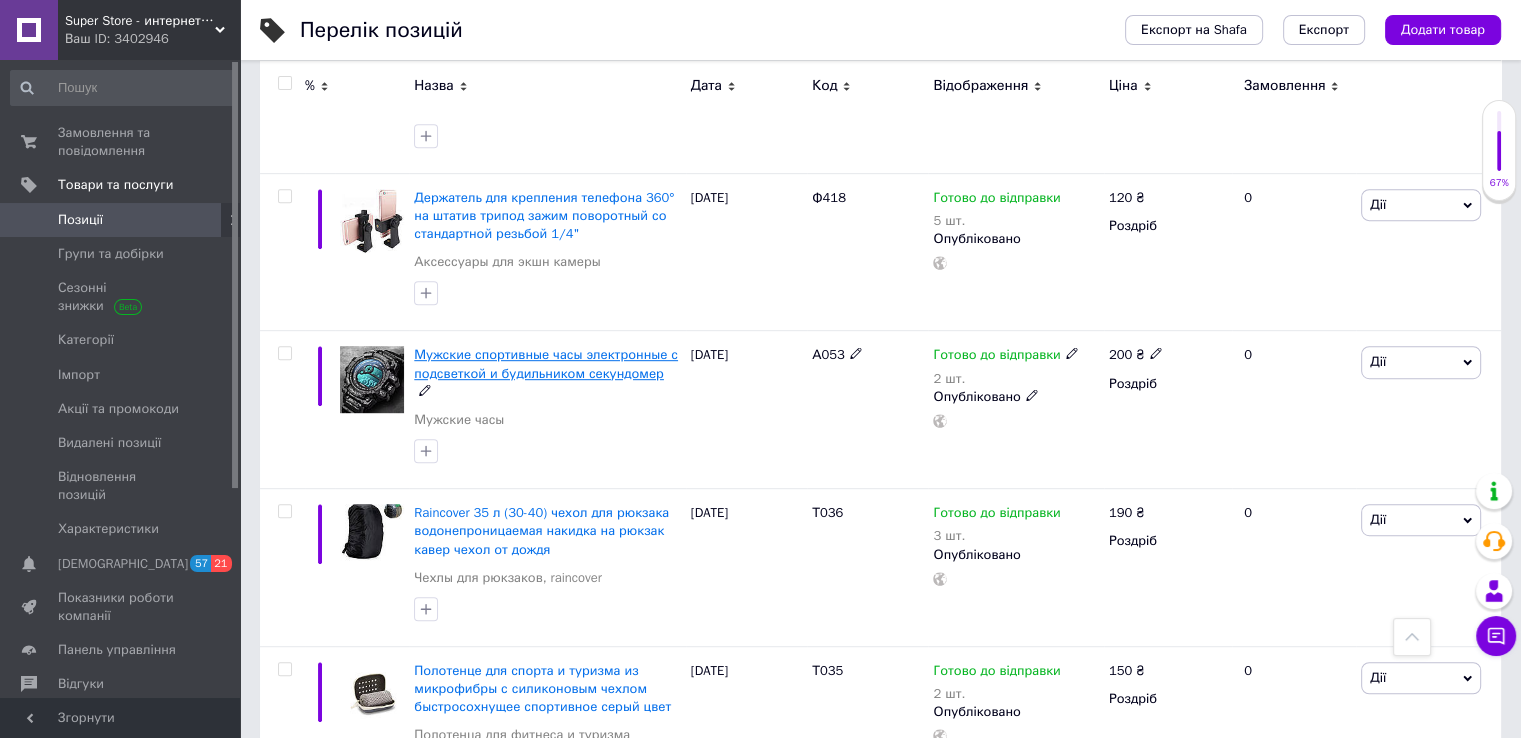 click on "Мужские спортивные часы электронные с подсветкой и будильником секундомер" at bounding box center [546, 363] 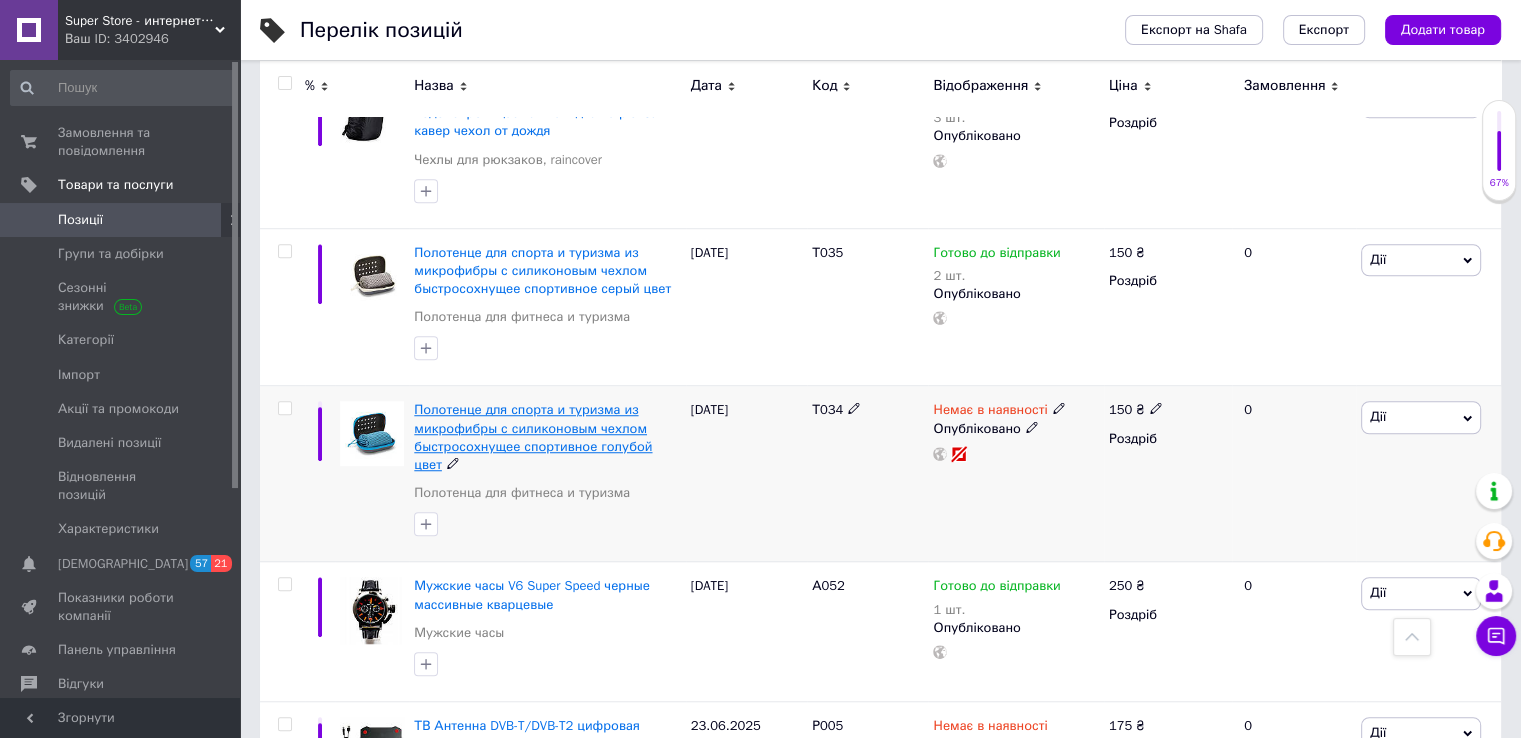 scroll, scrollTop: 1300, scrollLeft: 0, axis: vertical 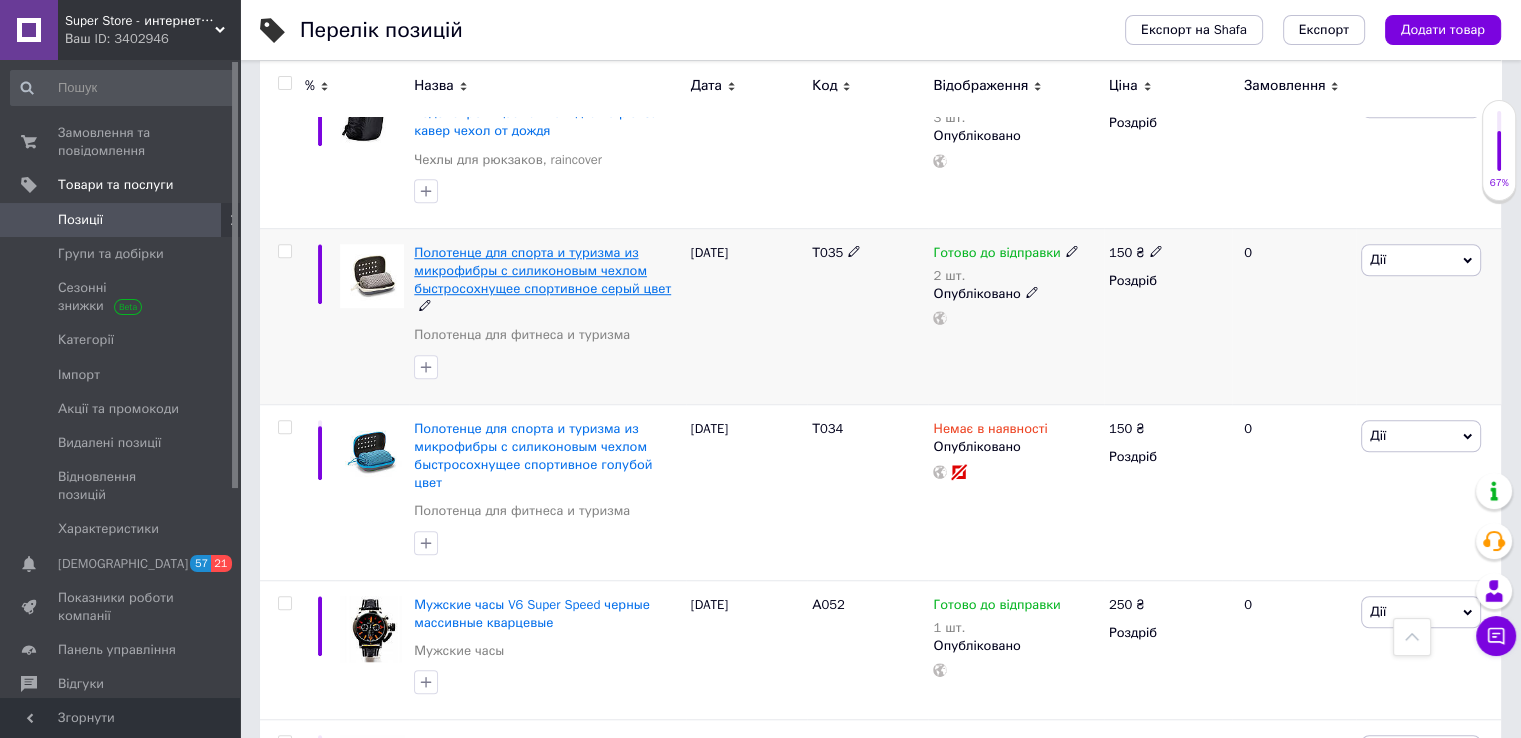 click on "Полотенце для спорта и туризма из микрофибры с силиконовым чехлом быстросохнущее спортивное серый цвет" at bounding box center [542, 270] 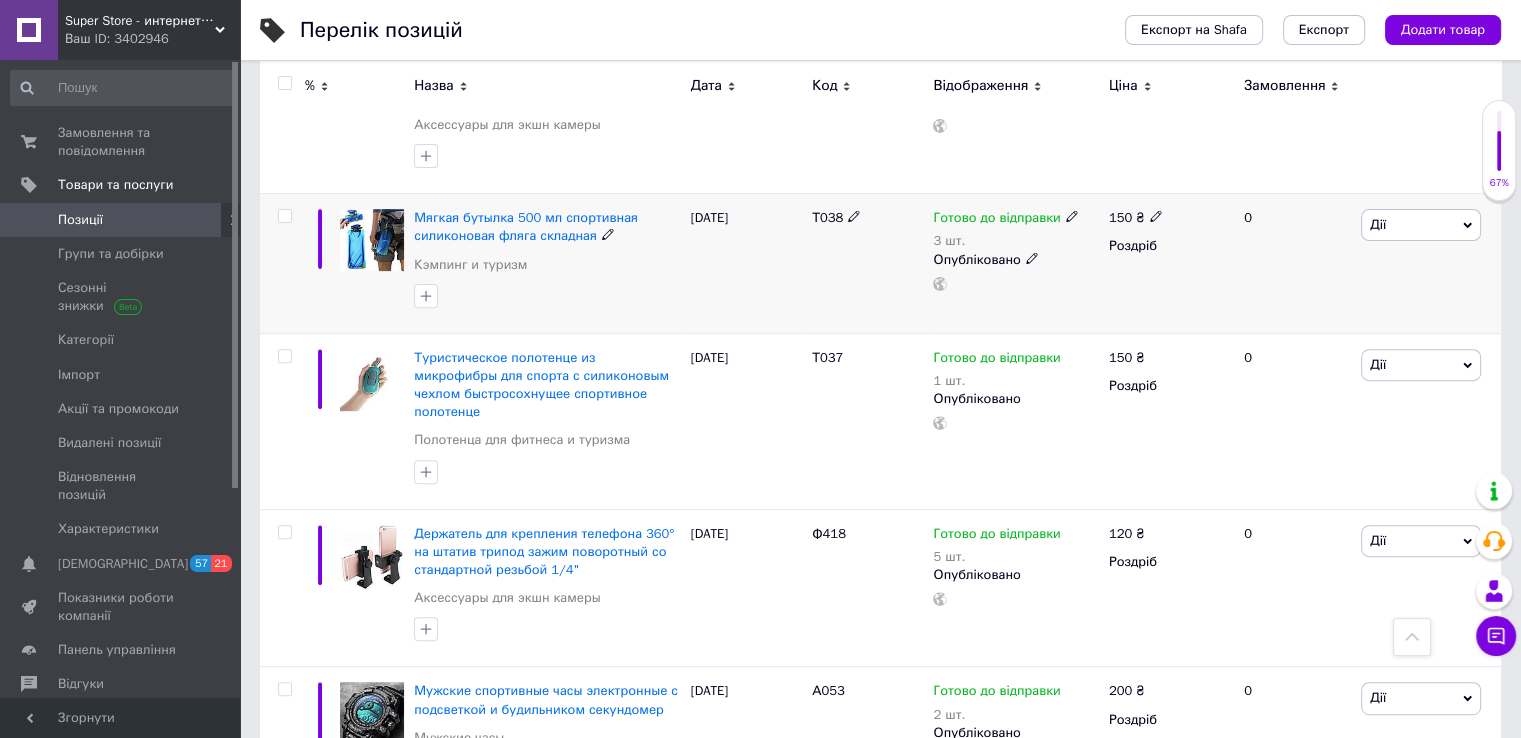 scroll, scrollTop: 700, scrollLeft: 0, axis: vertical 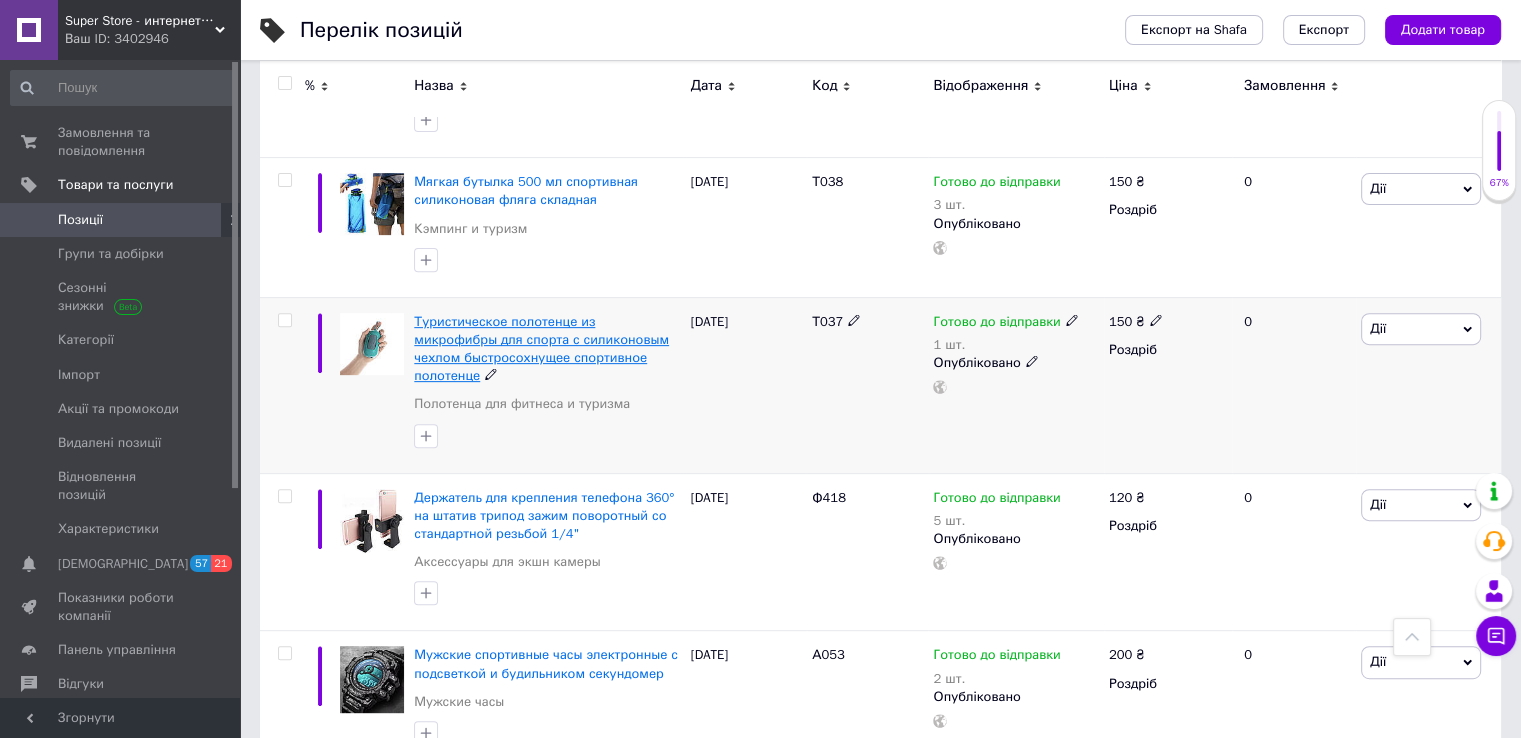 click on "Туристическое полотенце из микрофибры для спорта с силиконовым чехлом быстросохнущее спортивное полотенце" at bounding box center [541, 349] 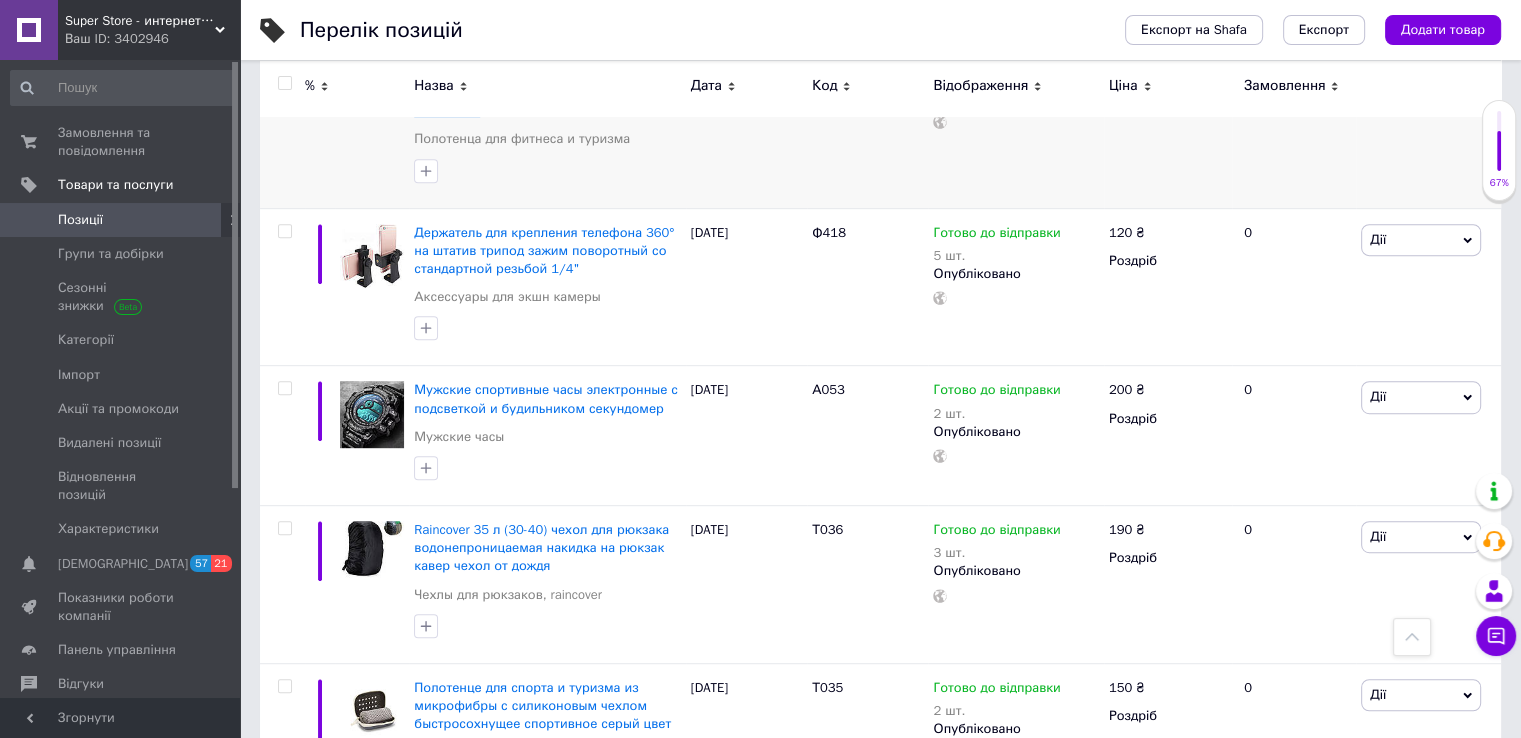 scroll, scrollTop: 1000, scrollLeft: 0, axis: vertical 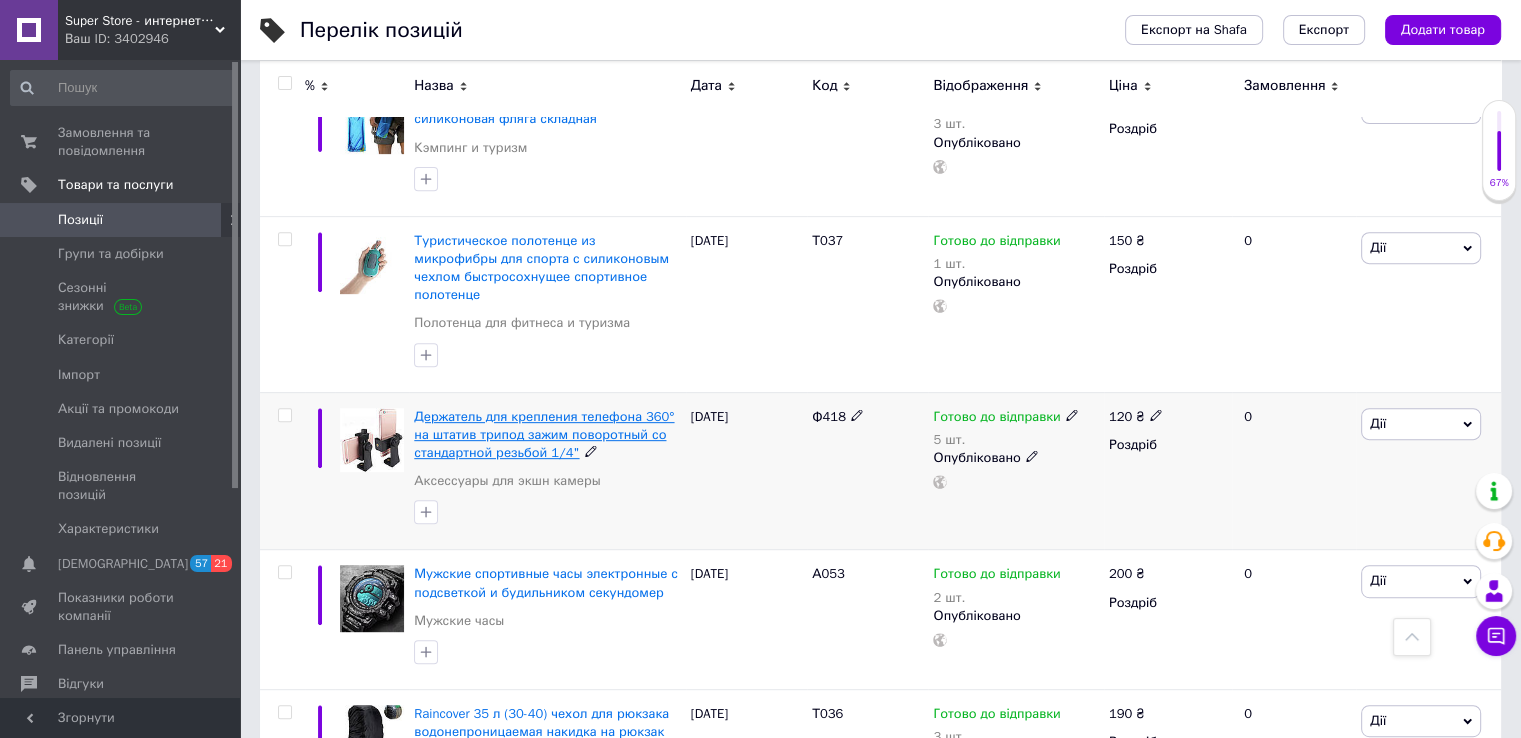 click on "Держатель для крепления телефона 360° на штатив трипод зажим поворотный со стандартной резьбой 1/4"" at bounding box center [544, 434] 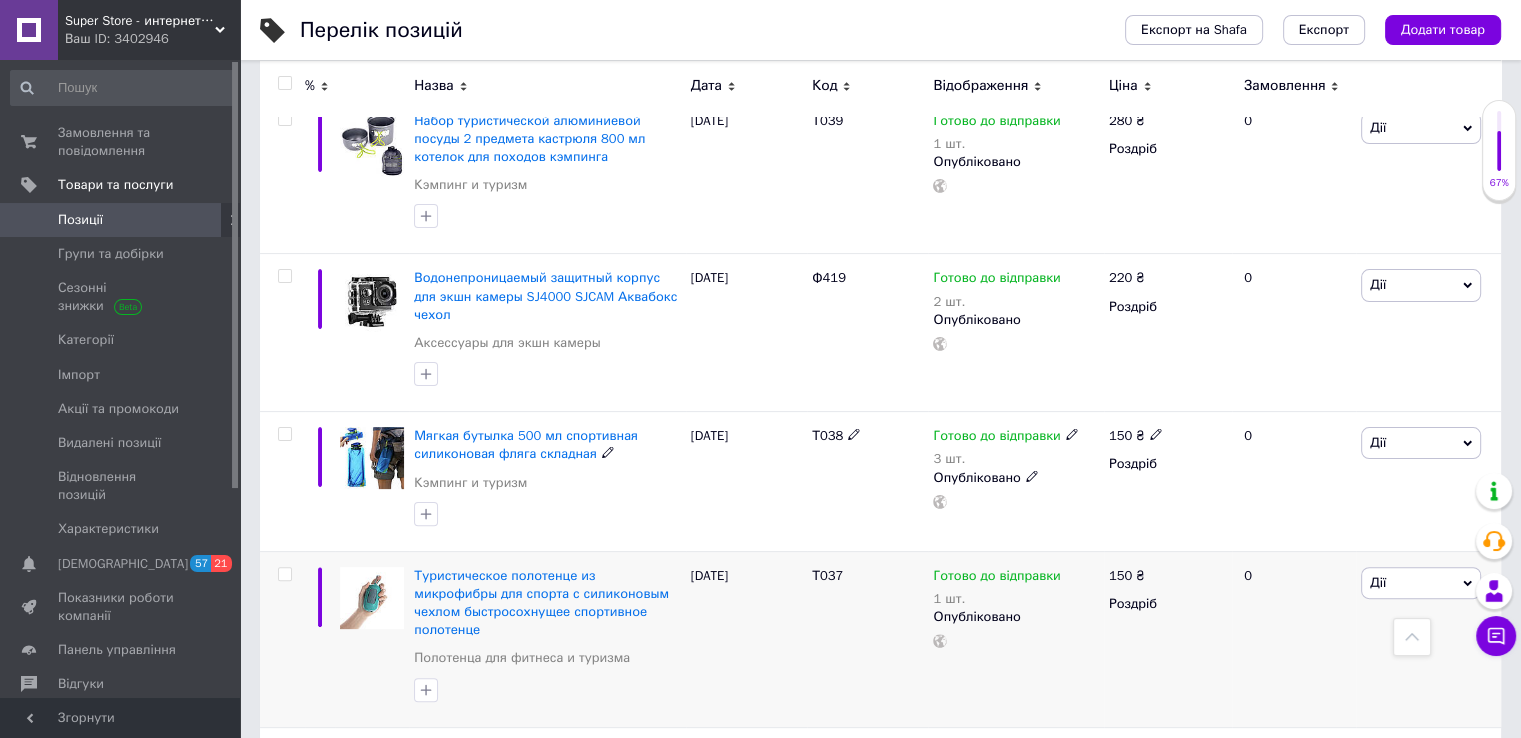 scroll, scrollTop: 381, scrollLeft: 0, axis: vertical 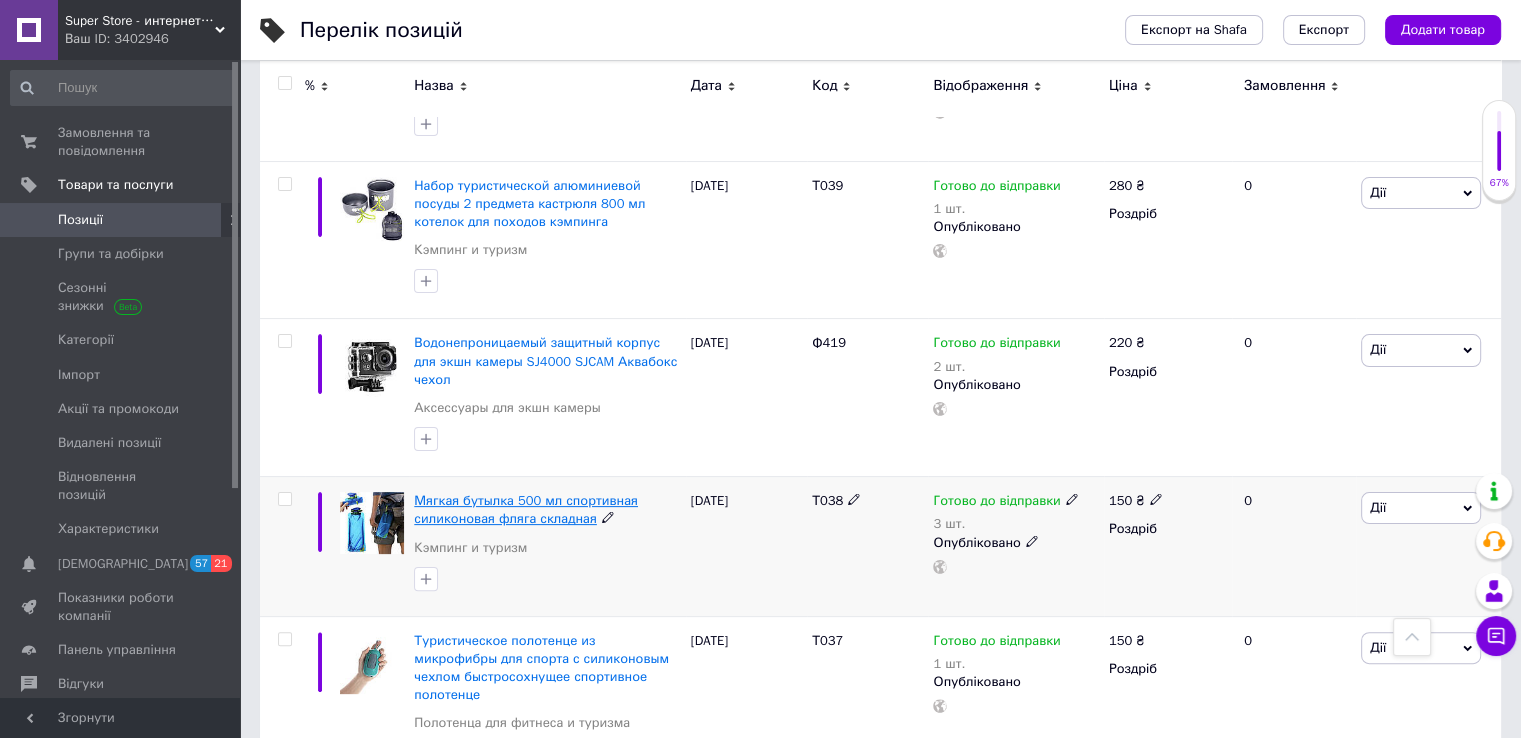 click on "Мягкая бутылка 500 мл  спортивная силиконовая фляга складная" at bounding box center [526, 509] 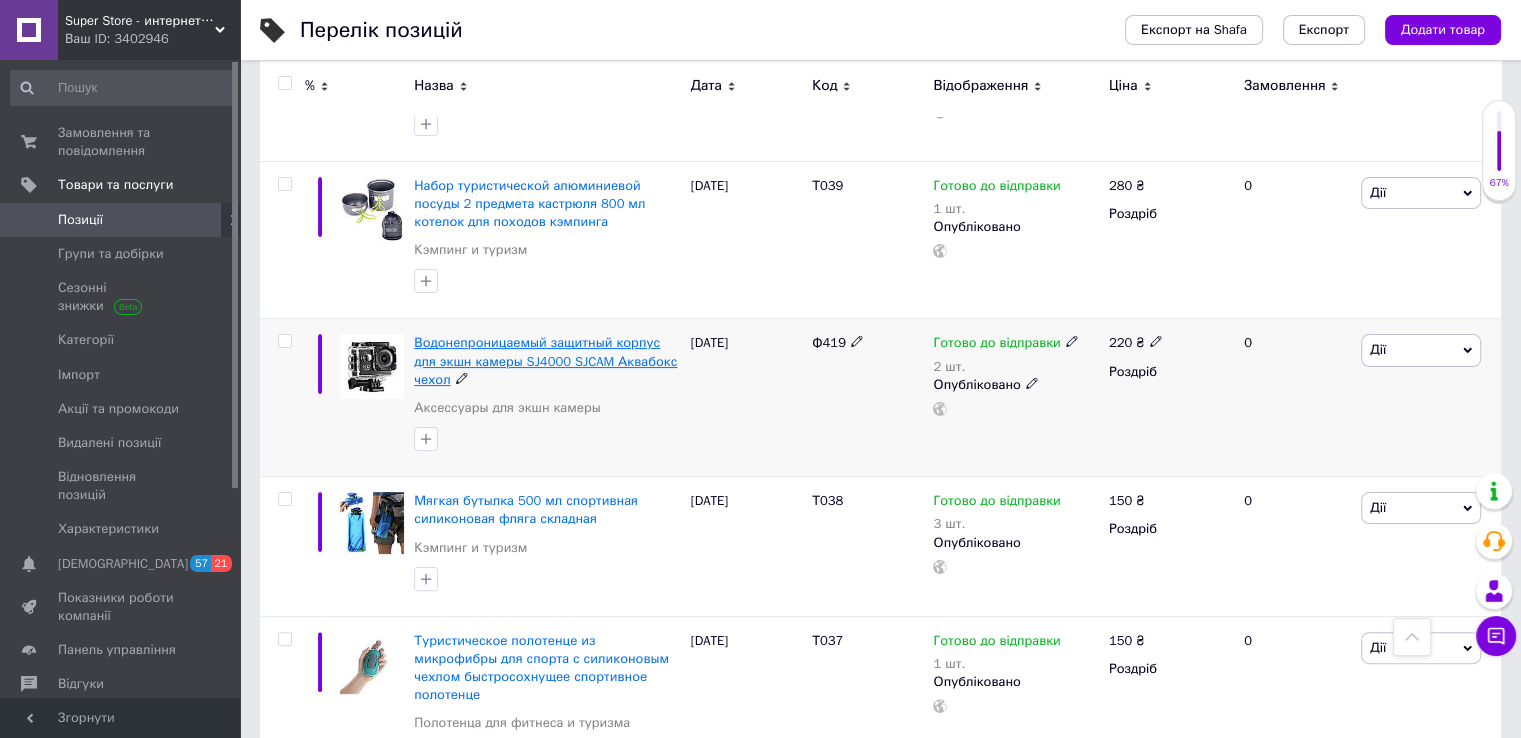 click on "Водонепроницаемый защитный корпус для экшн камеры SJ4000 SJCAM Аквабокс чехол" at bounding box center [545, 360] 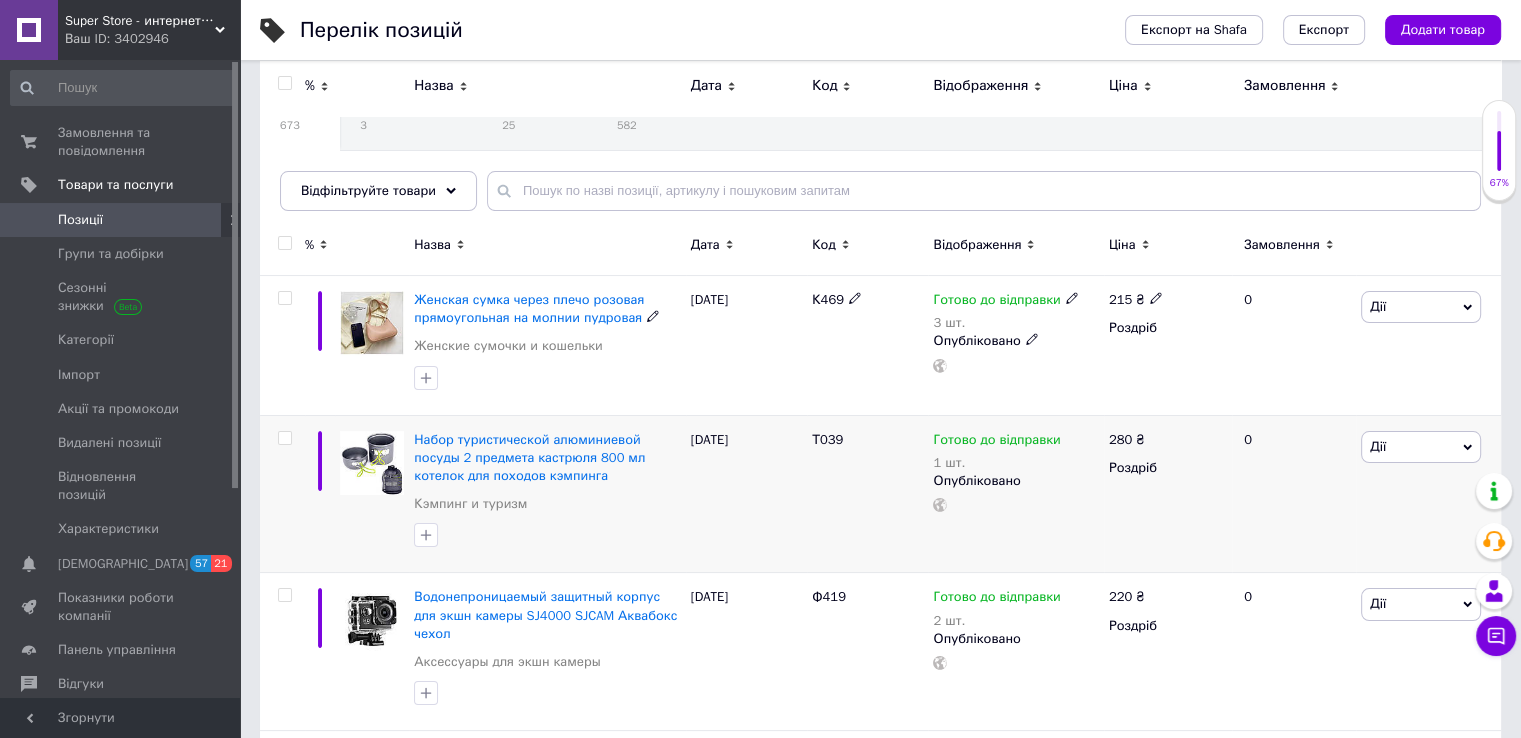 scroll, scrollTop: 81, scrollLeft: 0, axis: vertical 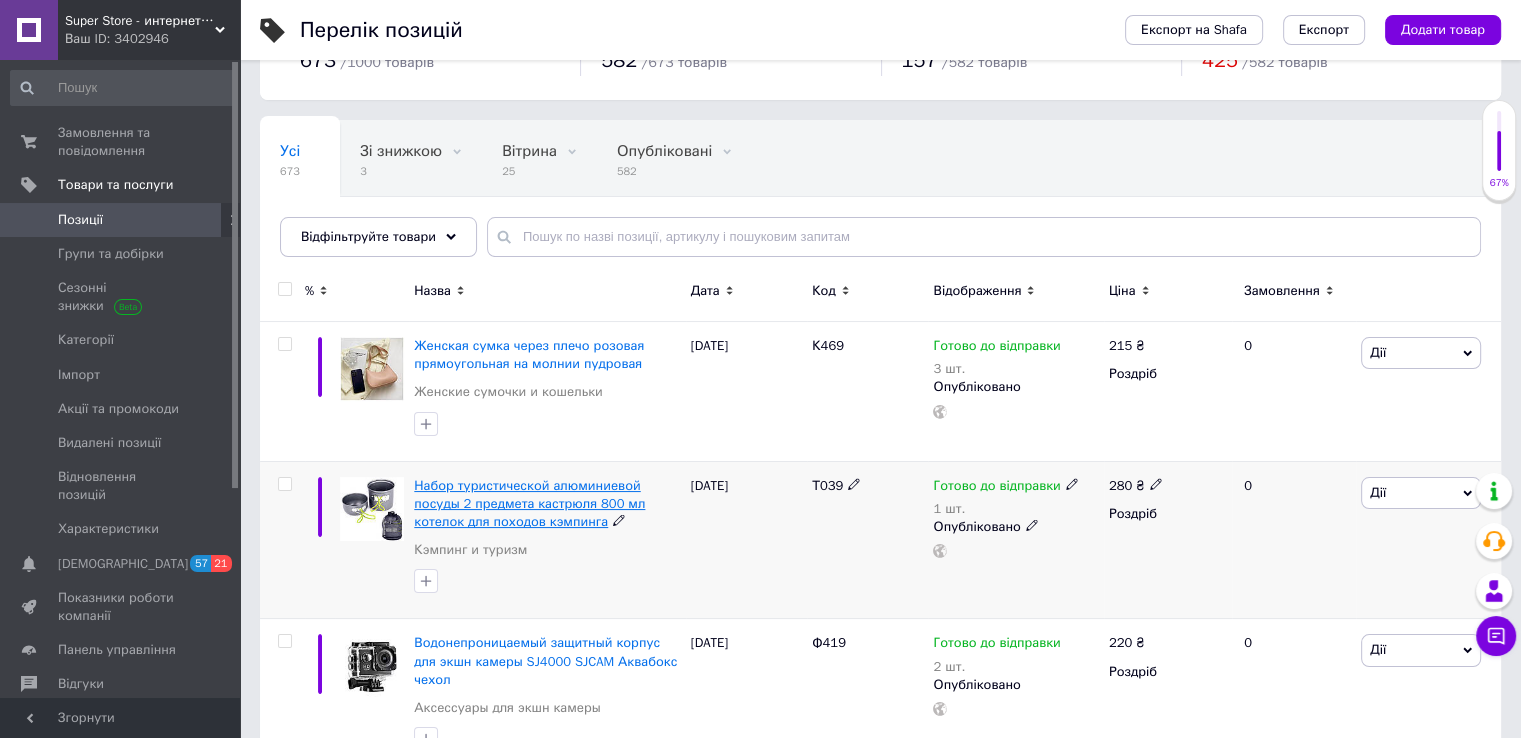 click on "Набор туристической алюминиевой посуды 2 предмета кастрюля 800 мл котелок для походов кэмпинга" at bounding box center (529, 503) 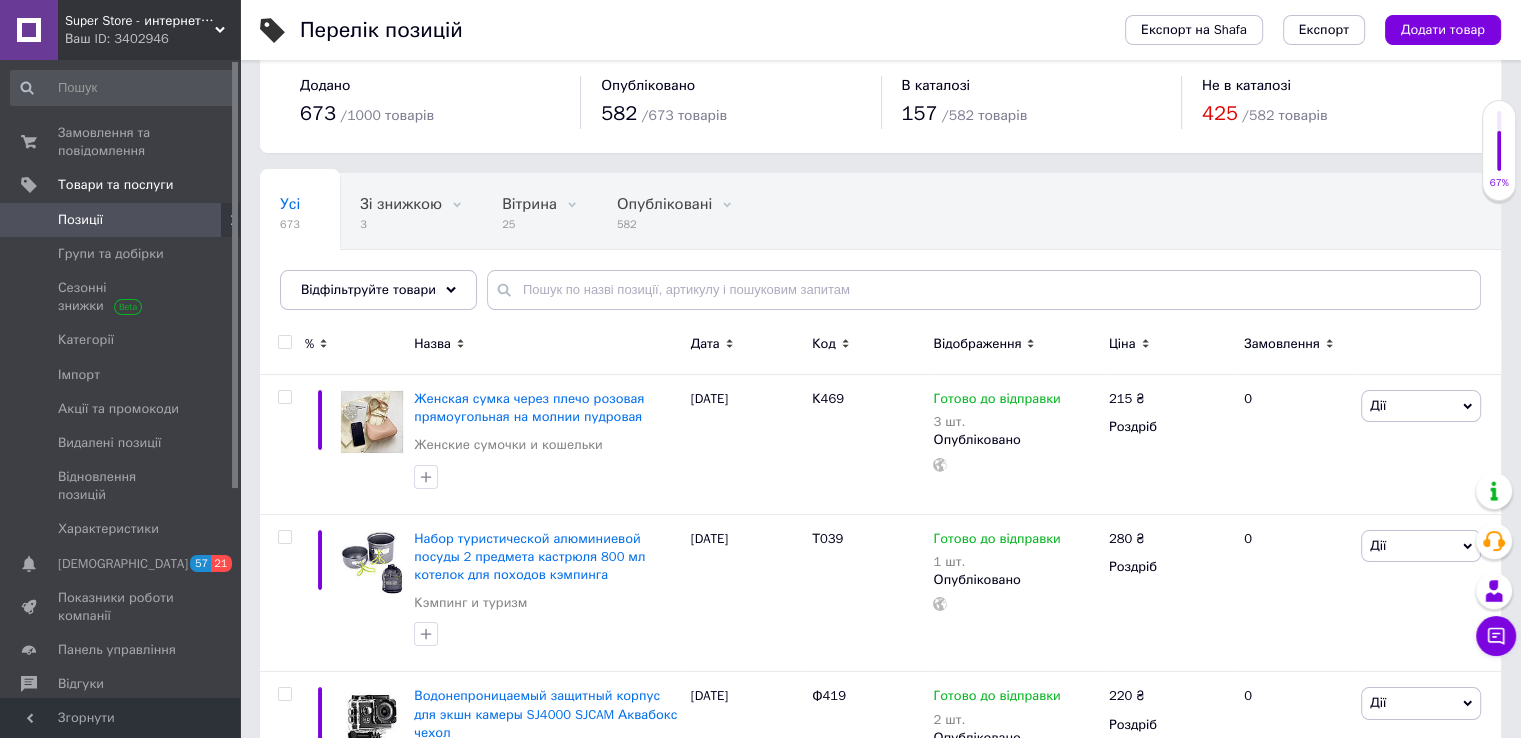 scroll, scrollTop: 0, scrollLeft: 0, axis: both 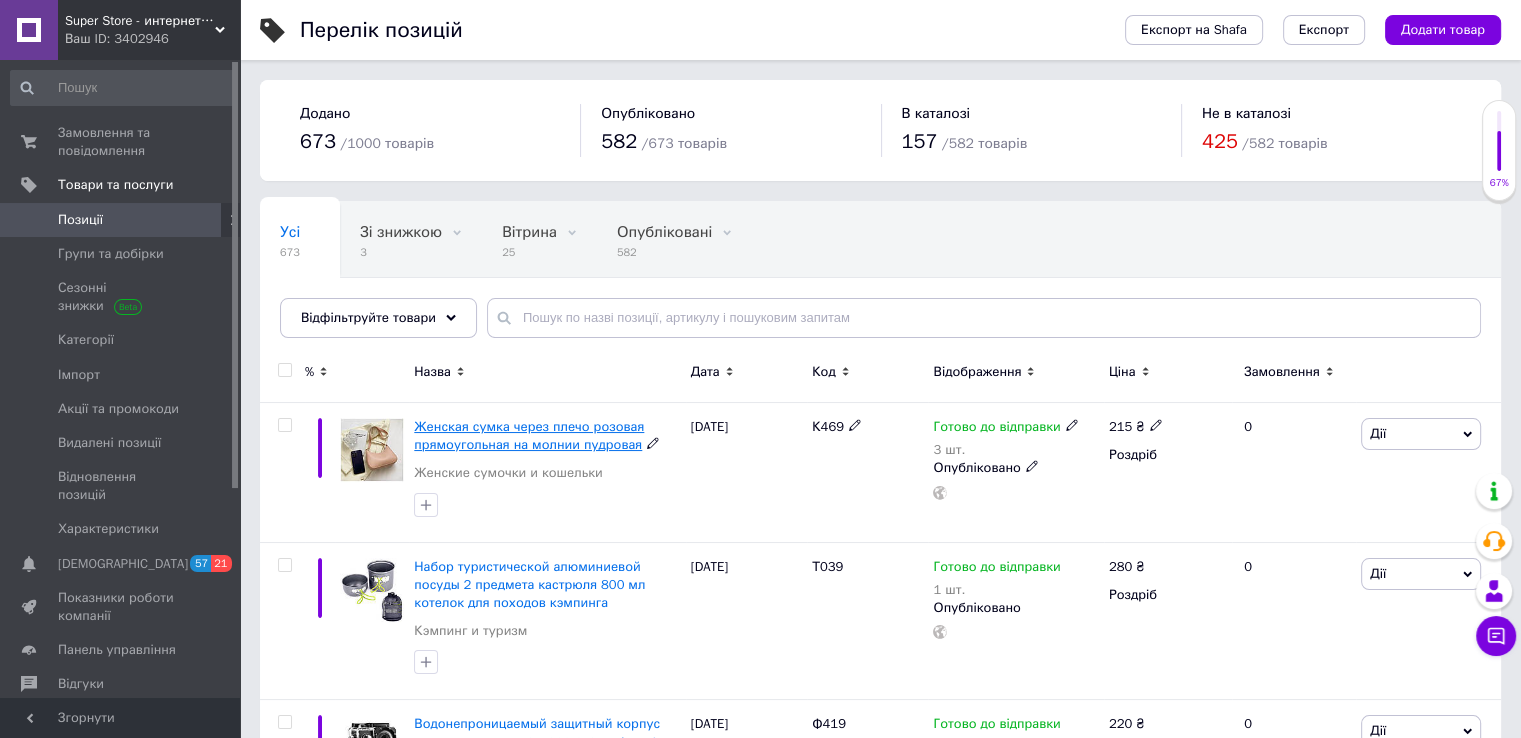 click on "Женская сумка через плечо розовая прямоугольная на молнии пудровая" at bounding box center [529, 435] 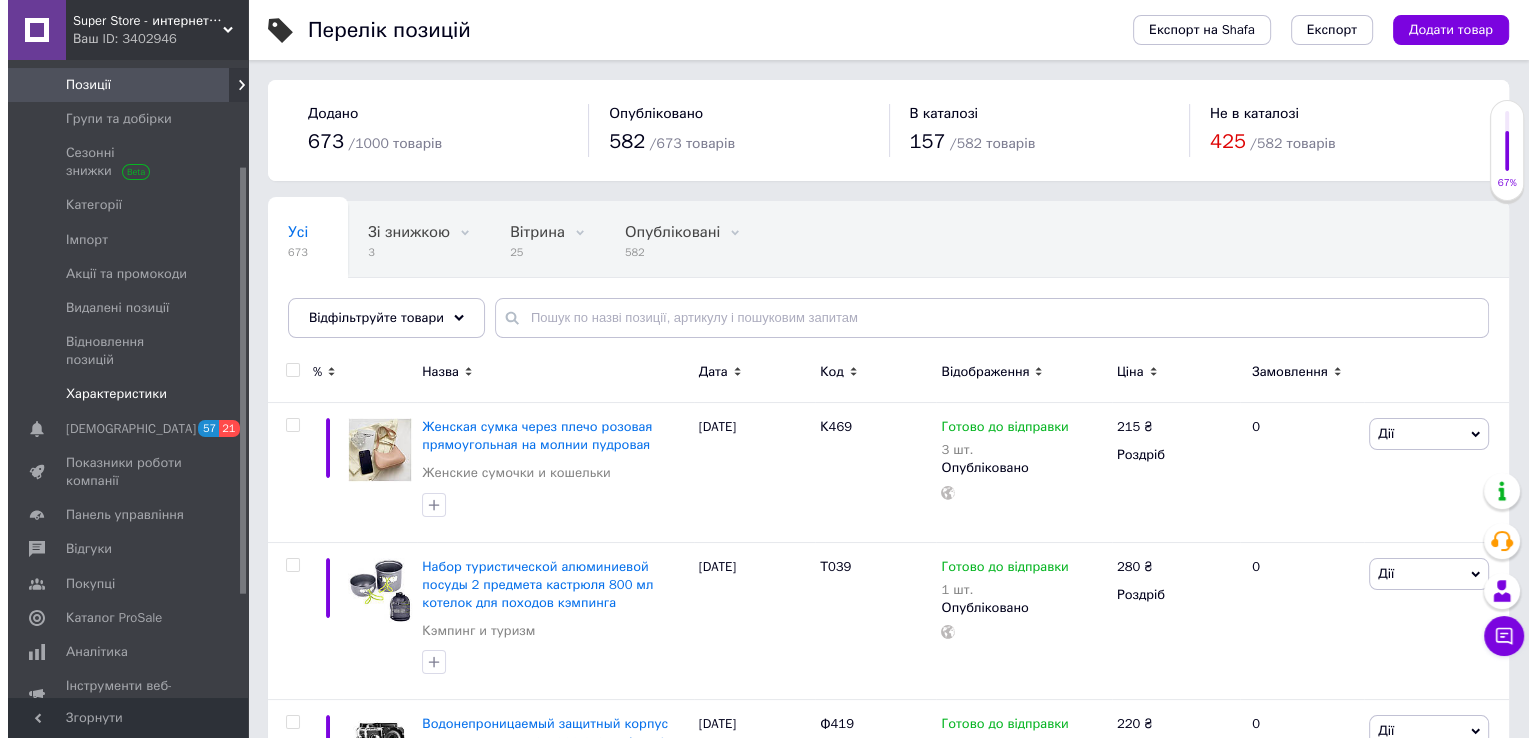 scroll, scrollTop: 200, scrollLeft: 0, axis: vertical 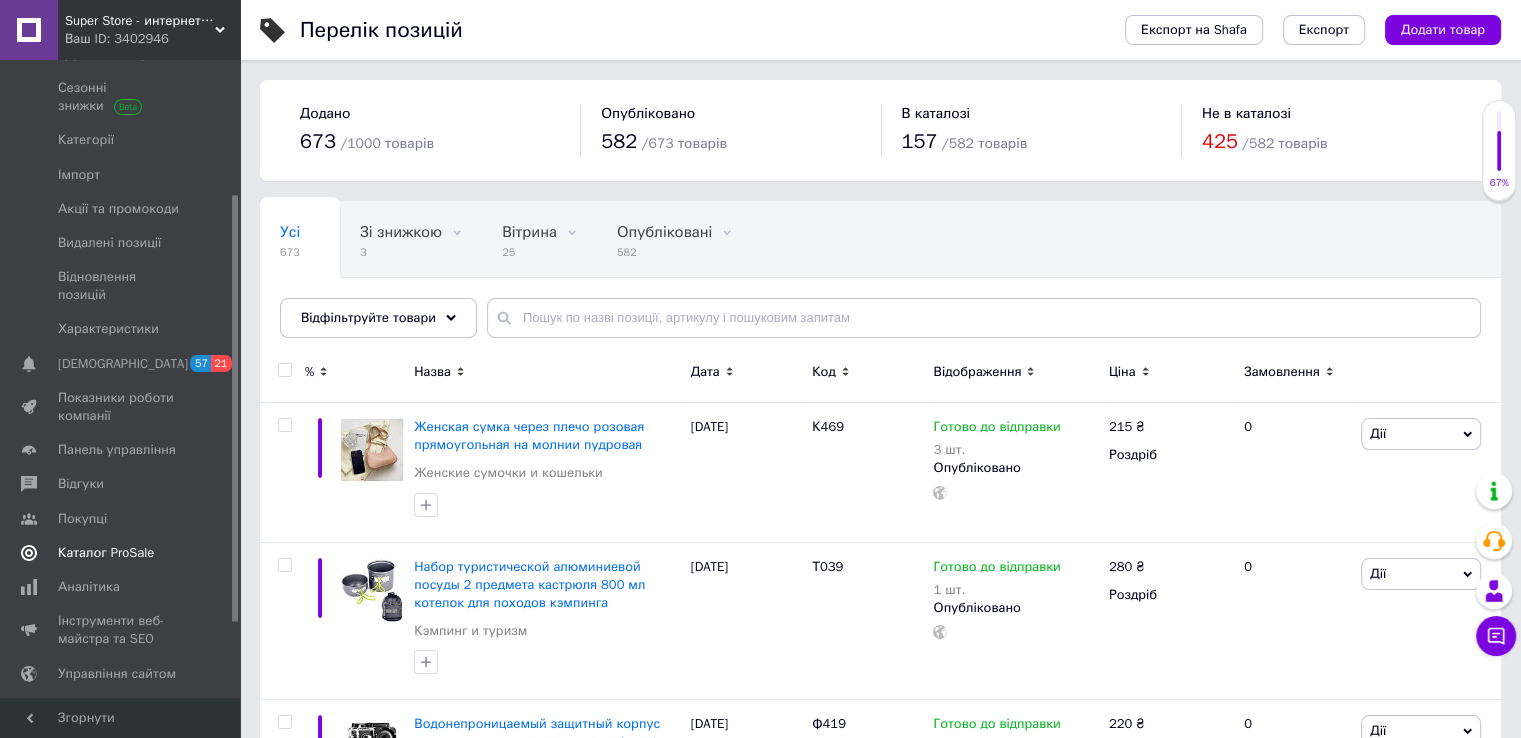 click on "Каталог ProSale" at bounding box center (106, 553) 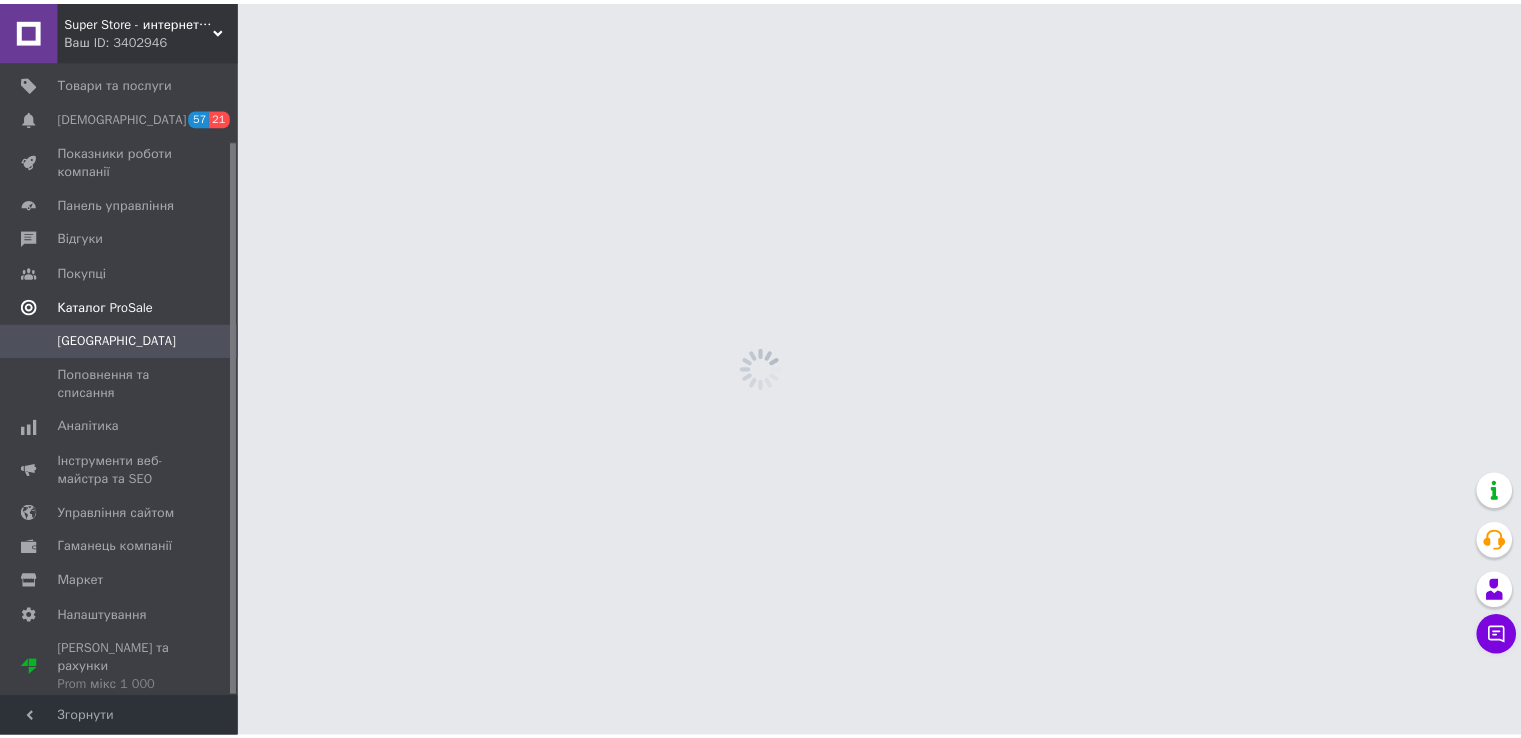 scroll, scrollTop: 90, scrollLeft: 0, axis: vertical 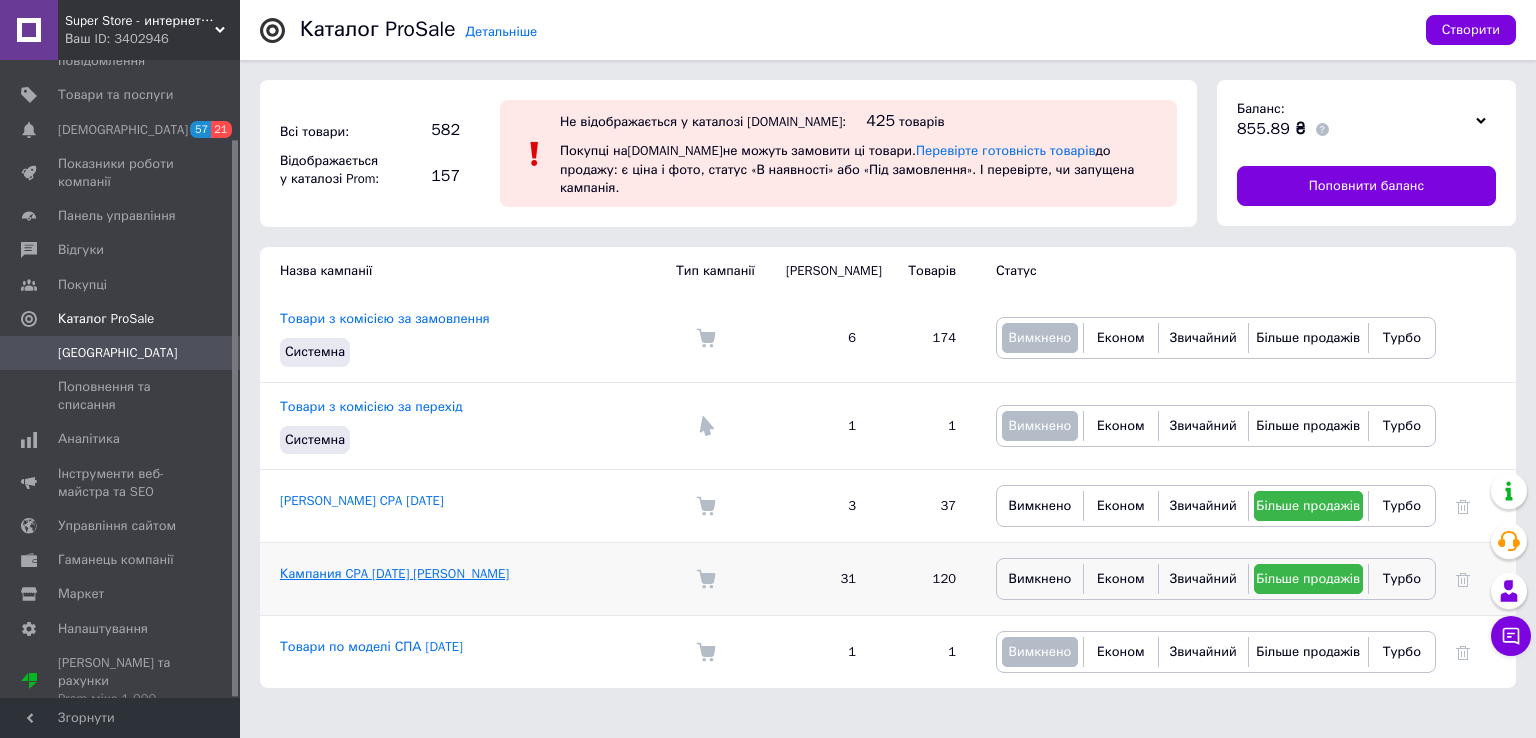 click on "Кампания CPA [DATE] [PERSON_NAME]" at bounding box center [394, 573] 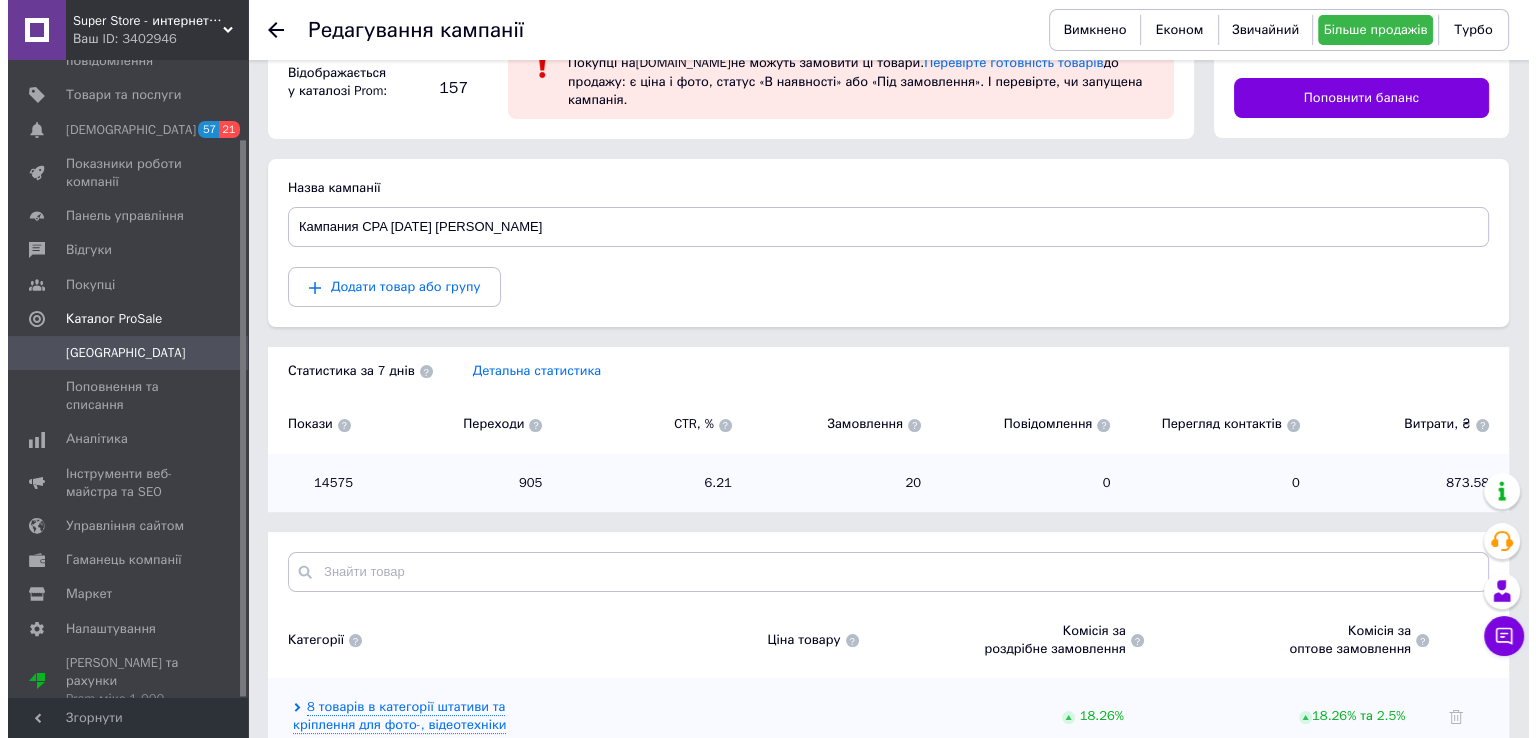 scroll, scrollTop: 0, scrollLeft: 0, axis: both 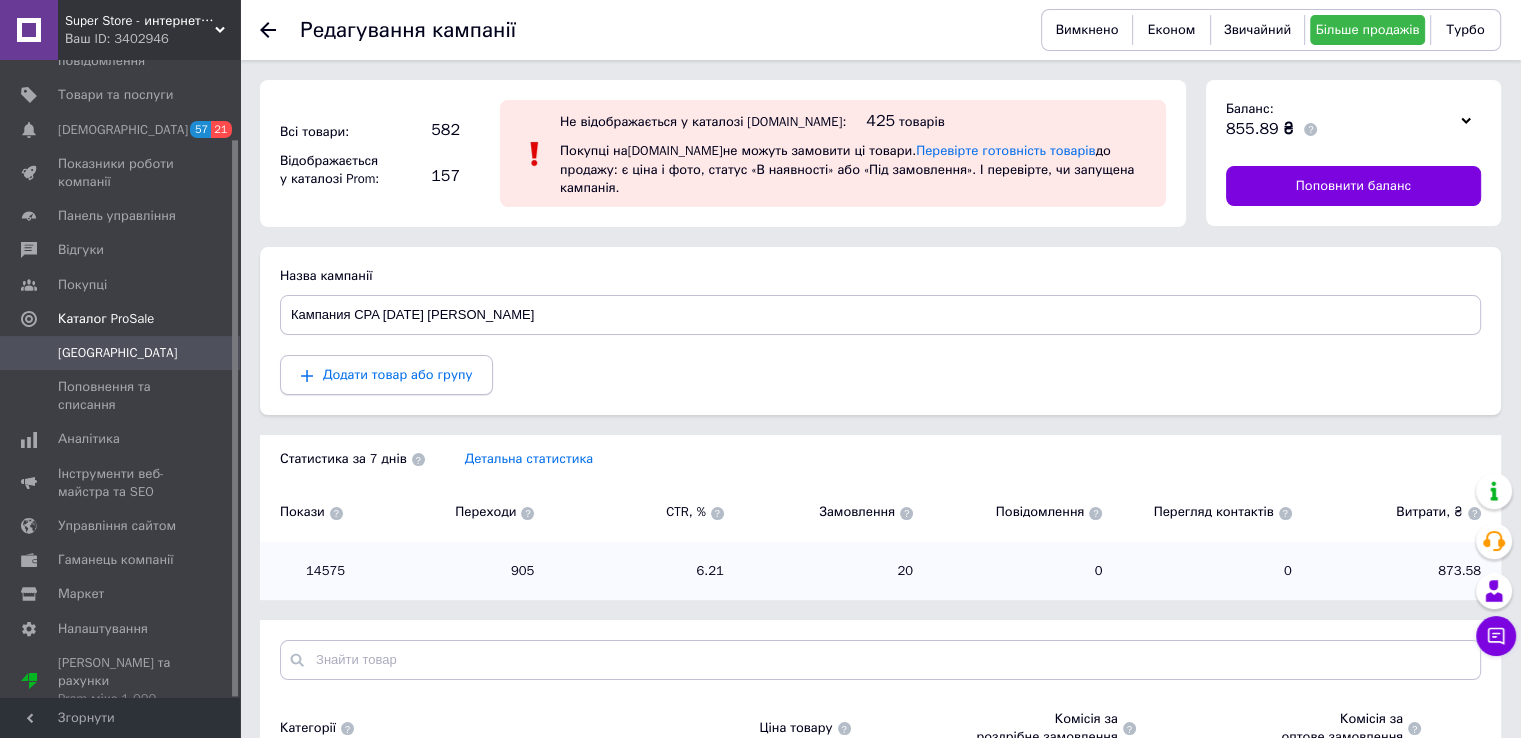 click on "Додати товар або групу" at bounding box center (397, 374) 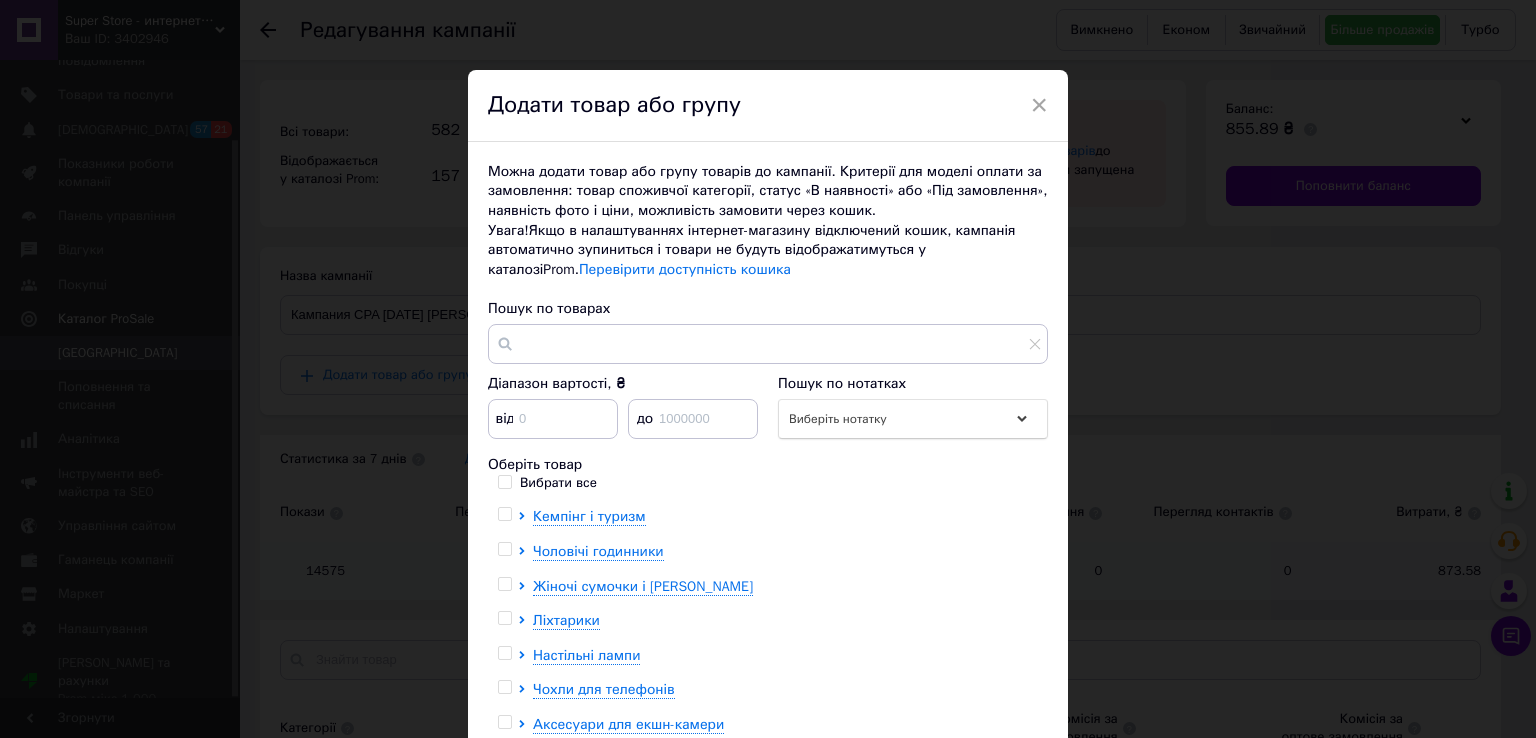 scroll, scrollTop: 100, scrollLeft: 0, axis: vertical 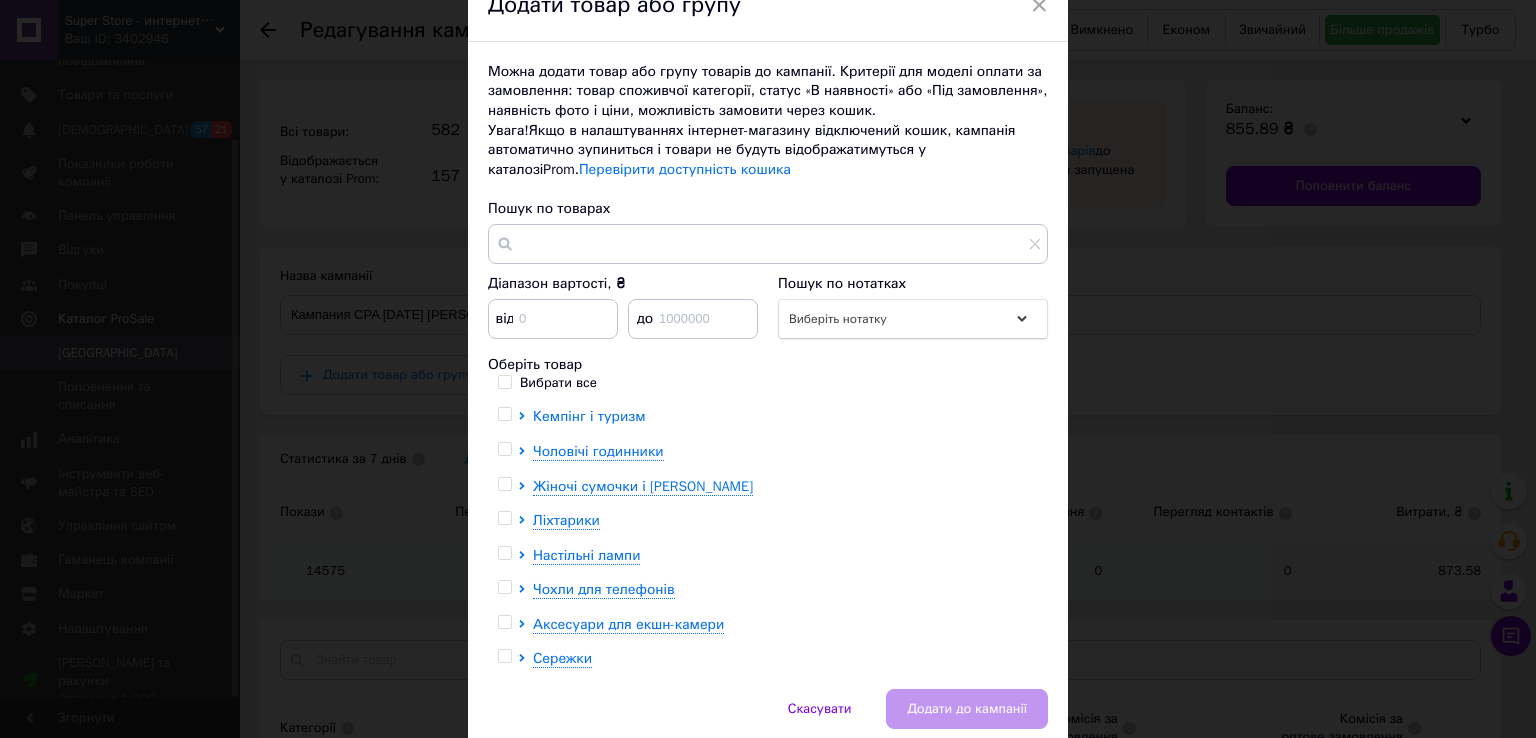 click 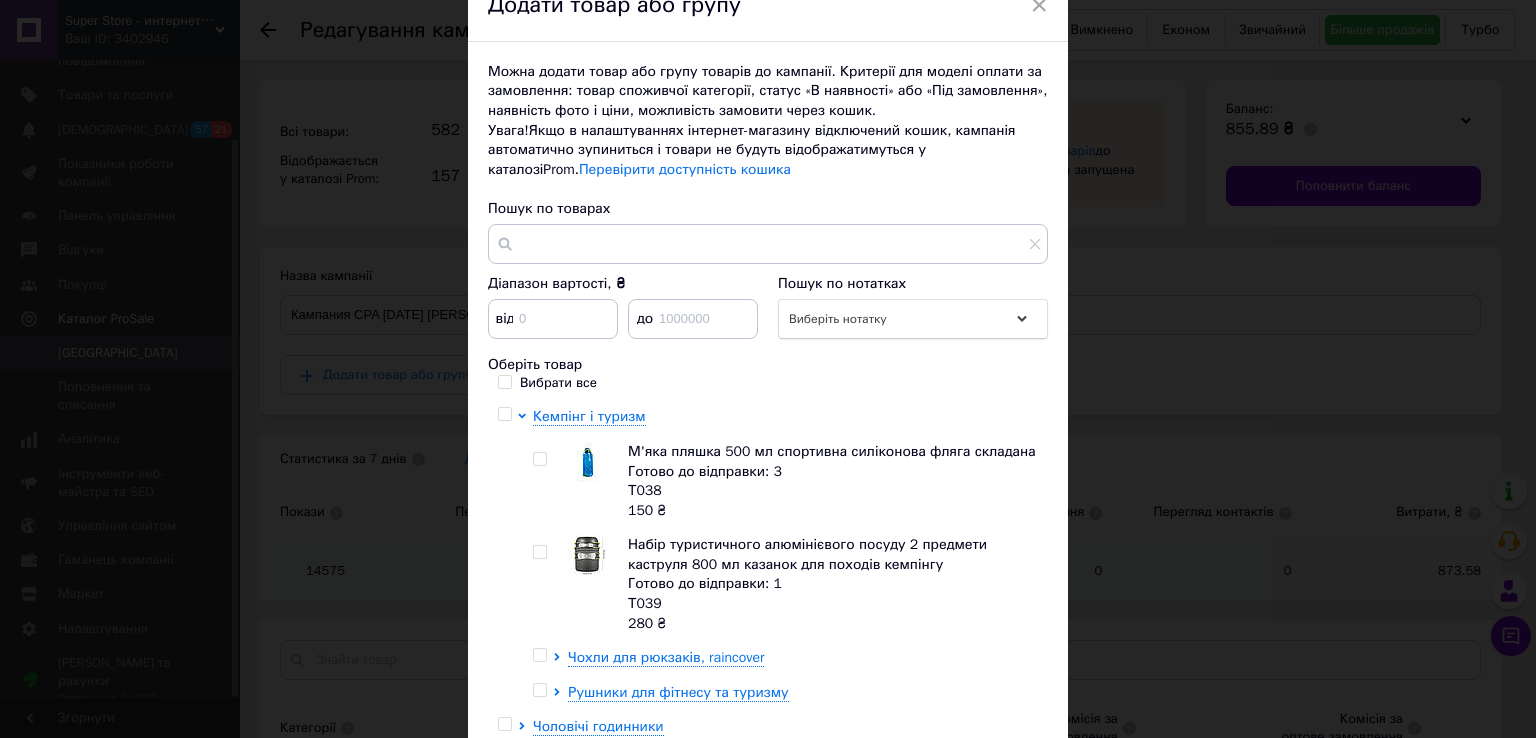 click at bounding box center (539, 552) 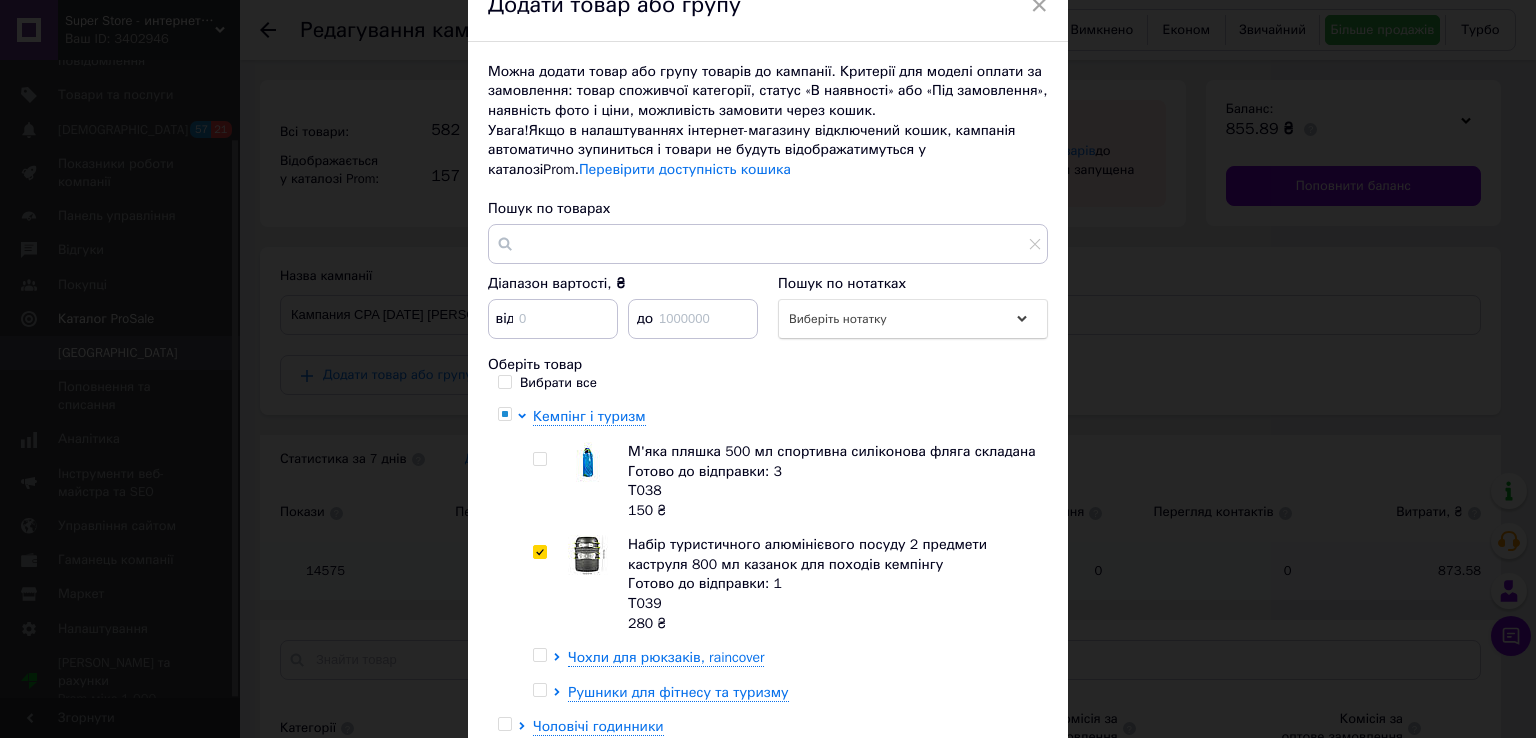 click at bounding box center (539, 459) 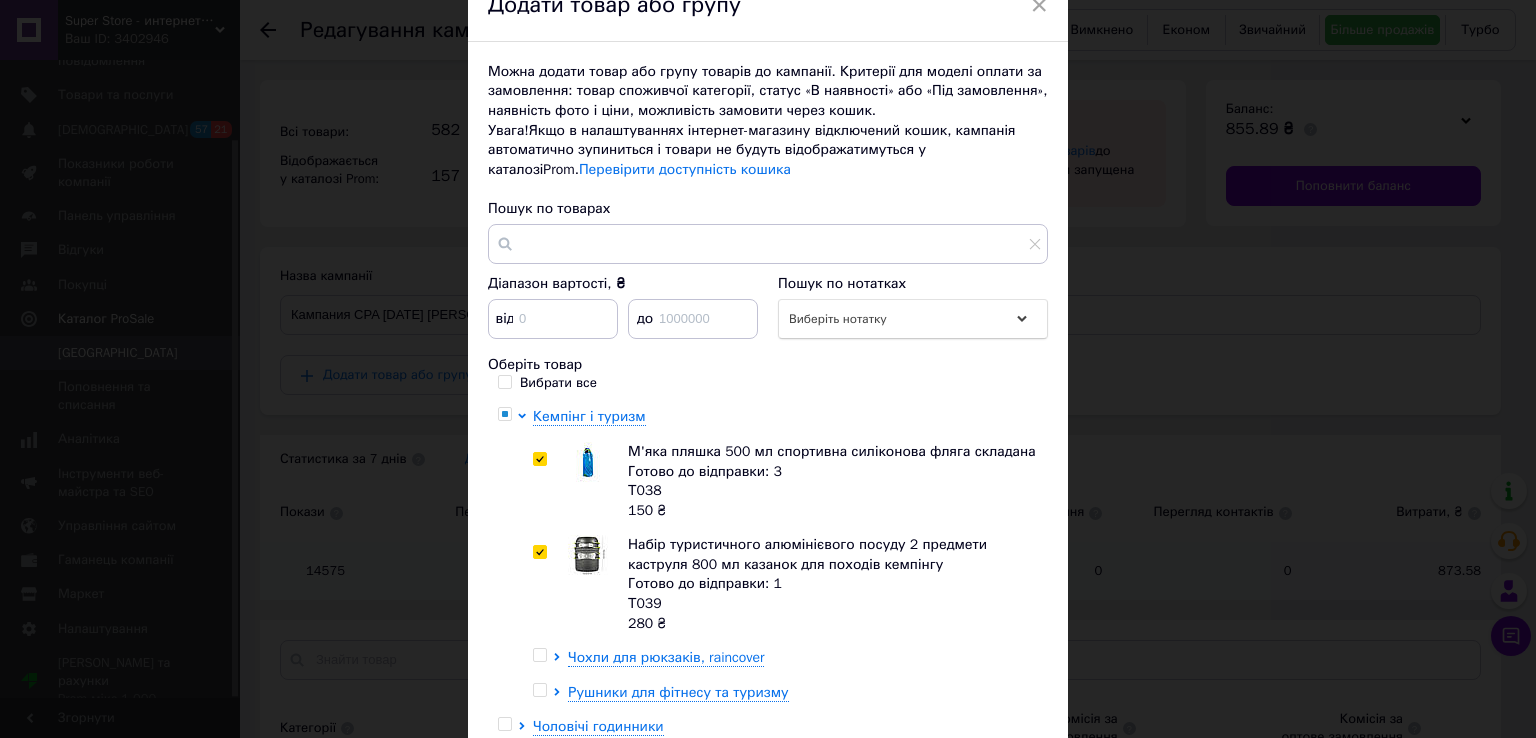 click at bounding box center (539, 655) 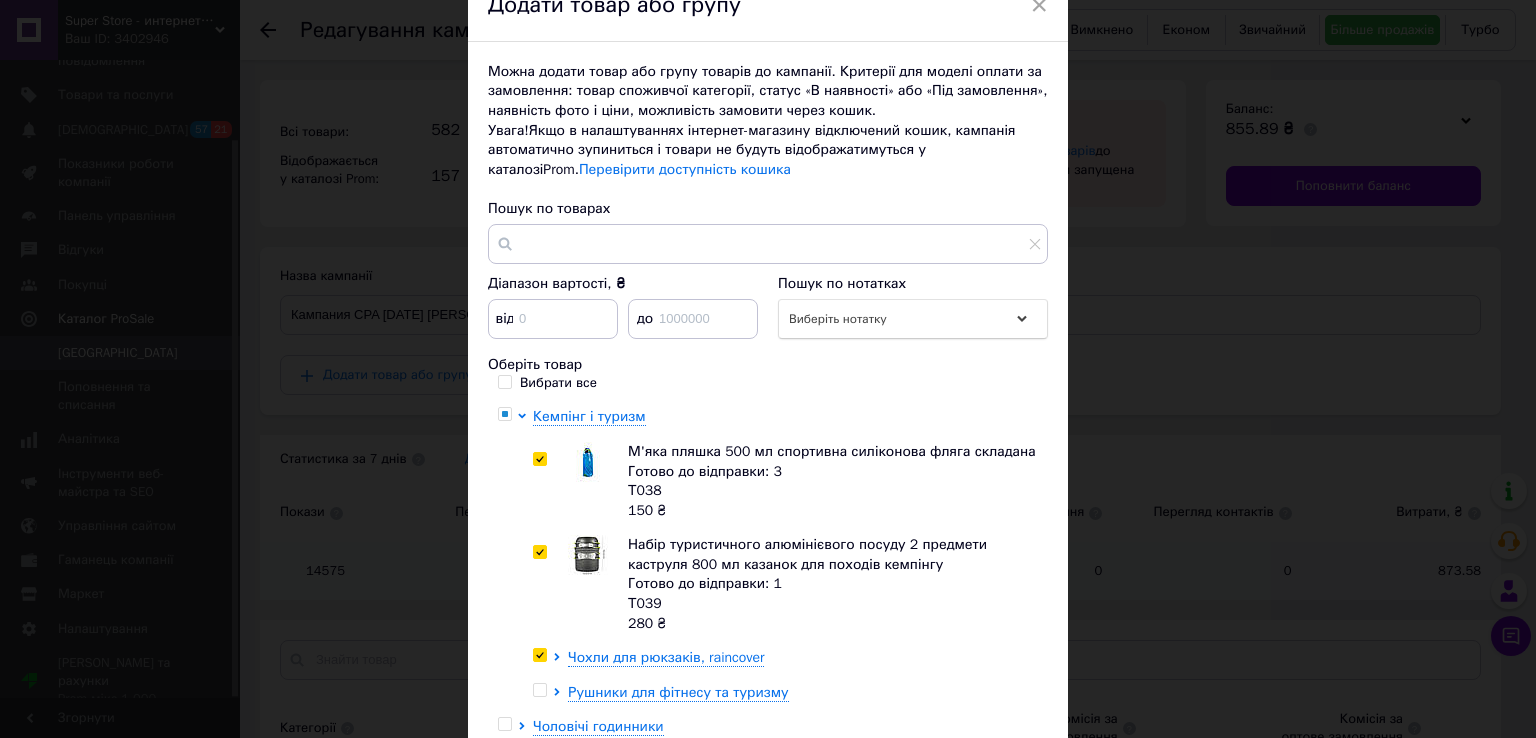 checkbox on "true" 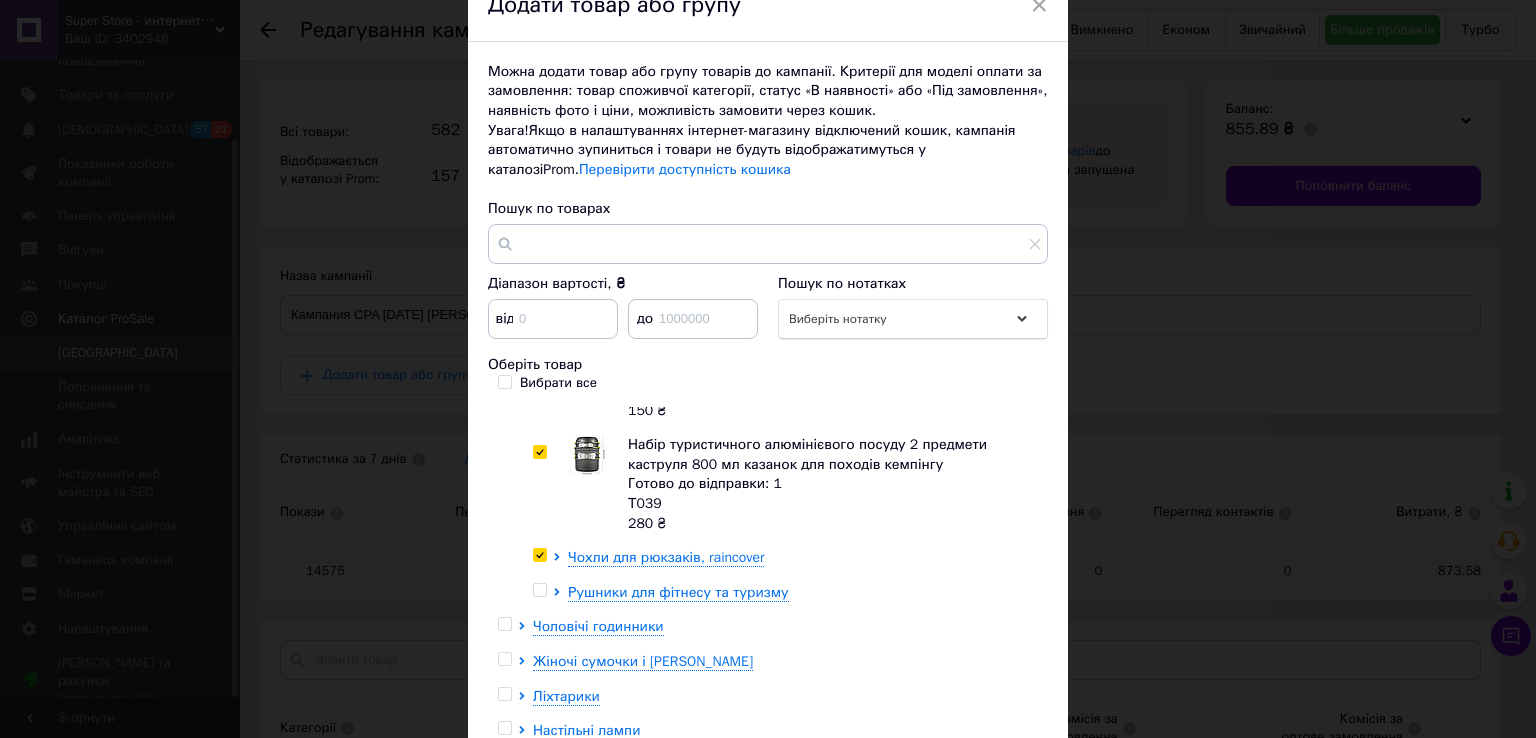 click at bounding box center [539, 590] 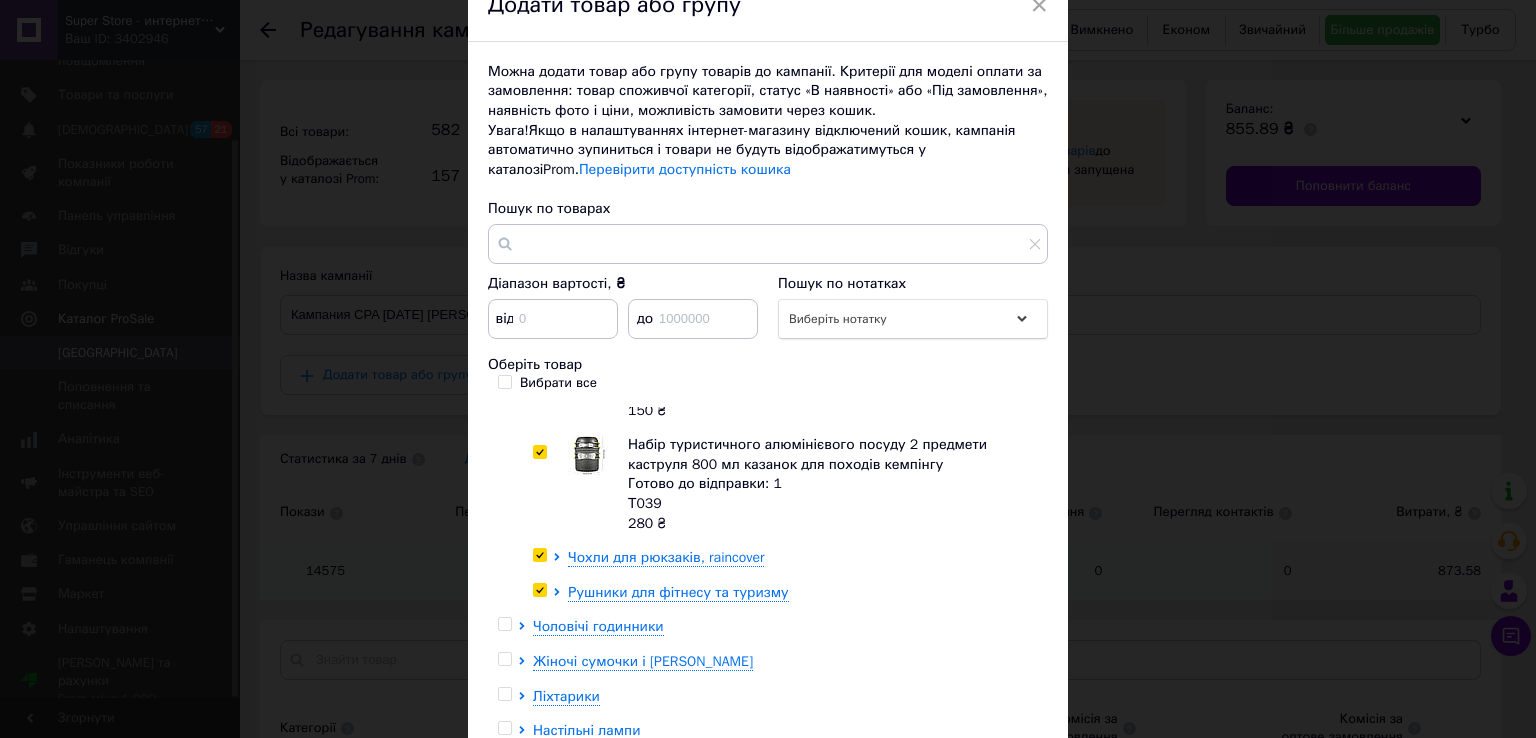 checkbox on "true" 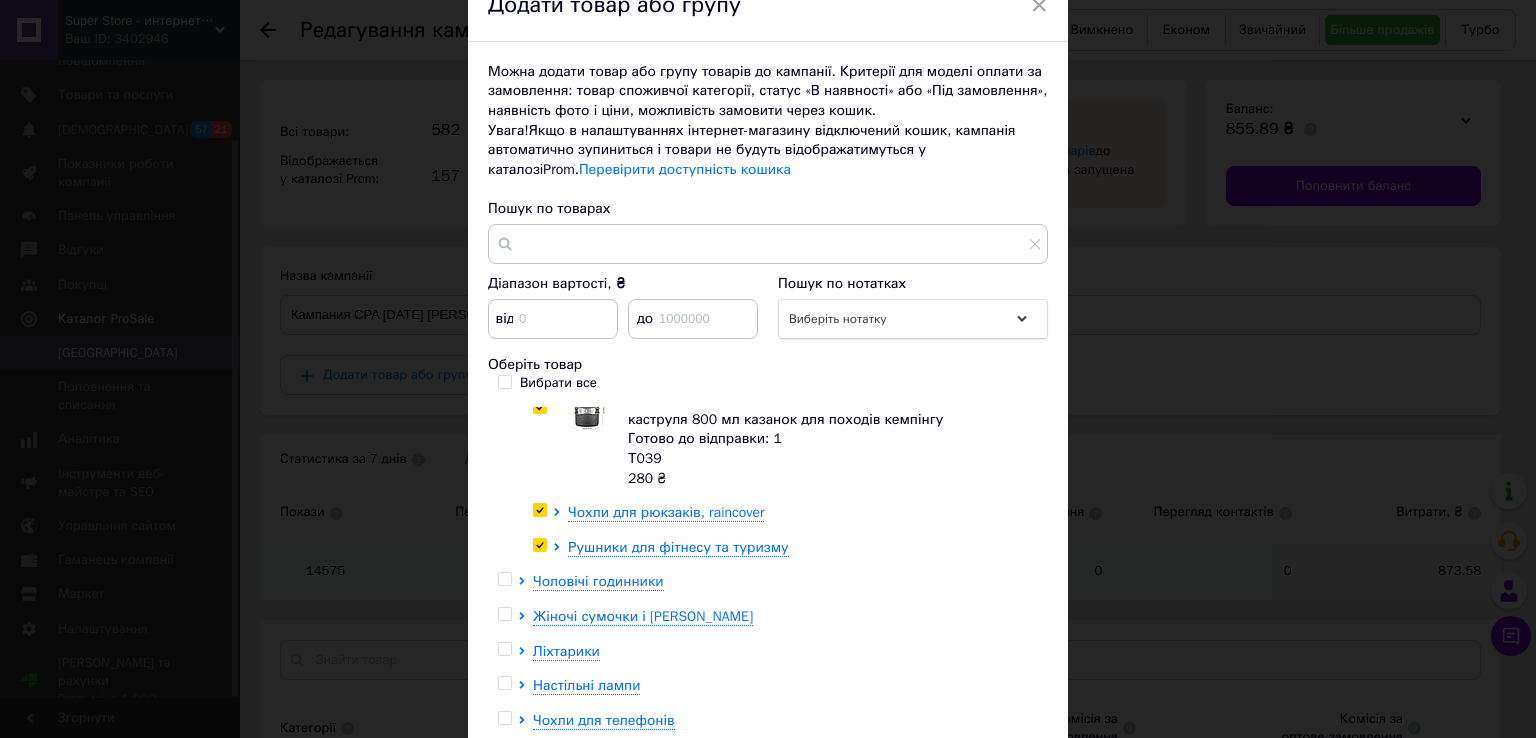 scroll, scrollTop: 167, scrollLeft: 0, axis: vertical 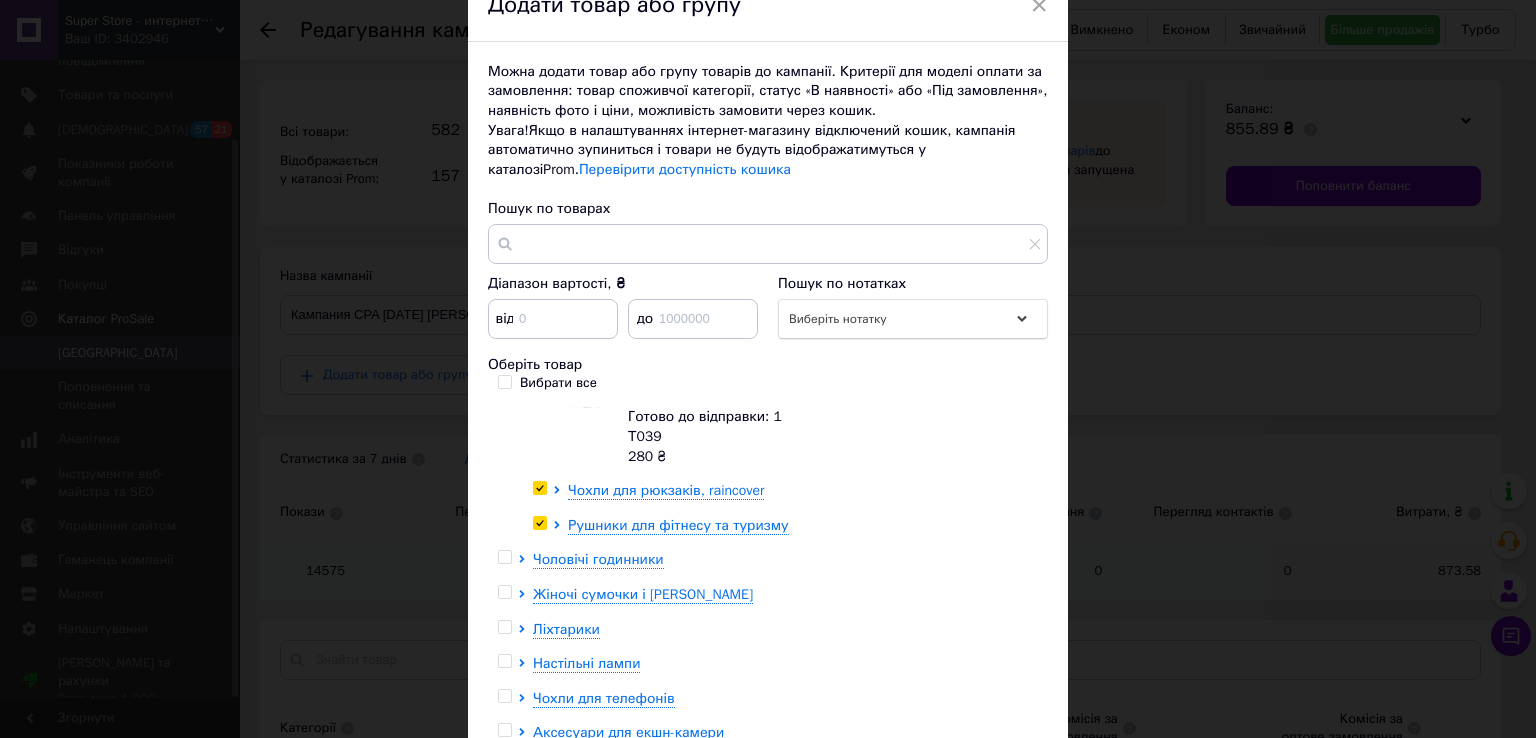 click at bounding box center (504, 557) 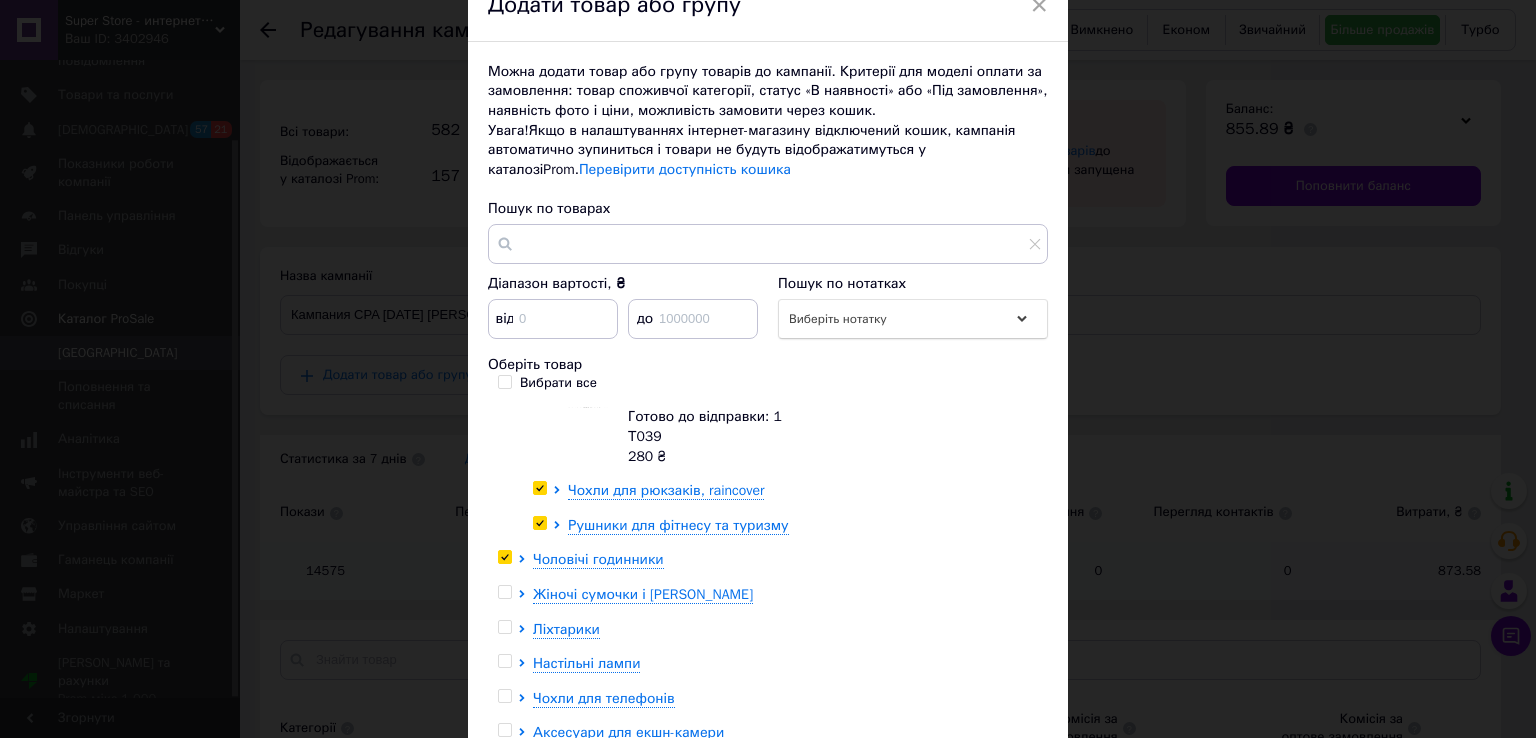 checkbox on "true" 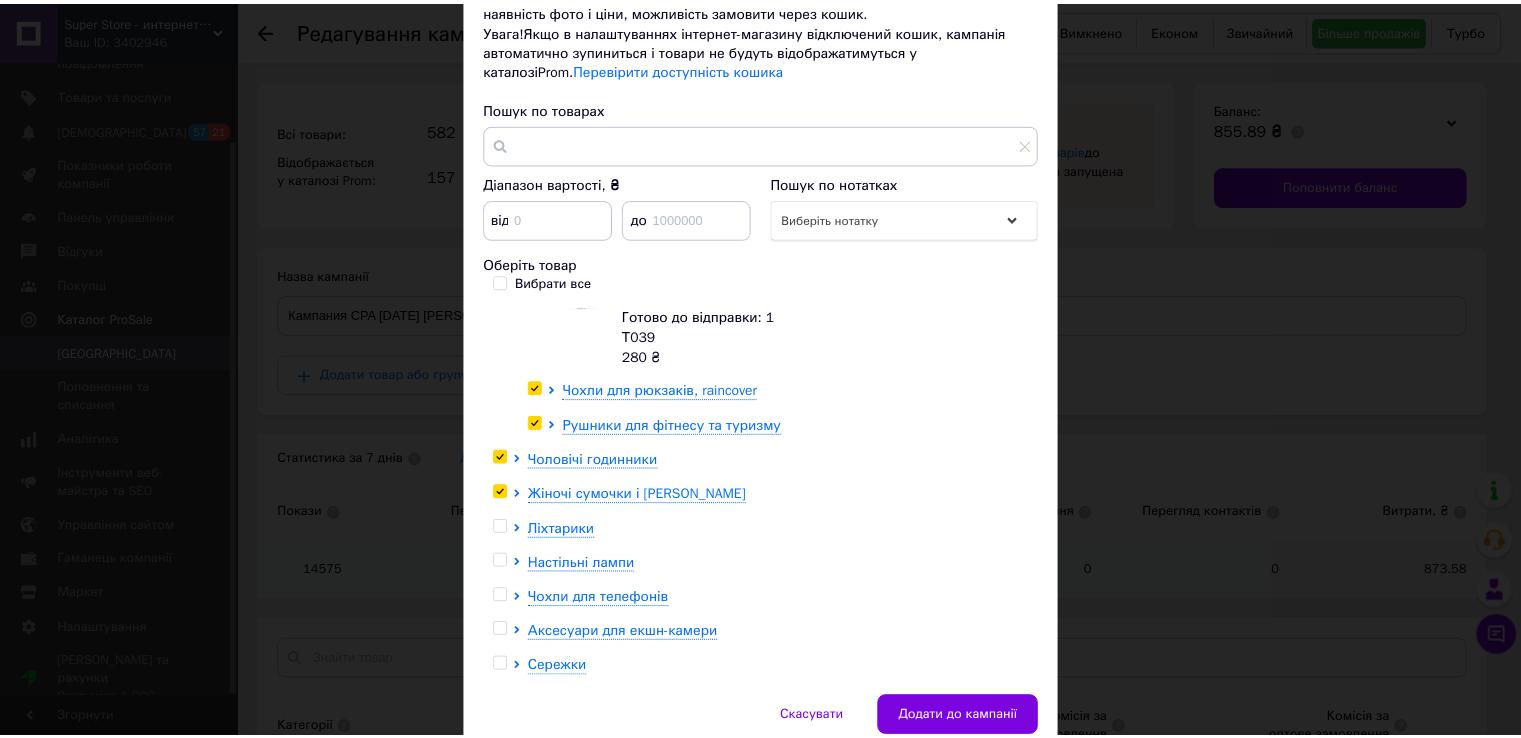 scroll, scrollTop: 288, scrollLeft: 0, axis: vertical 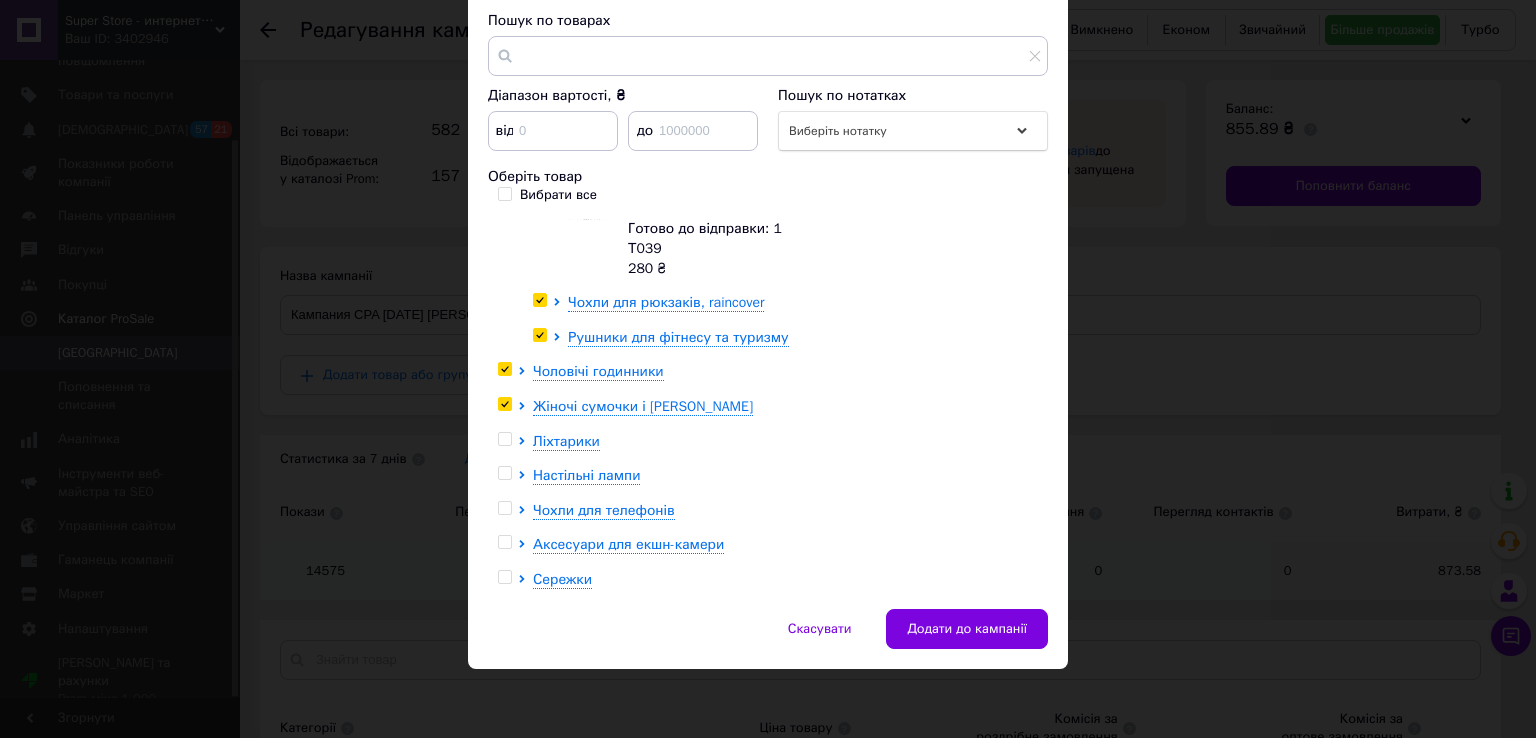 click at bounding box center (504, 542) 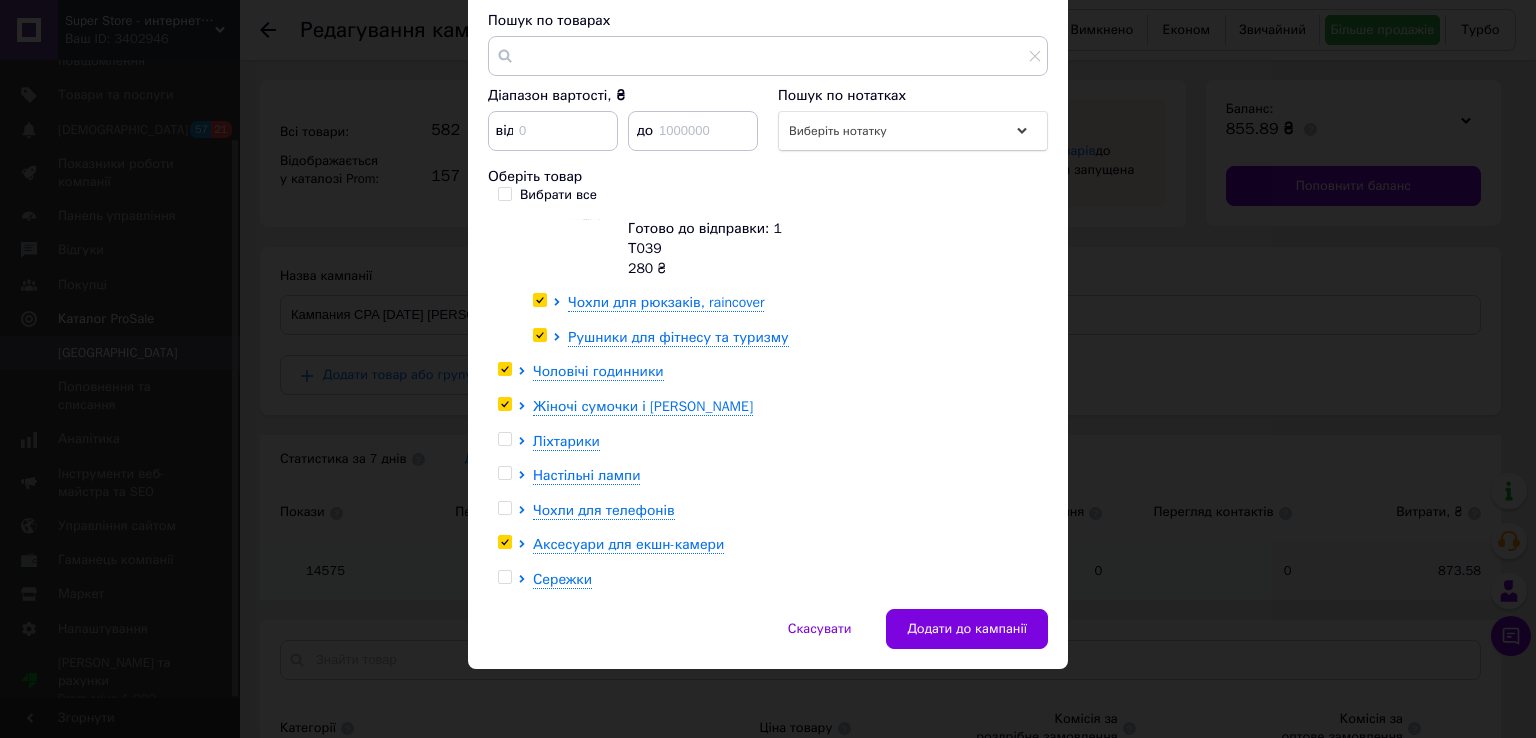 checkbox on "true" 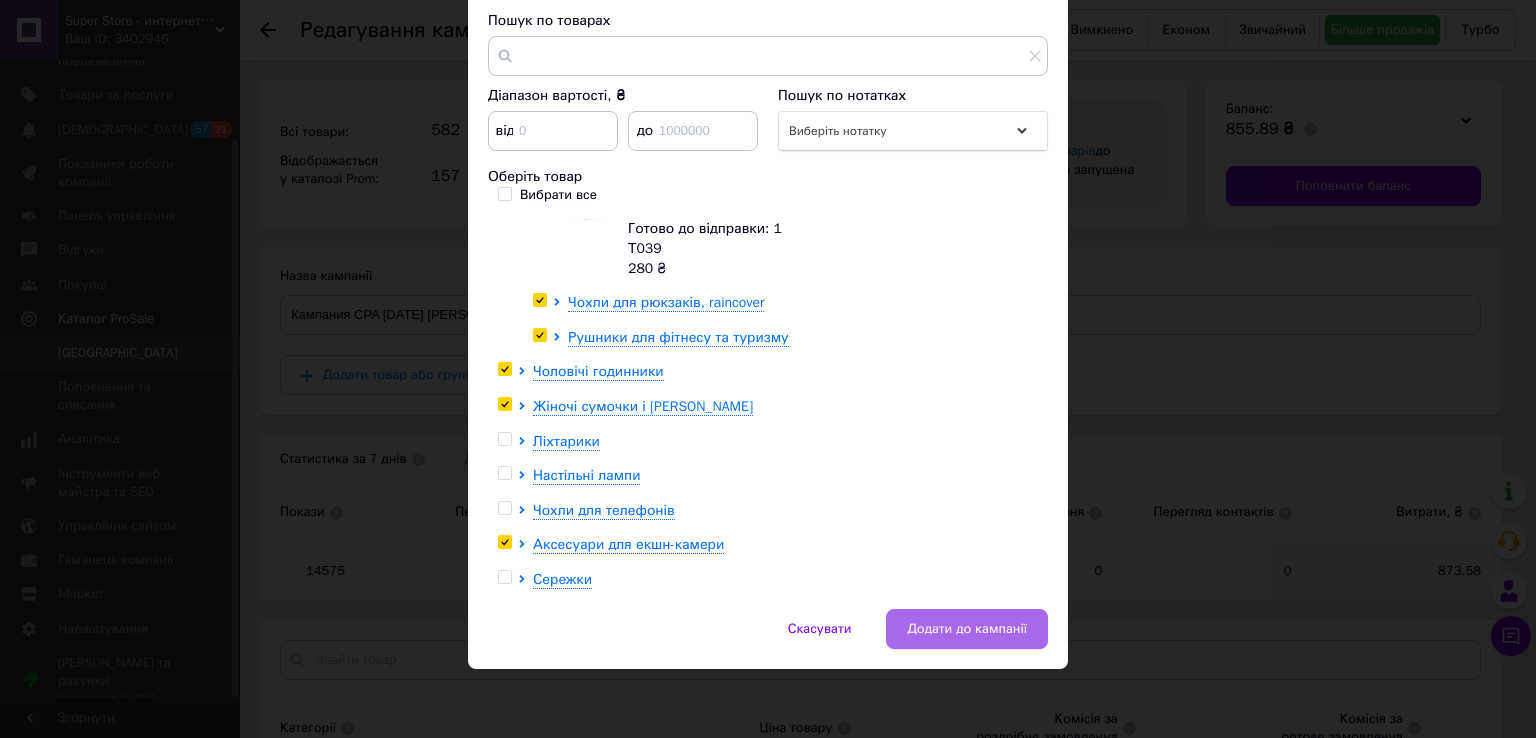 click on "Додати до кампанії" at bounding box center [967, 629] 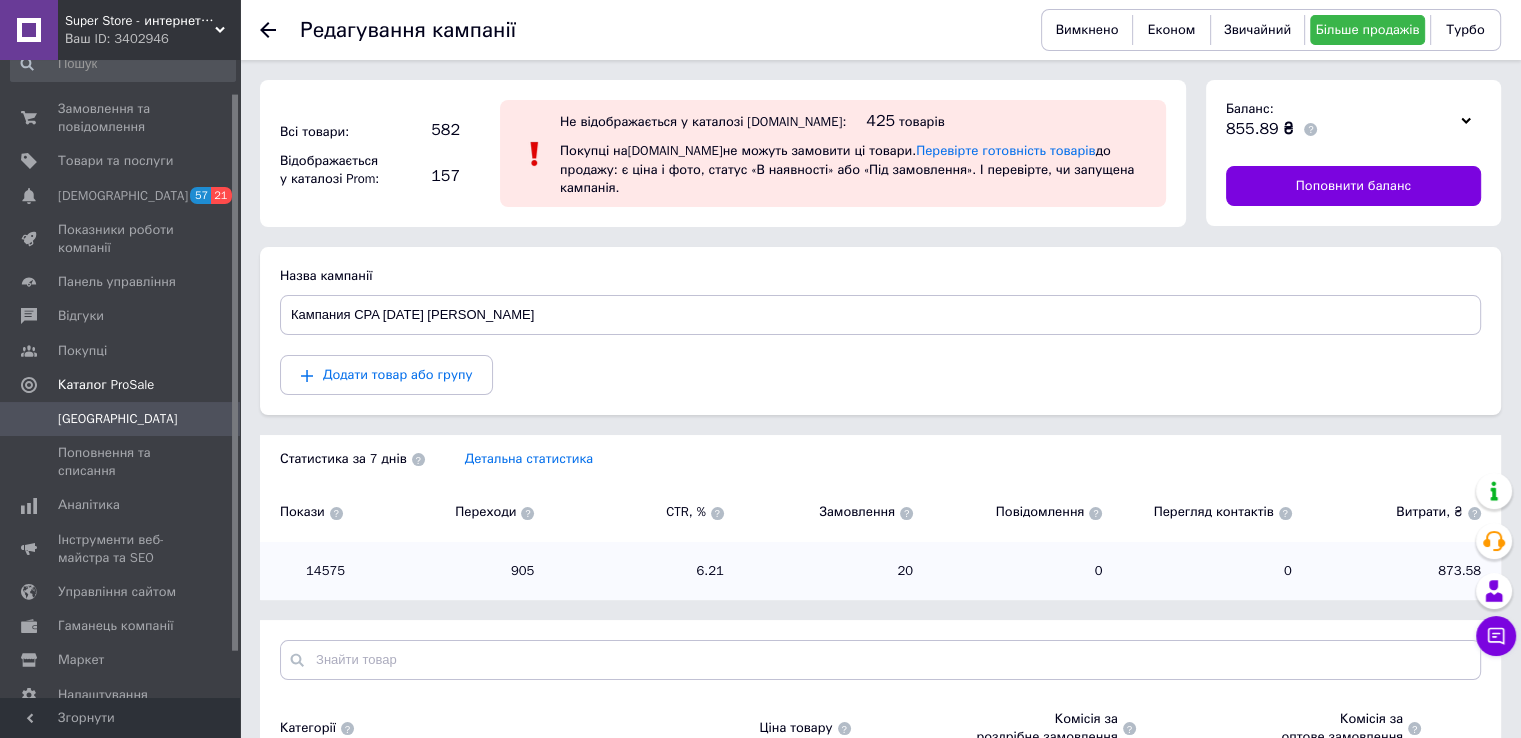 scroll, scrollTop: 0, scrollLeft: 0, axis: both 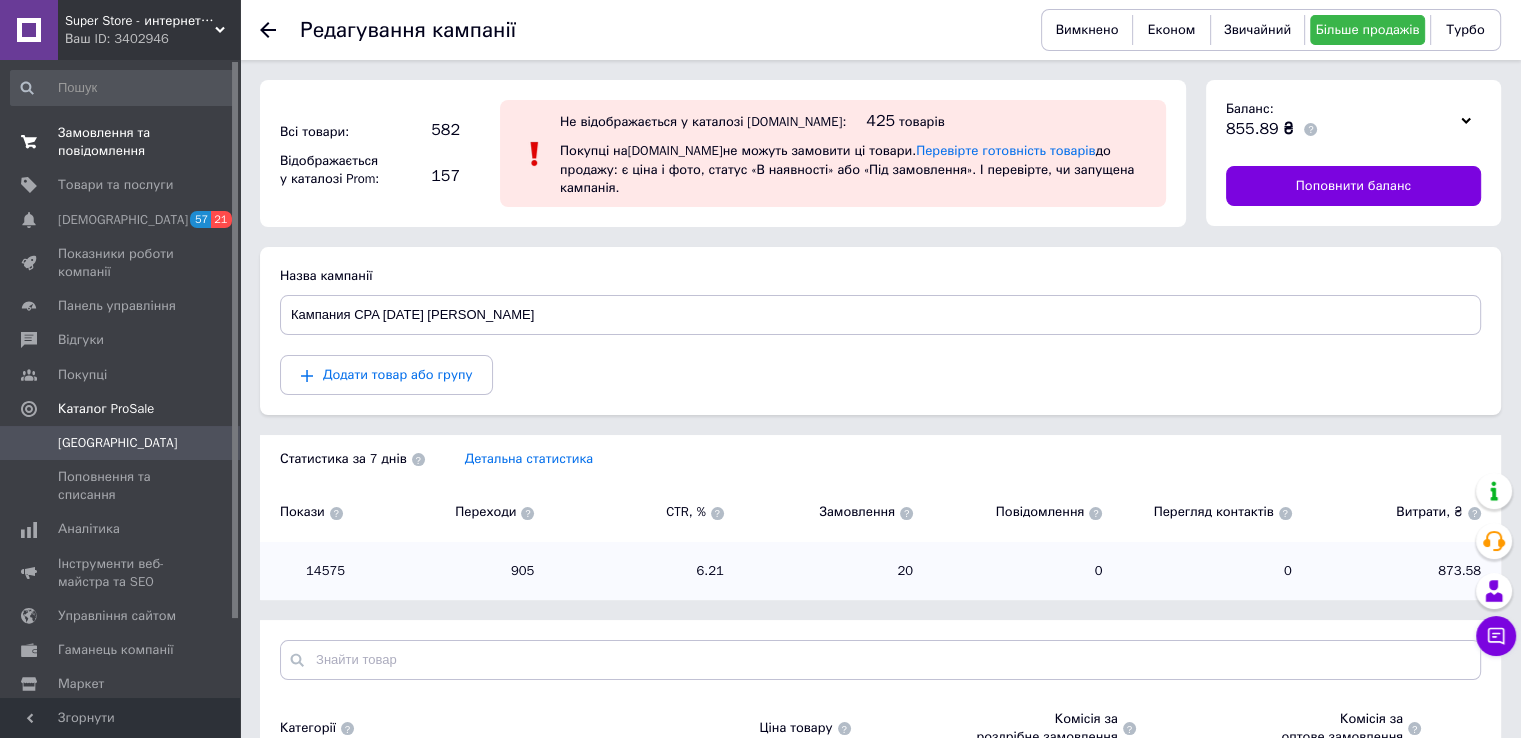 click on "Замовлення та повідомлення" at bounding box center [121, 142] 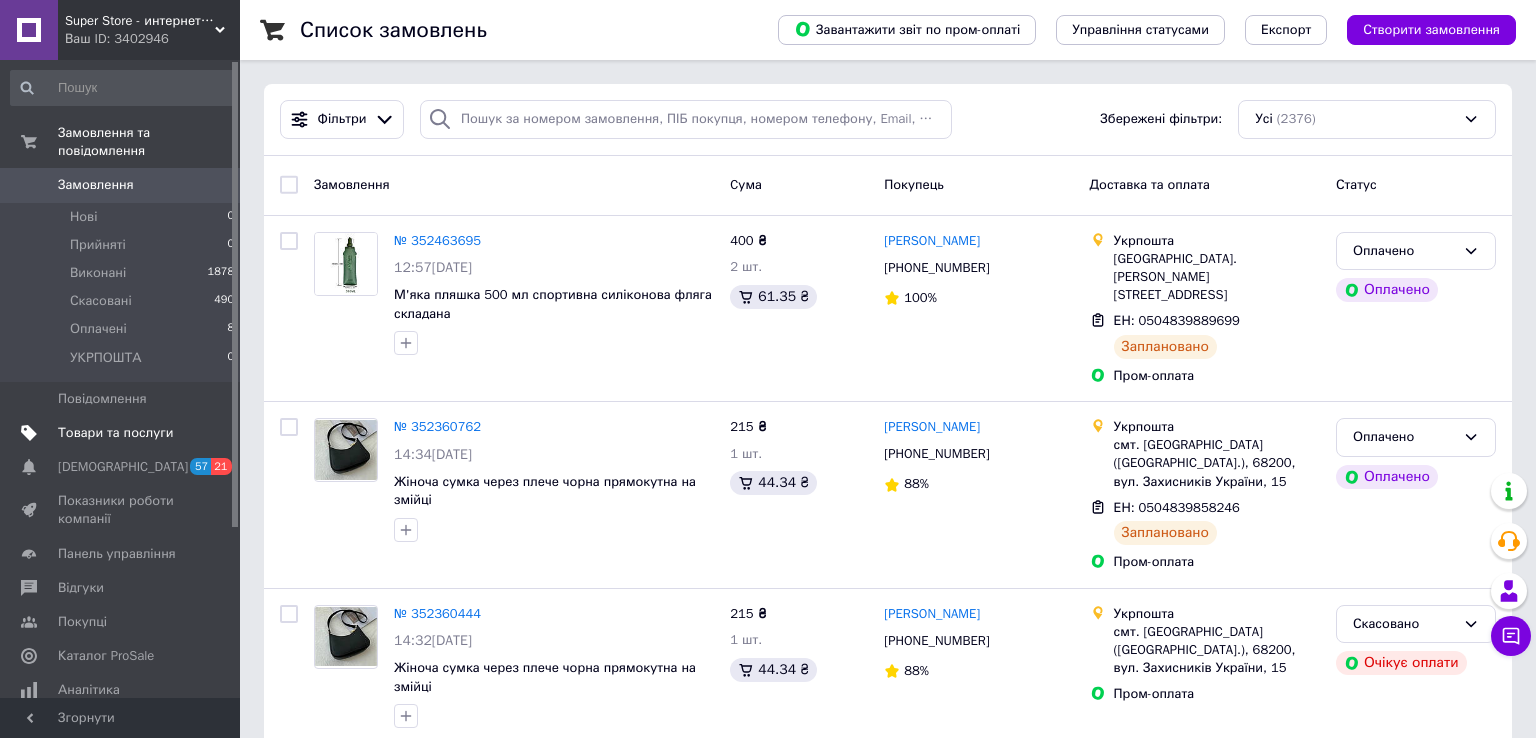 click on "Товари та послуги" at bounding box center (115, 433) 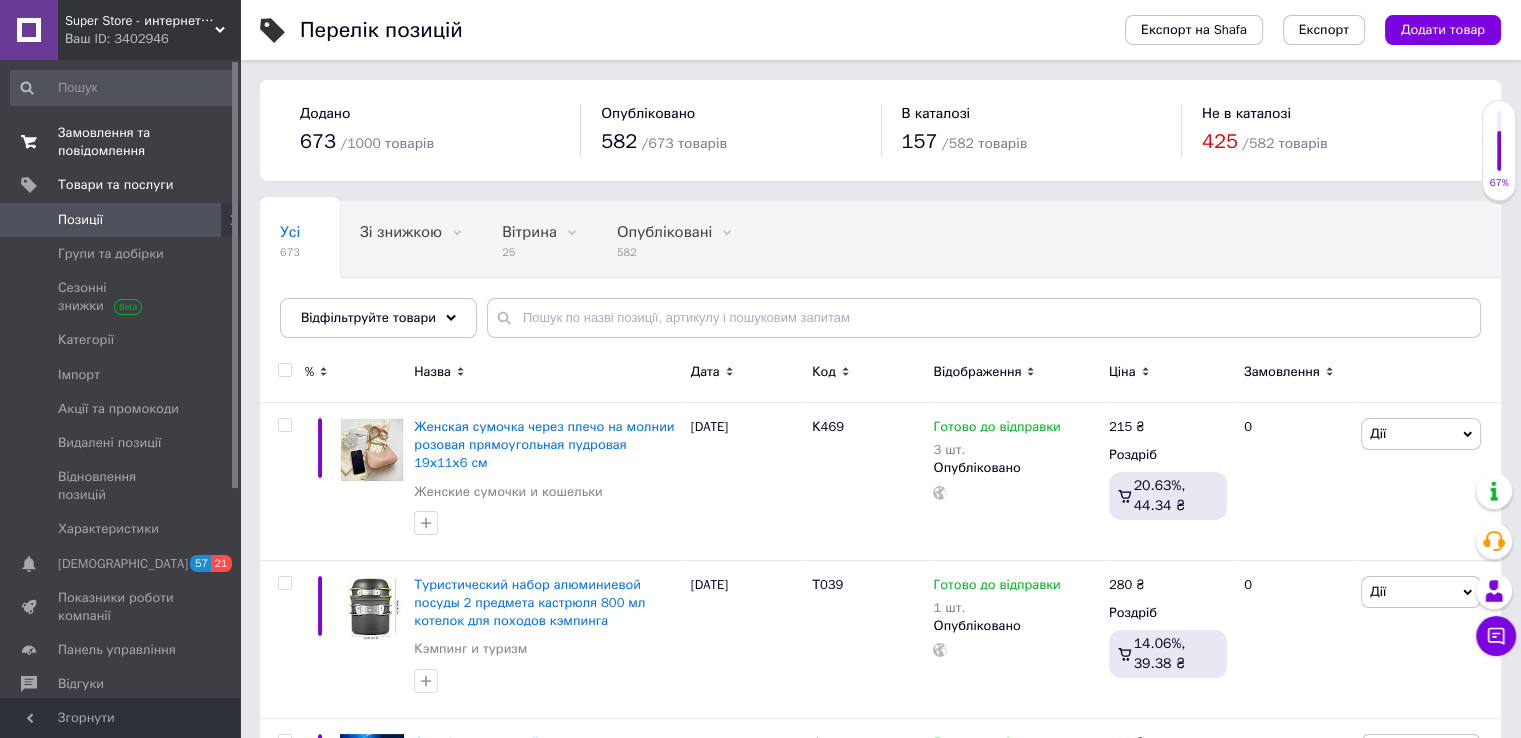 click on "Замовлення та повідомлення" at bounding box center (121, 142) 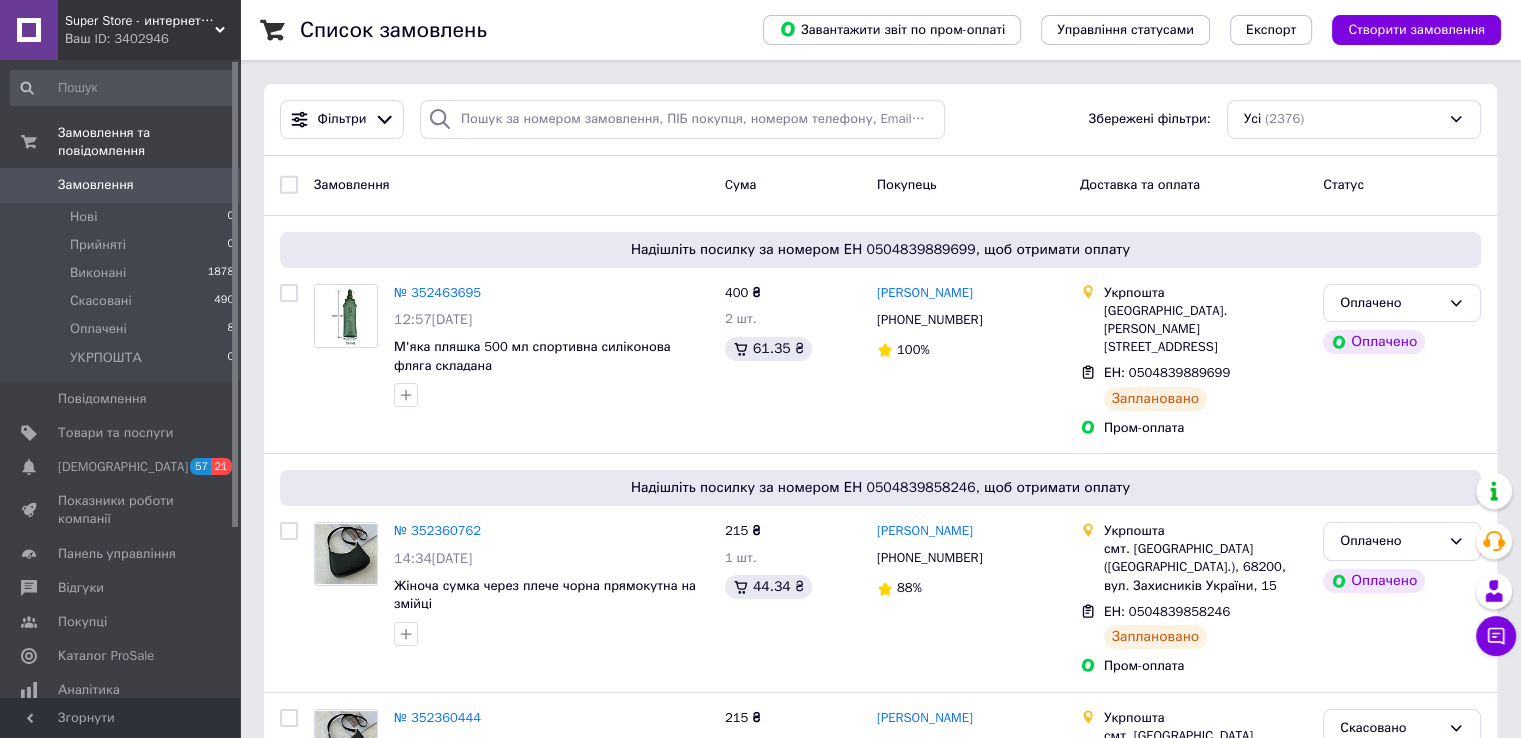 click on "Super Store - интернет магазин выгодных покупок" at bounding box center [140, 21] 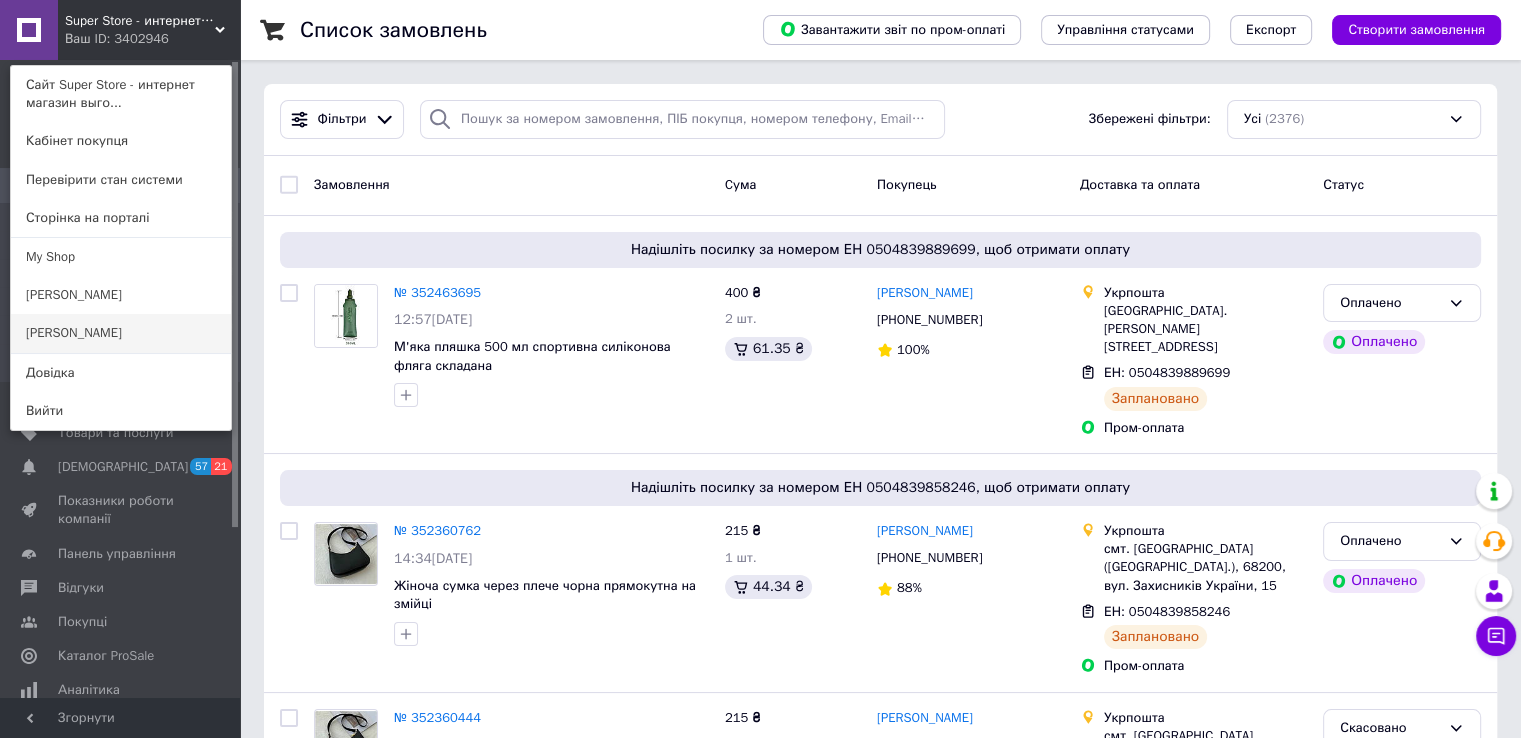 click on "[PERSON_NAME]" at bounding box center (121, 333) 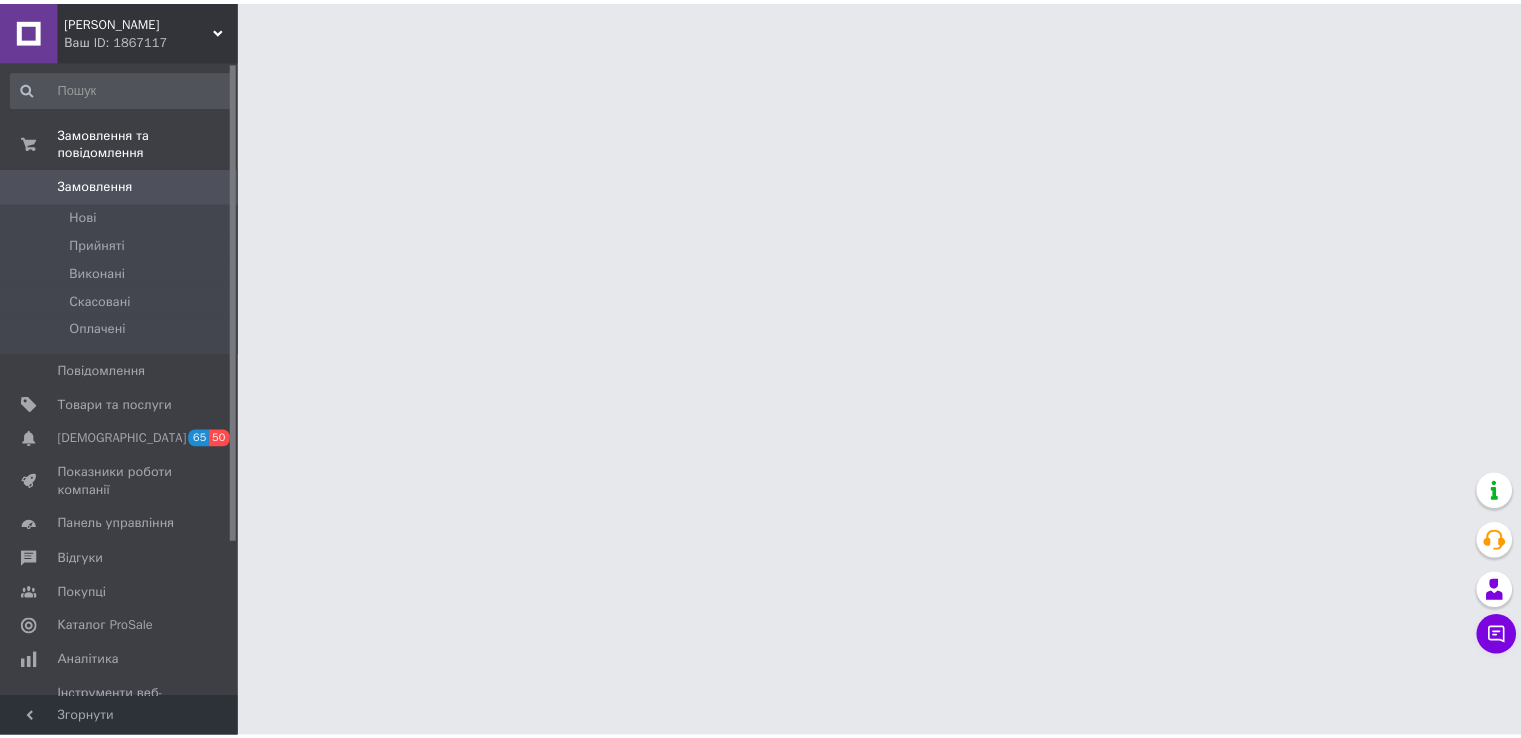 scroll, scrollTop: 0, scrollLeft: 0, axis: both 